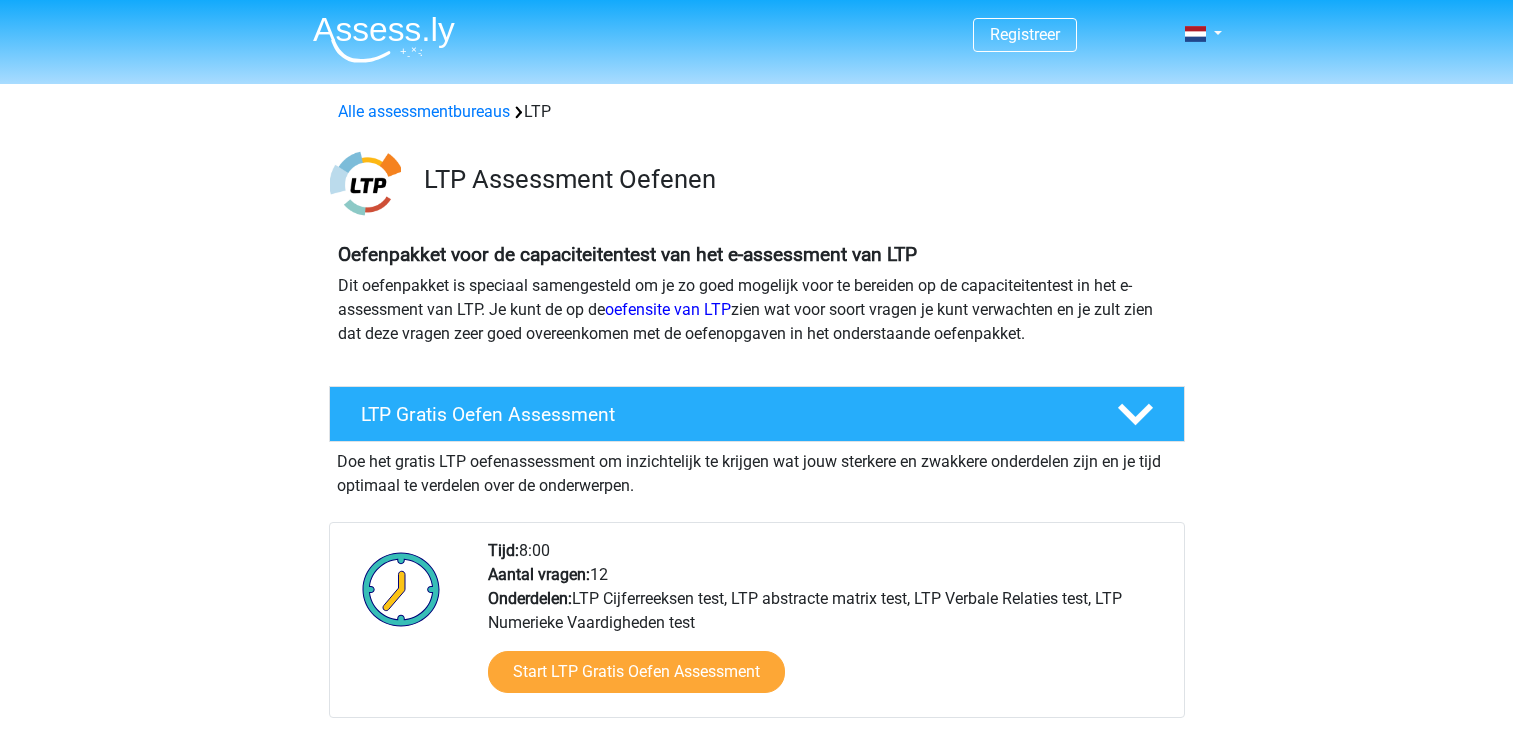 scroll, scrollTop: 0, scrollLeft: 0, axis: both 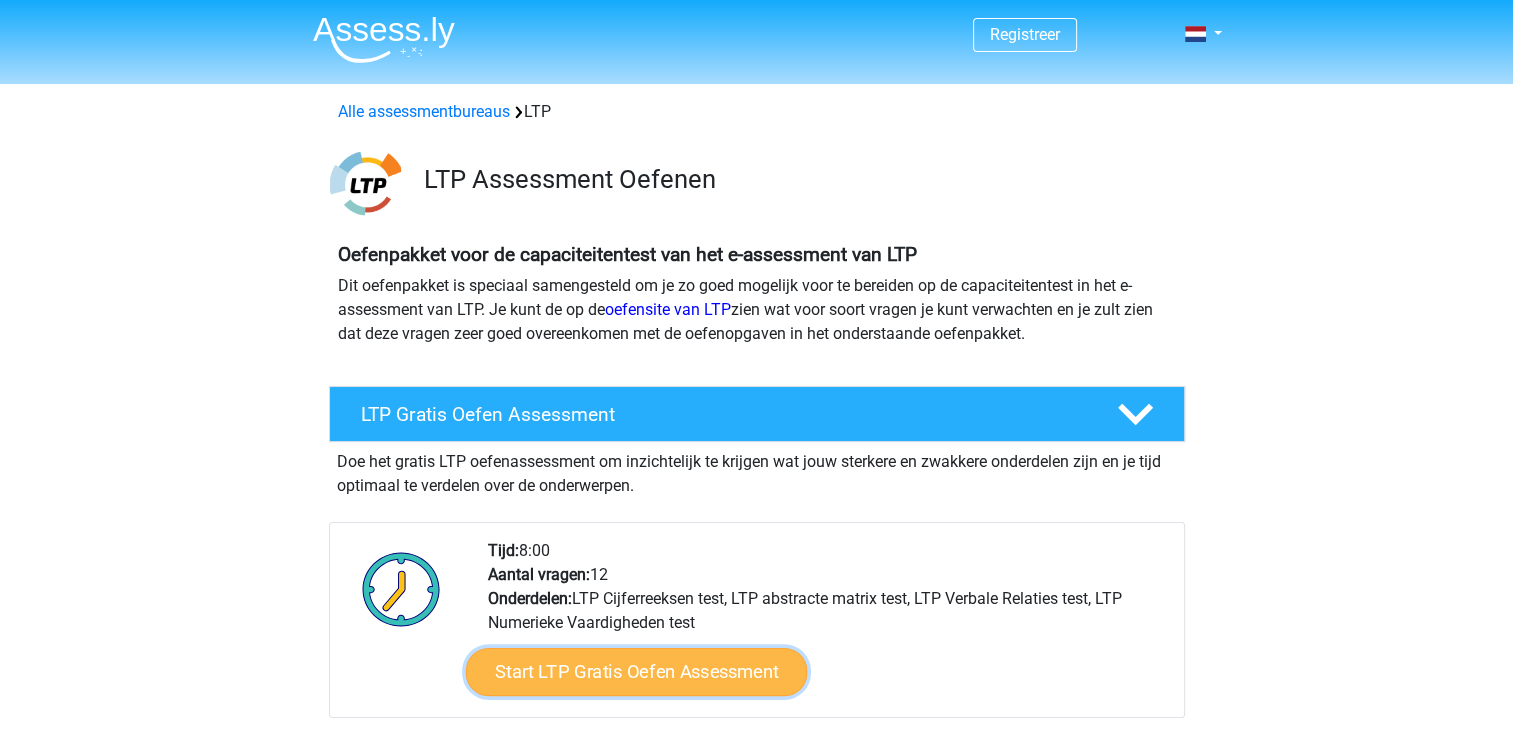 click on "Start LTP Gratis Oefen Assessment" at bounding box center [636, 672] 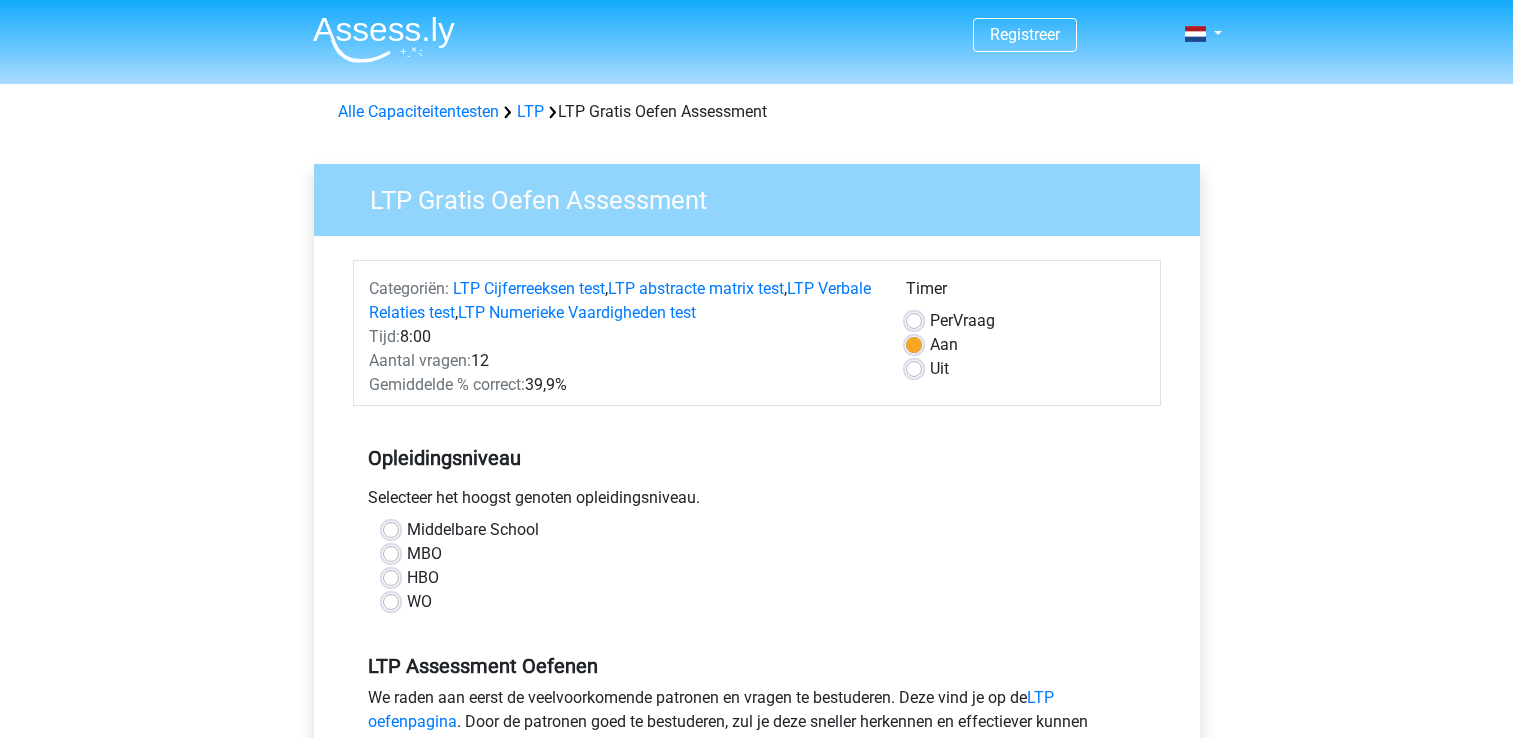 scroll, scrollTop: 0, scrollLeft: 0, axis: both 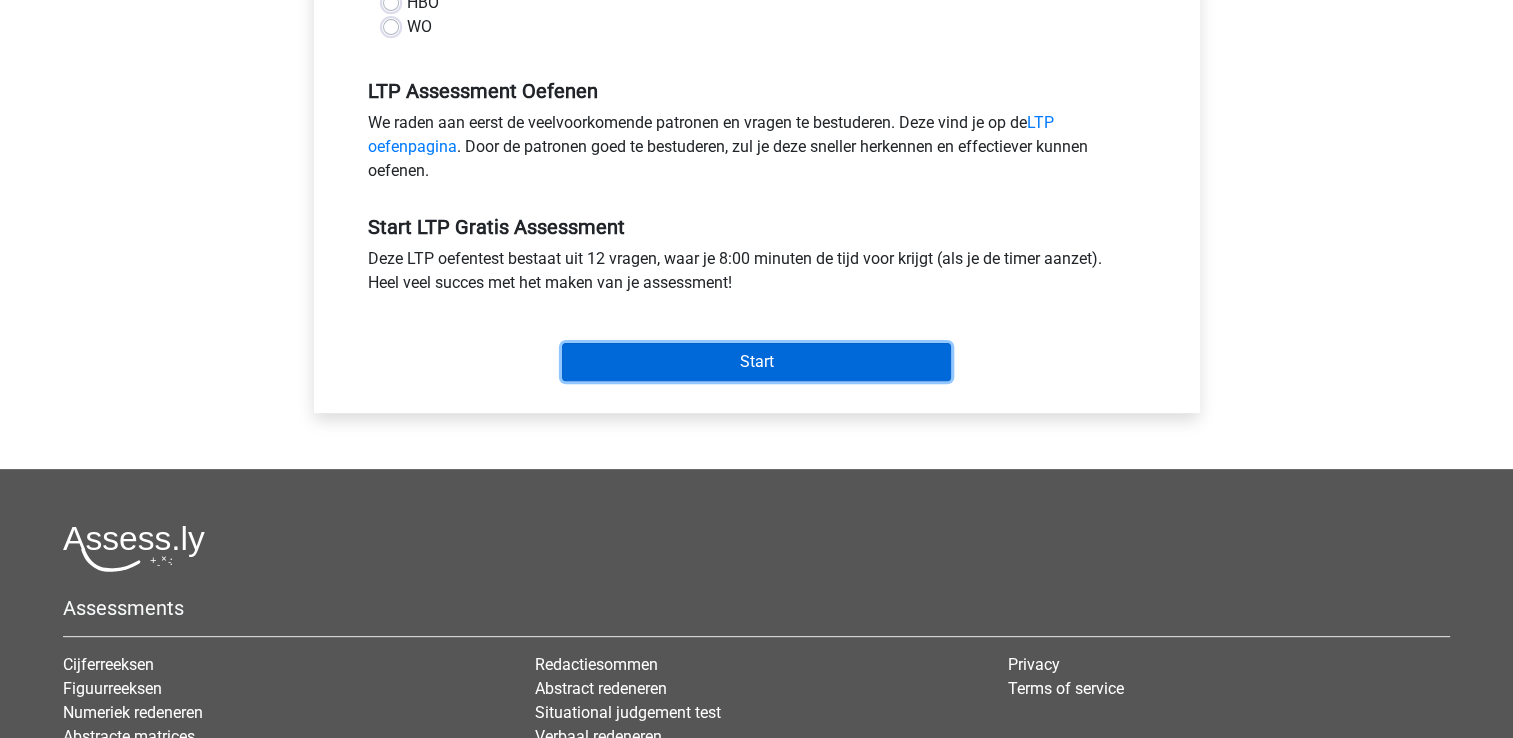 click on "Start" at bounding box center (756, 362) 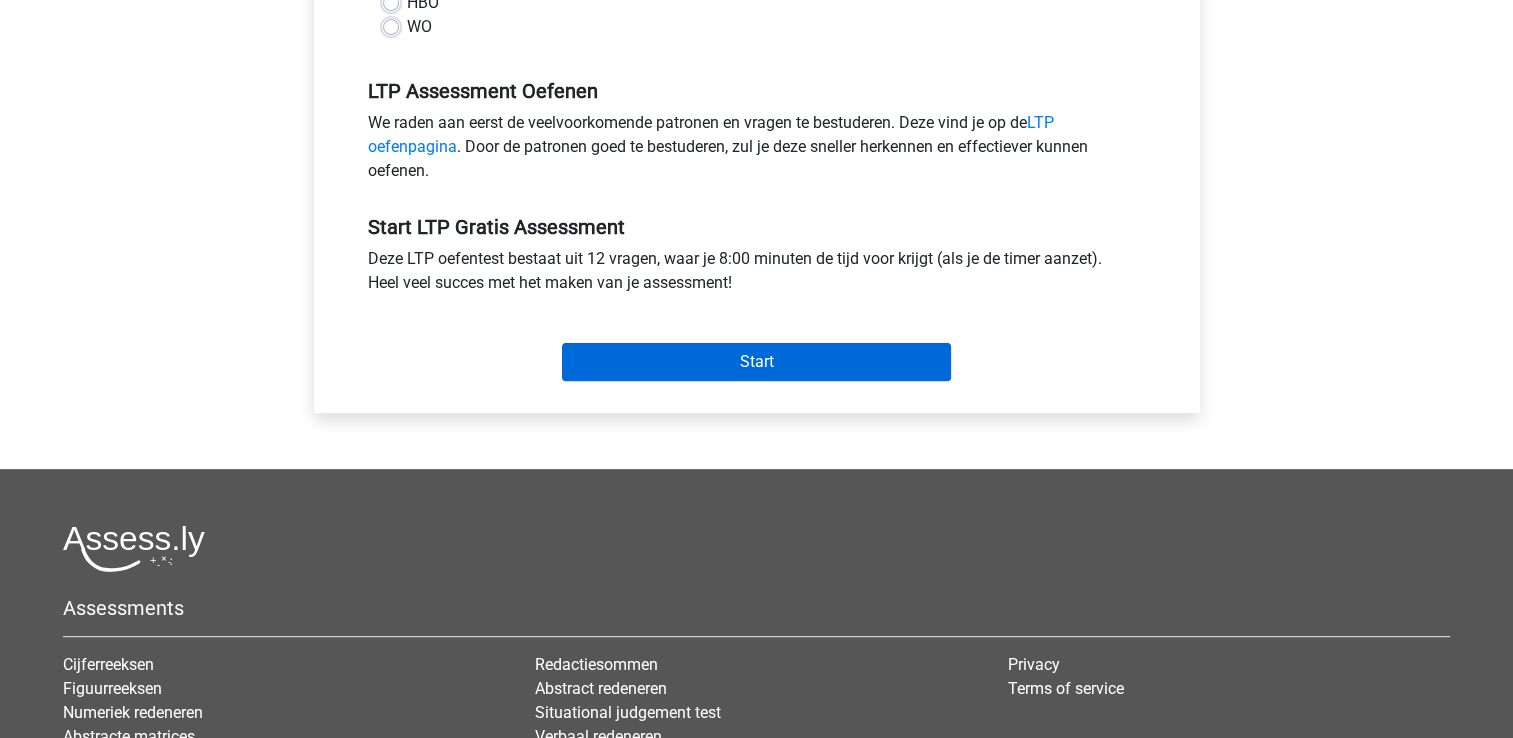 scroll, scrollTop: 517, scrollLeft: 0, axis: vertical 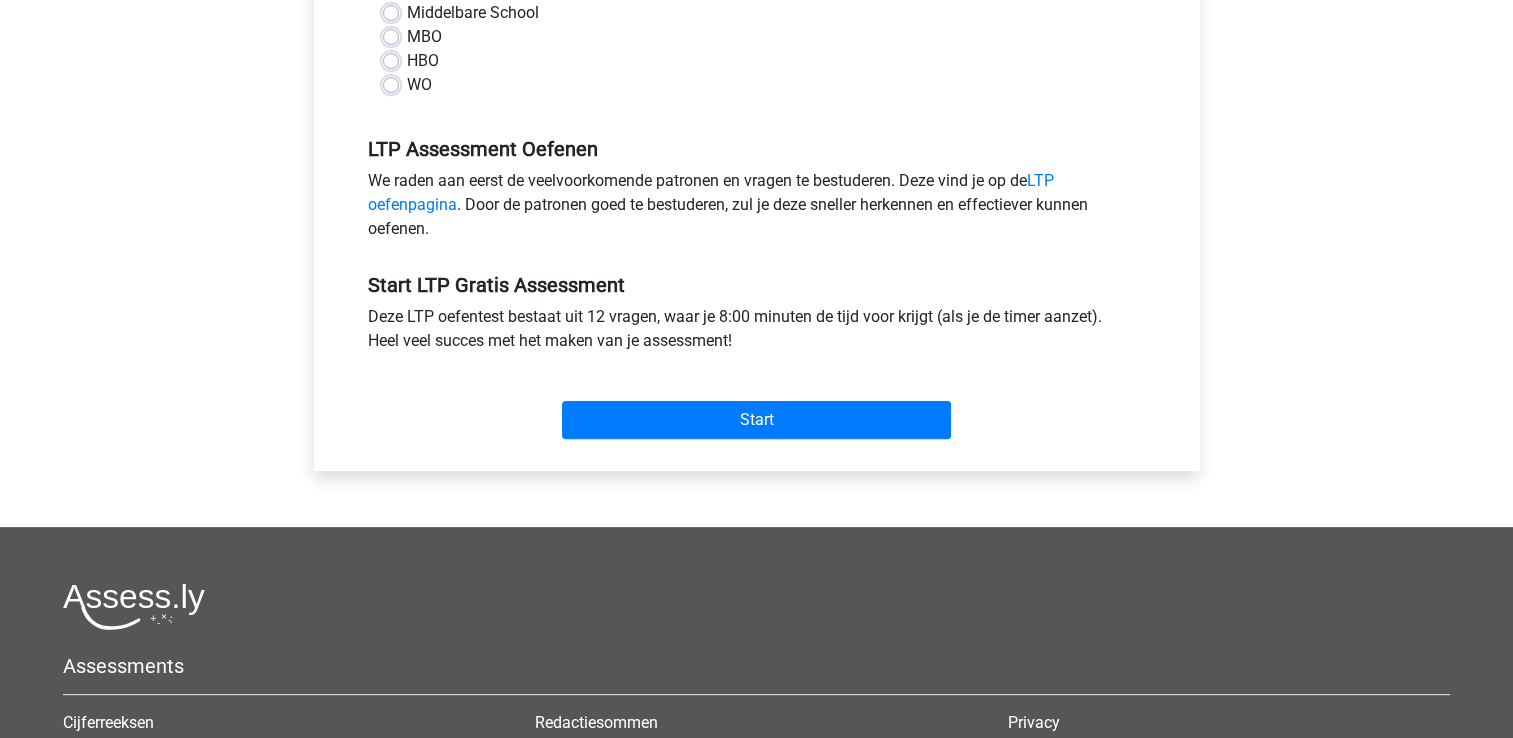 click on "WO" at bounding box center [419, 85] 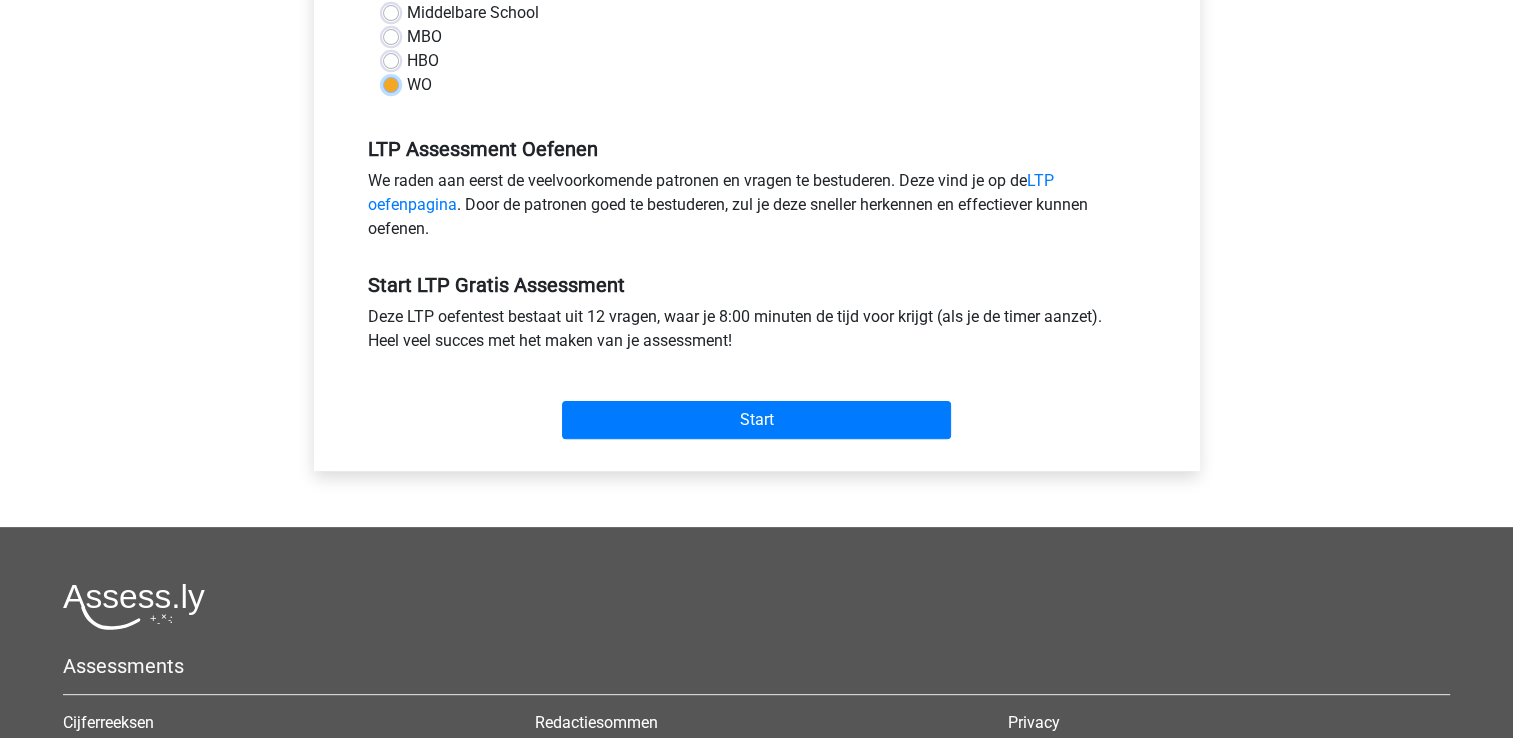 radio on "true" 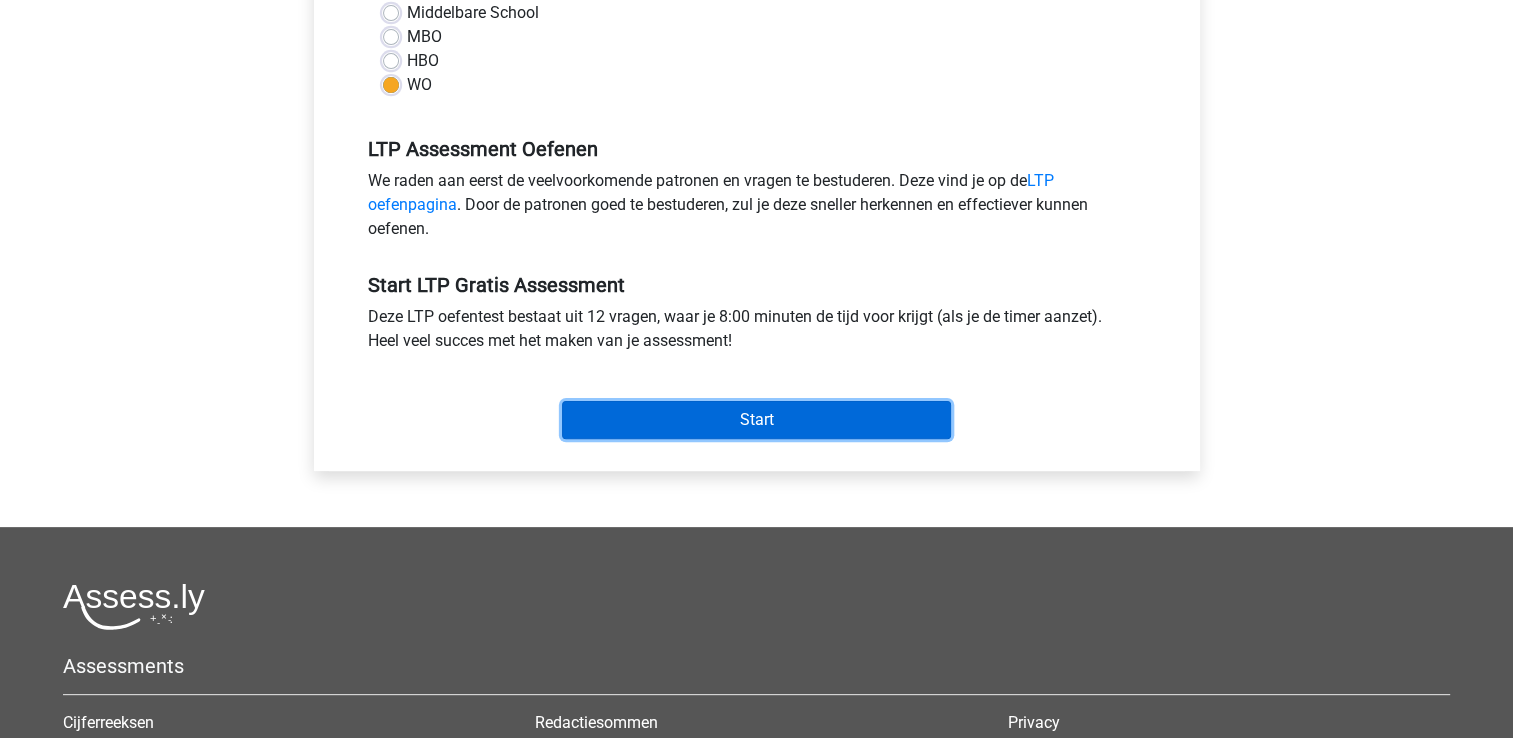 click on "Start" at bounding box center (756, 420) 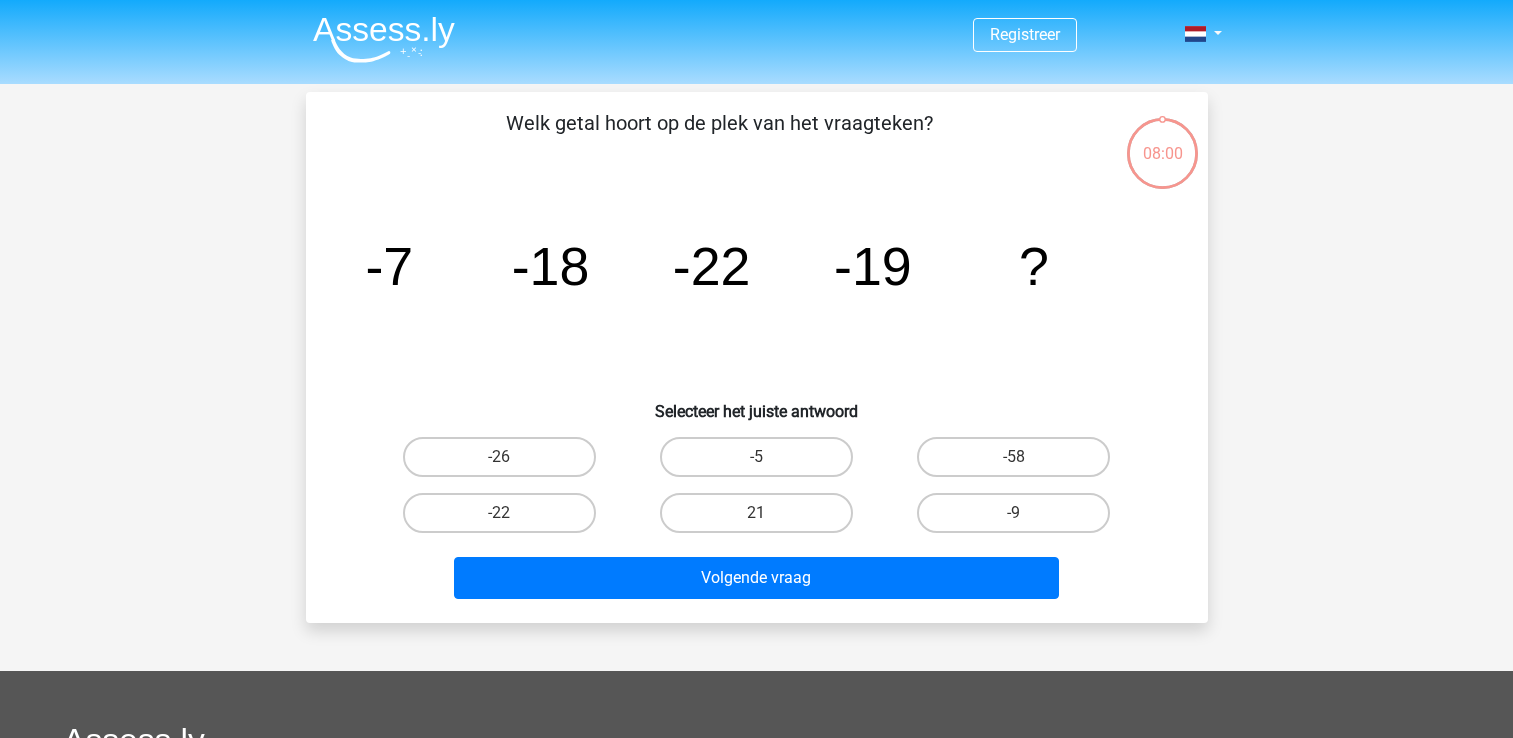 scroll, scrollTop: 0, scrollLeft: 0, axis: both 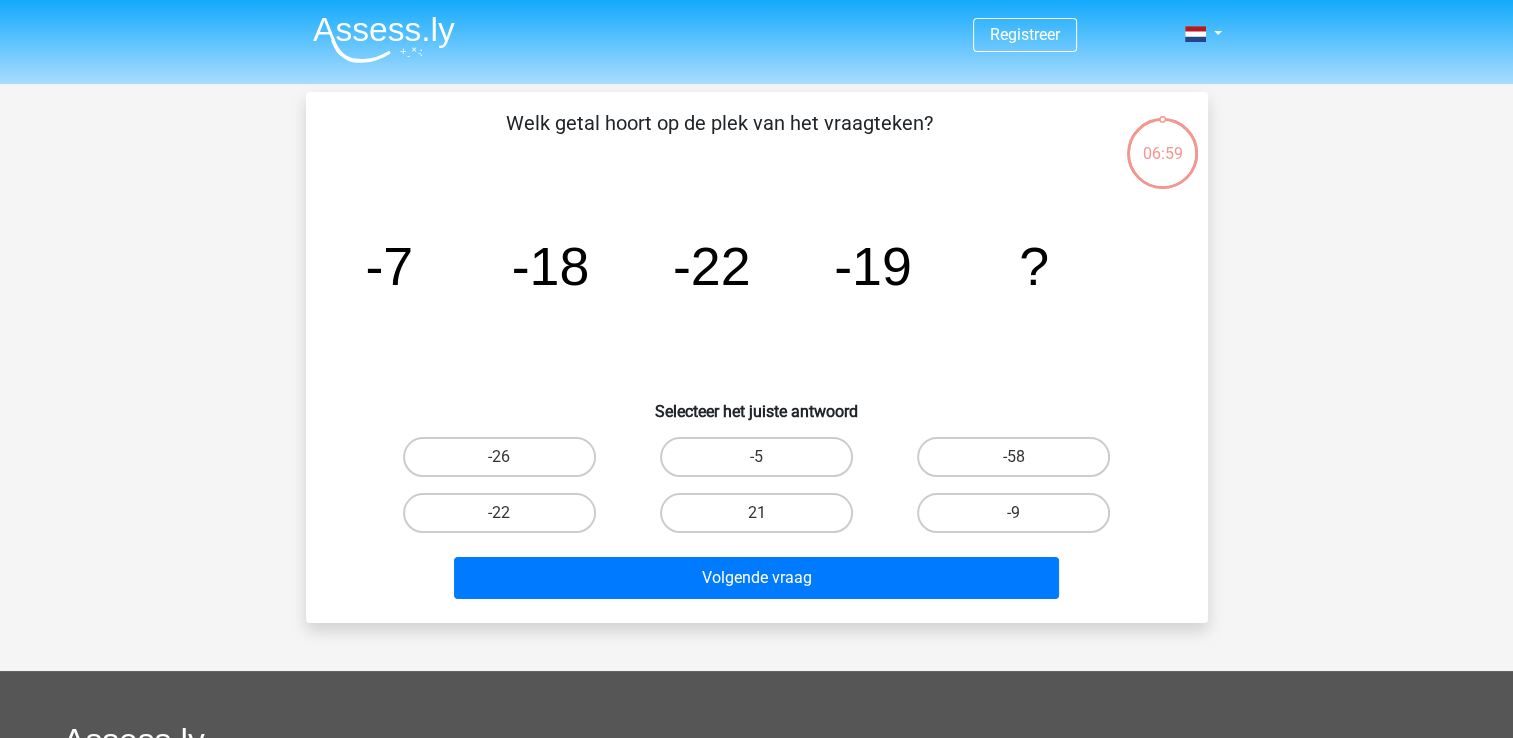 click on "-22" at bounding box center (505, 519) 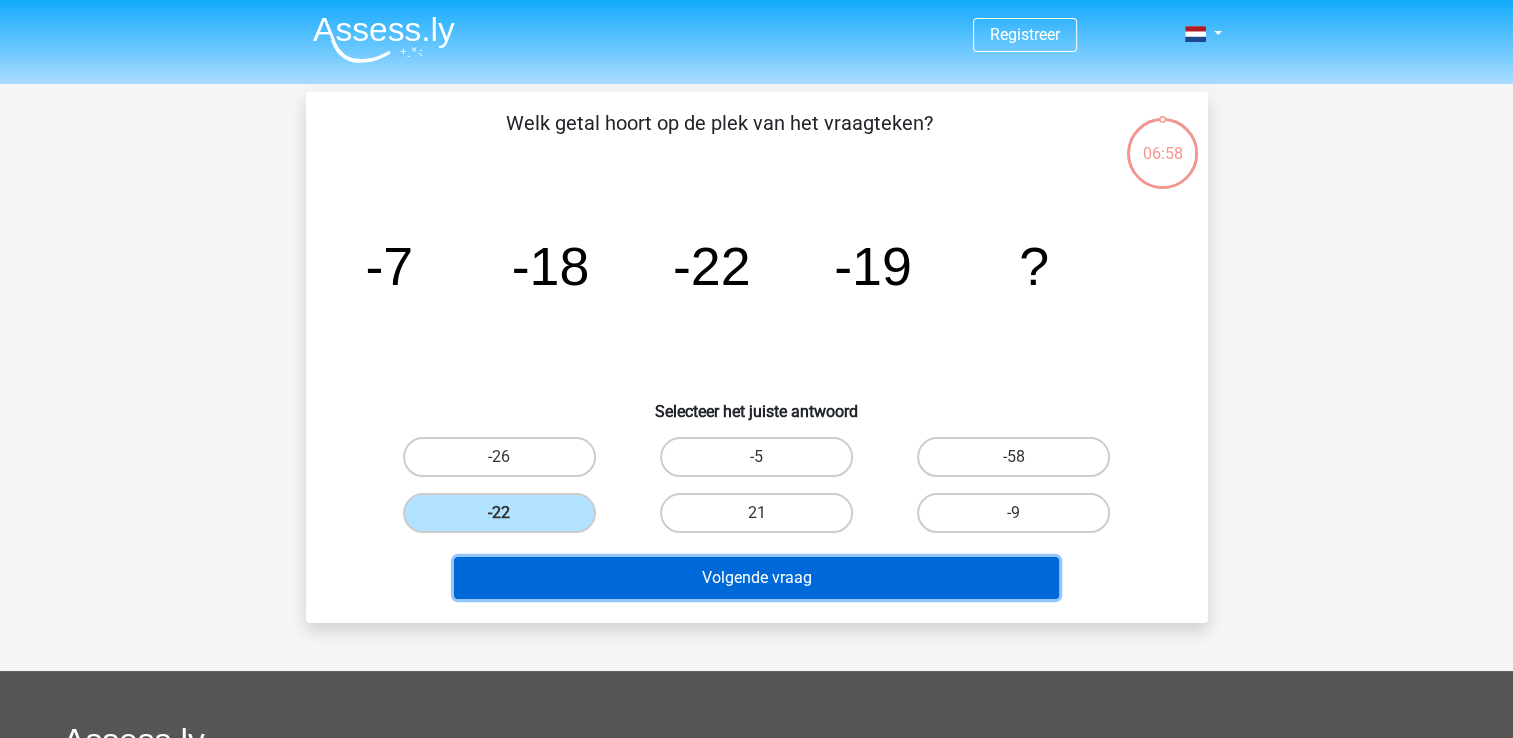 click on "Volgende vraag" at bounding box center [756, 578] 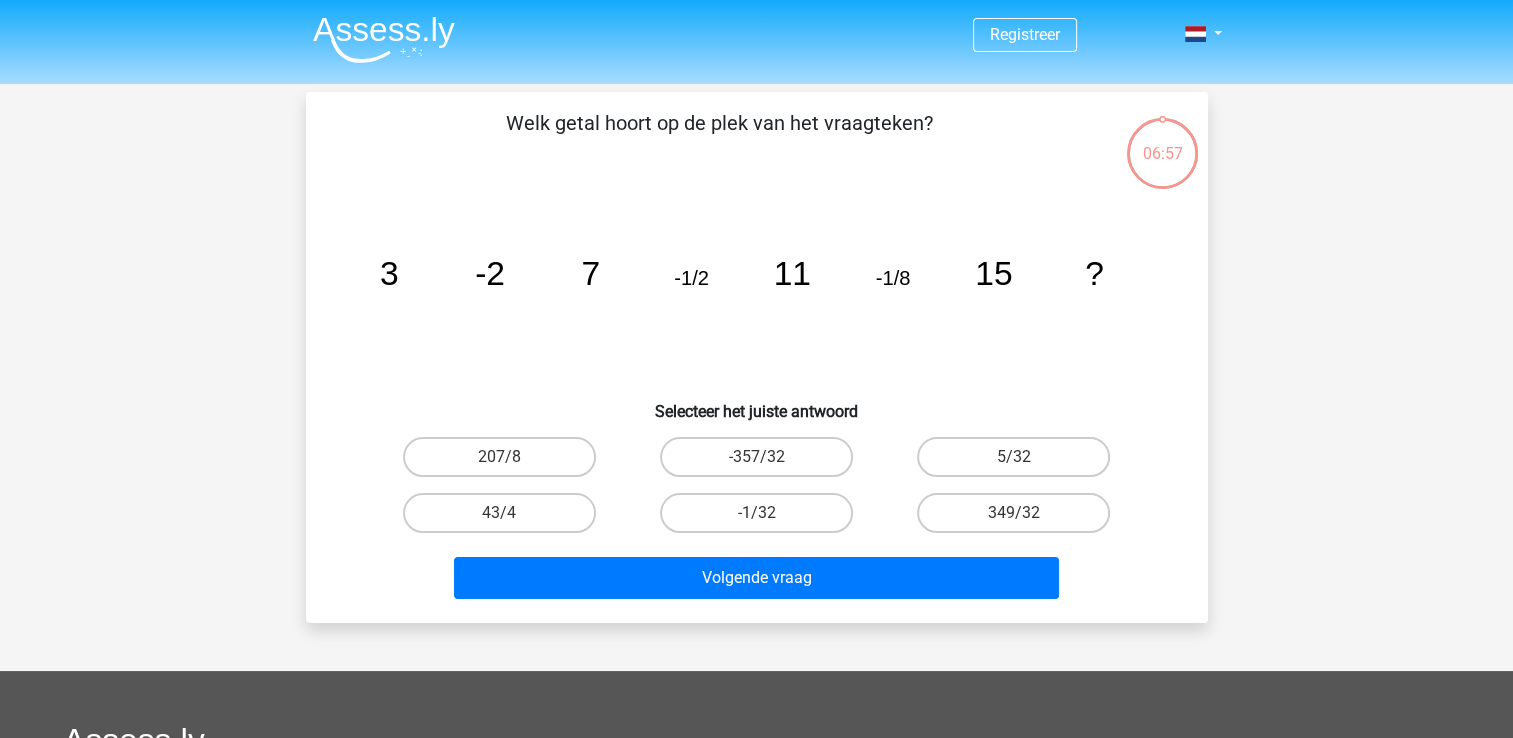 scroll, scrollTop: 92, scrollLeft: 0, axis: vertical 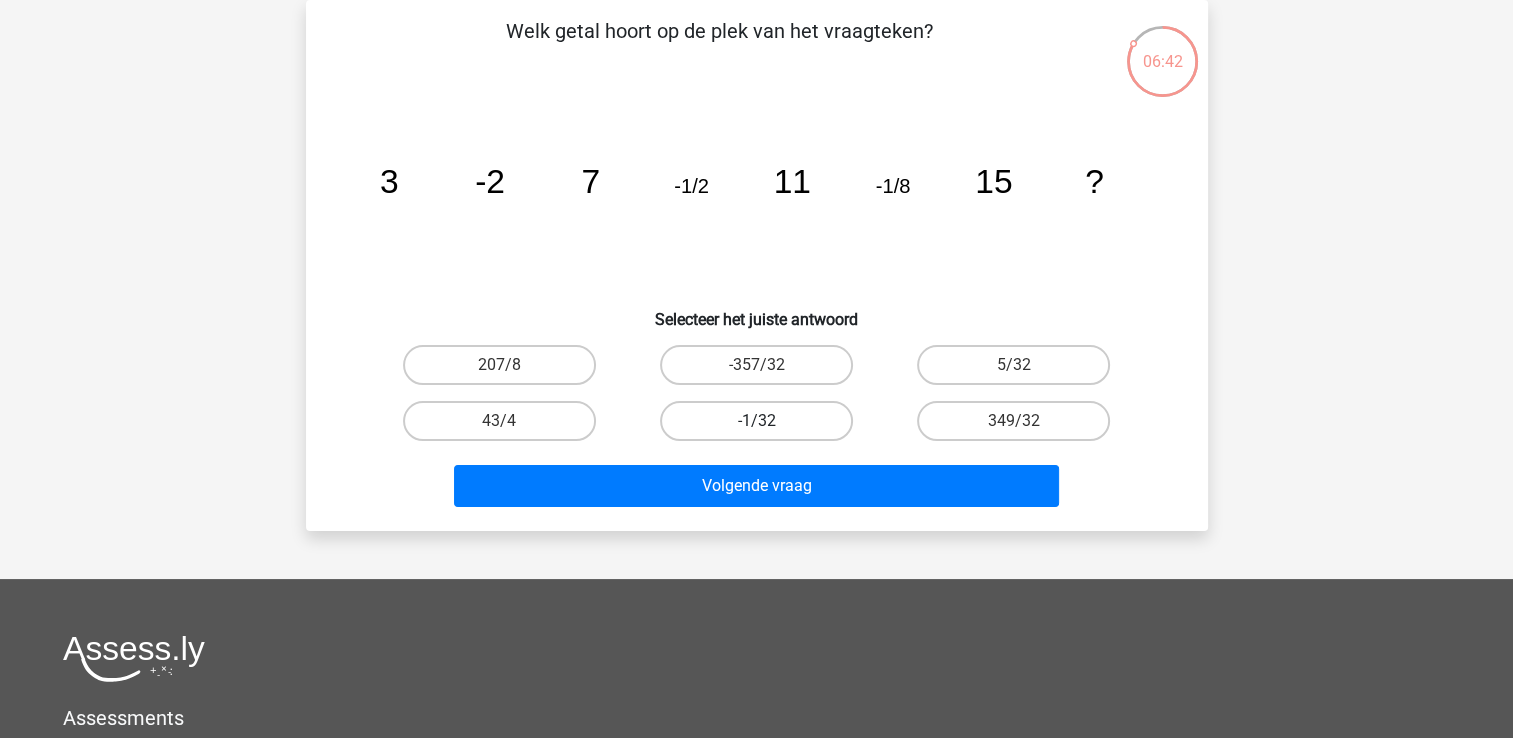 click on "-1/32" at bounding box center [756, 421] 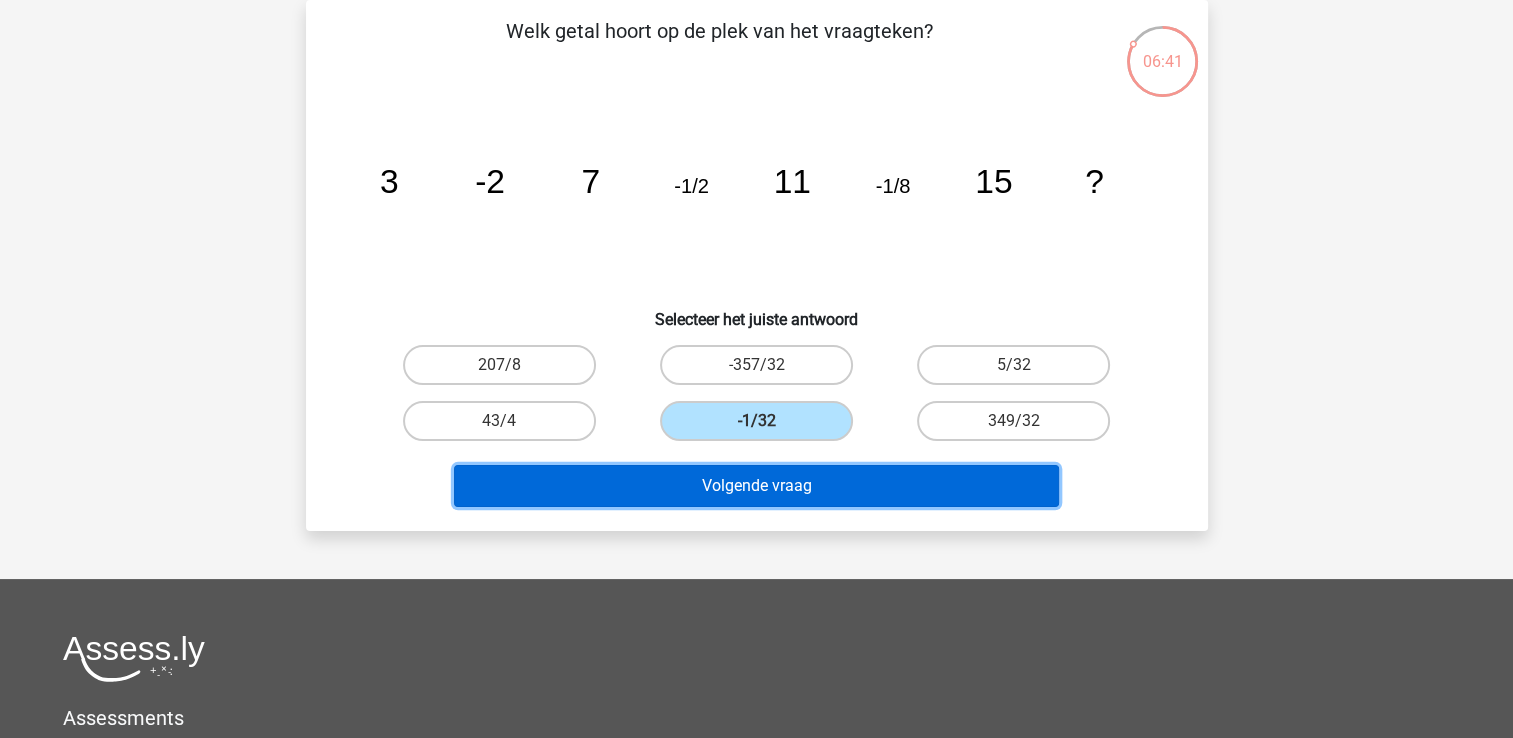click on "Volgende vraag" at bounding box center (756, 486) 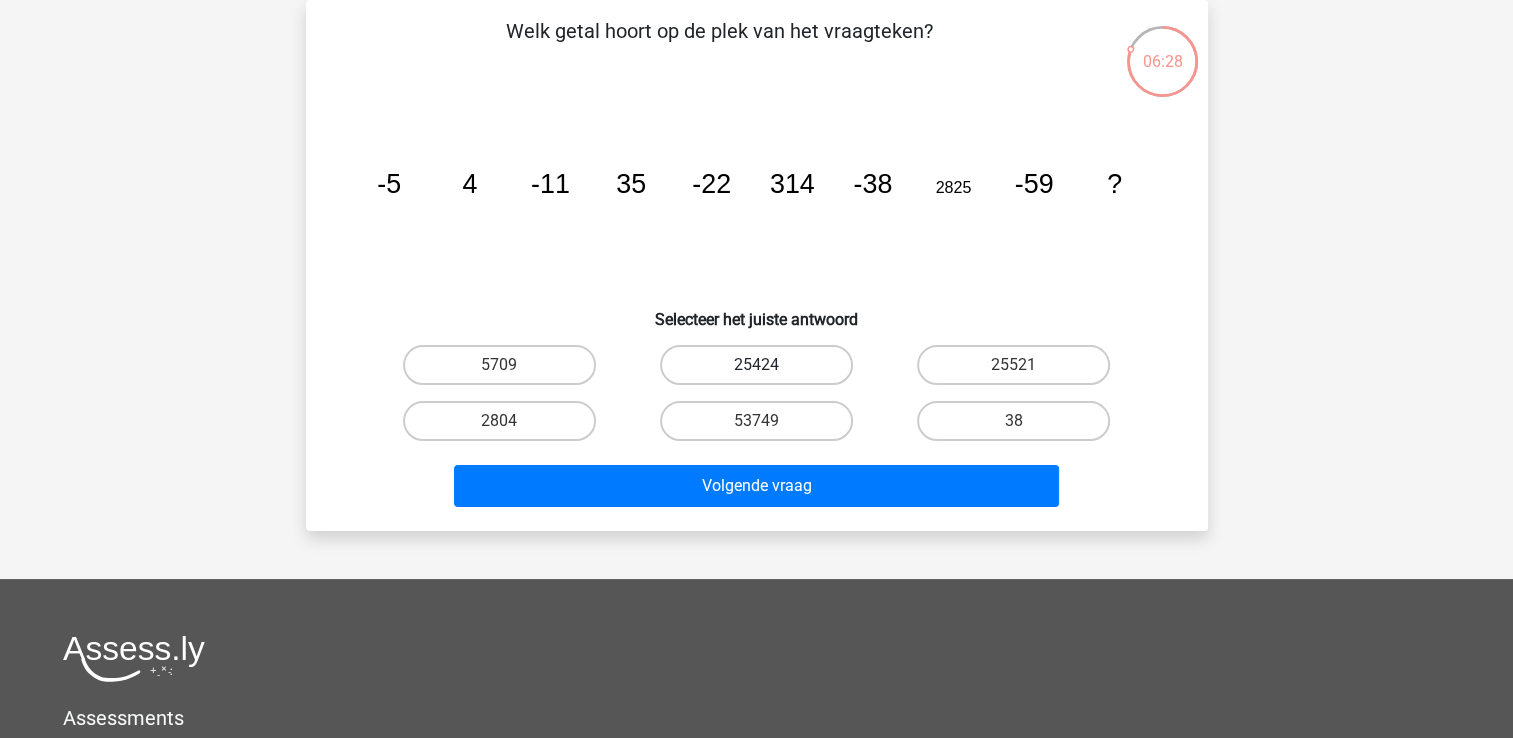 click on "25424" at bounding box center (756, 365) 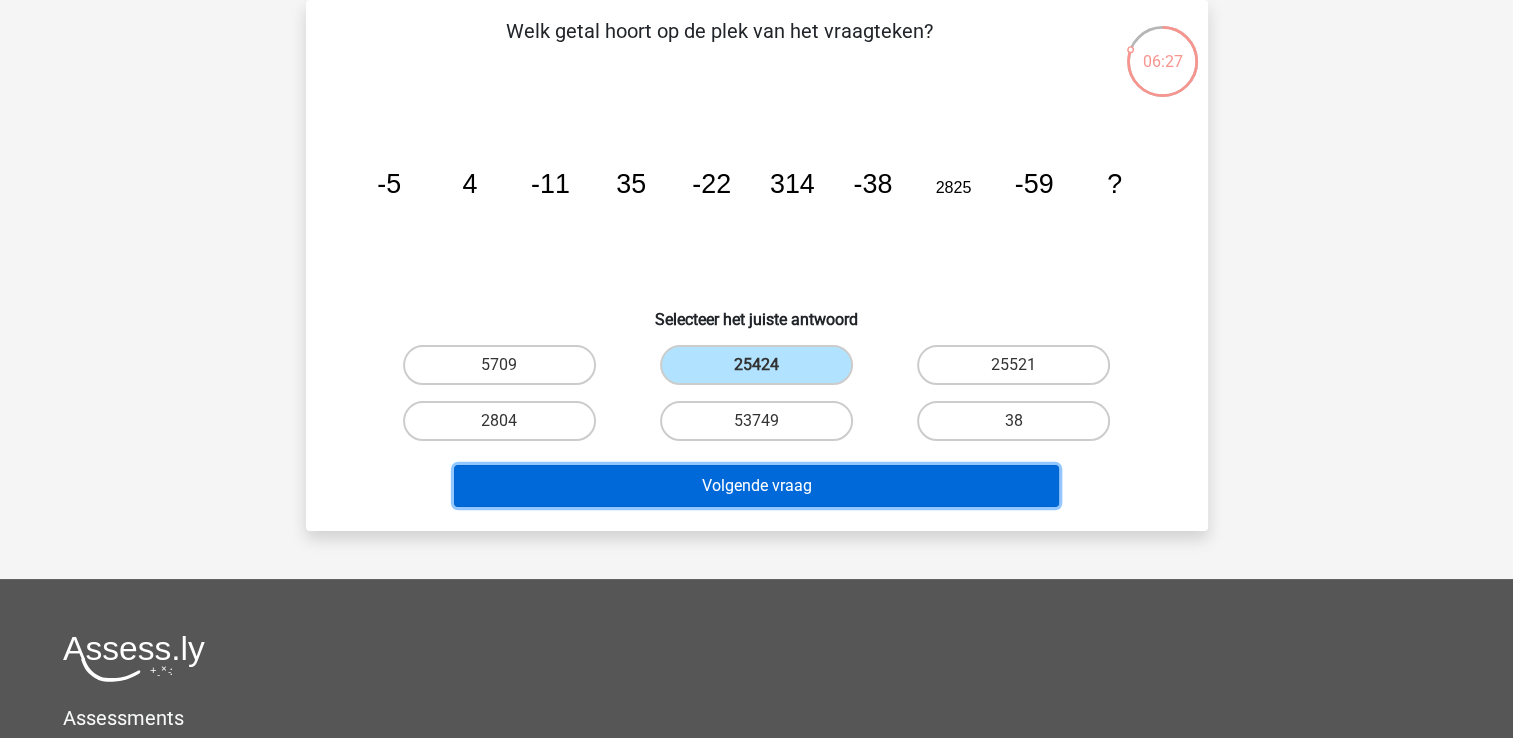 click on "Volgende vraag" at bounding box center (756, 486) 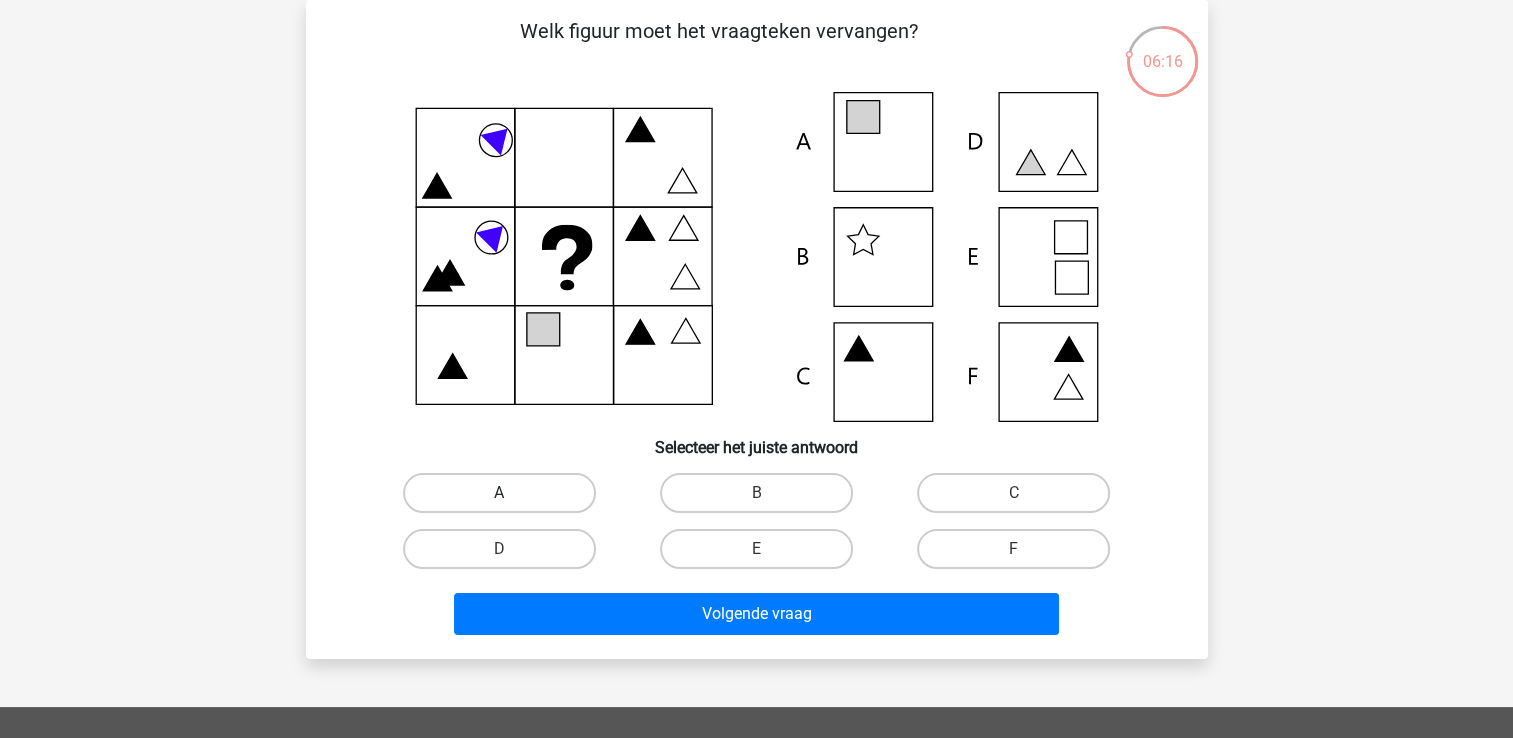 click on "A" at bounding box center (499, 493) 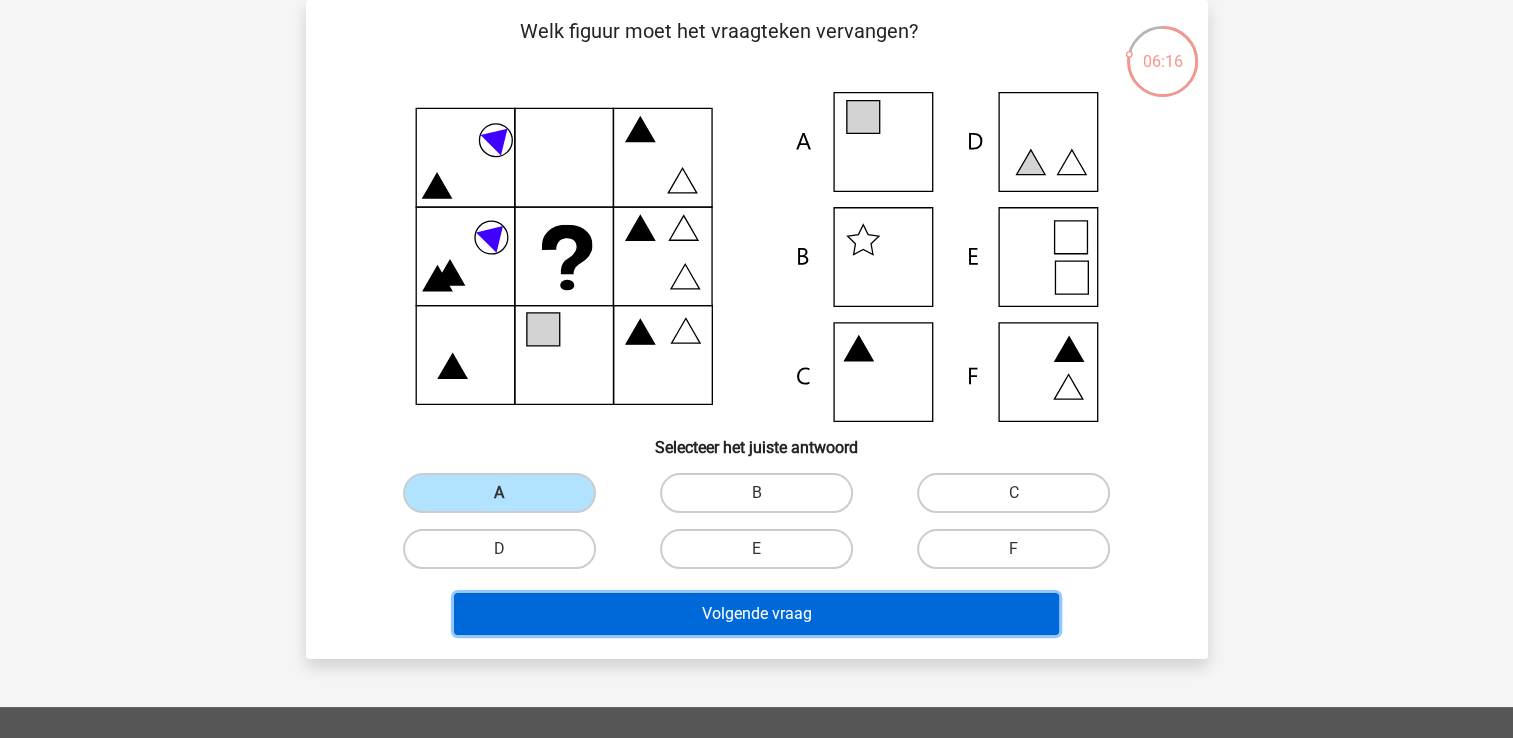 click on "Volgende vraag" at bounding box center [756, 614] 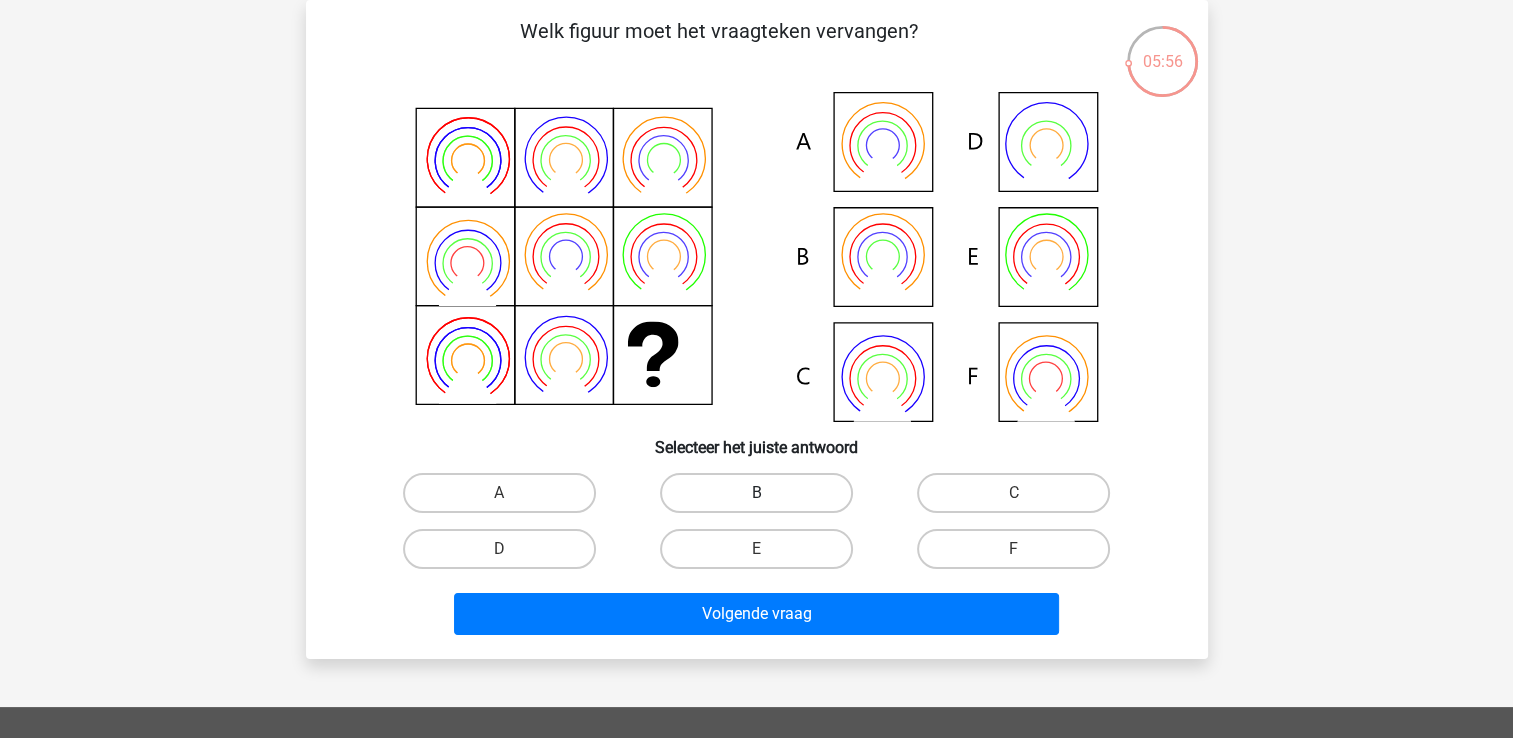 click on "B" at bounding box center [756, 493] 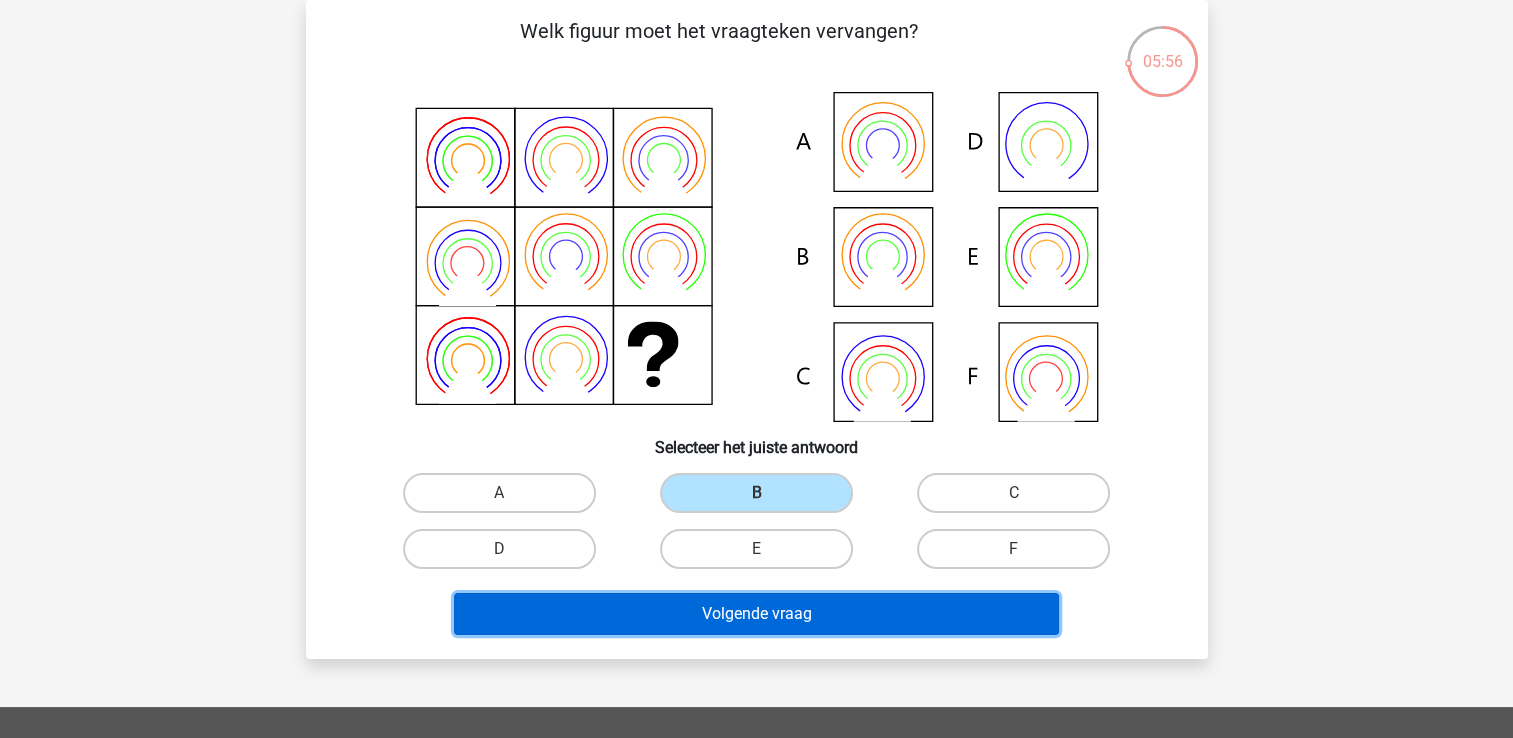 click on "Volgende vraag" at bounding box center (756, 614) 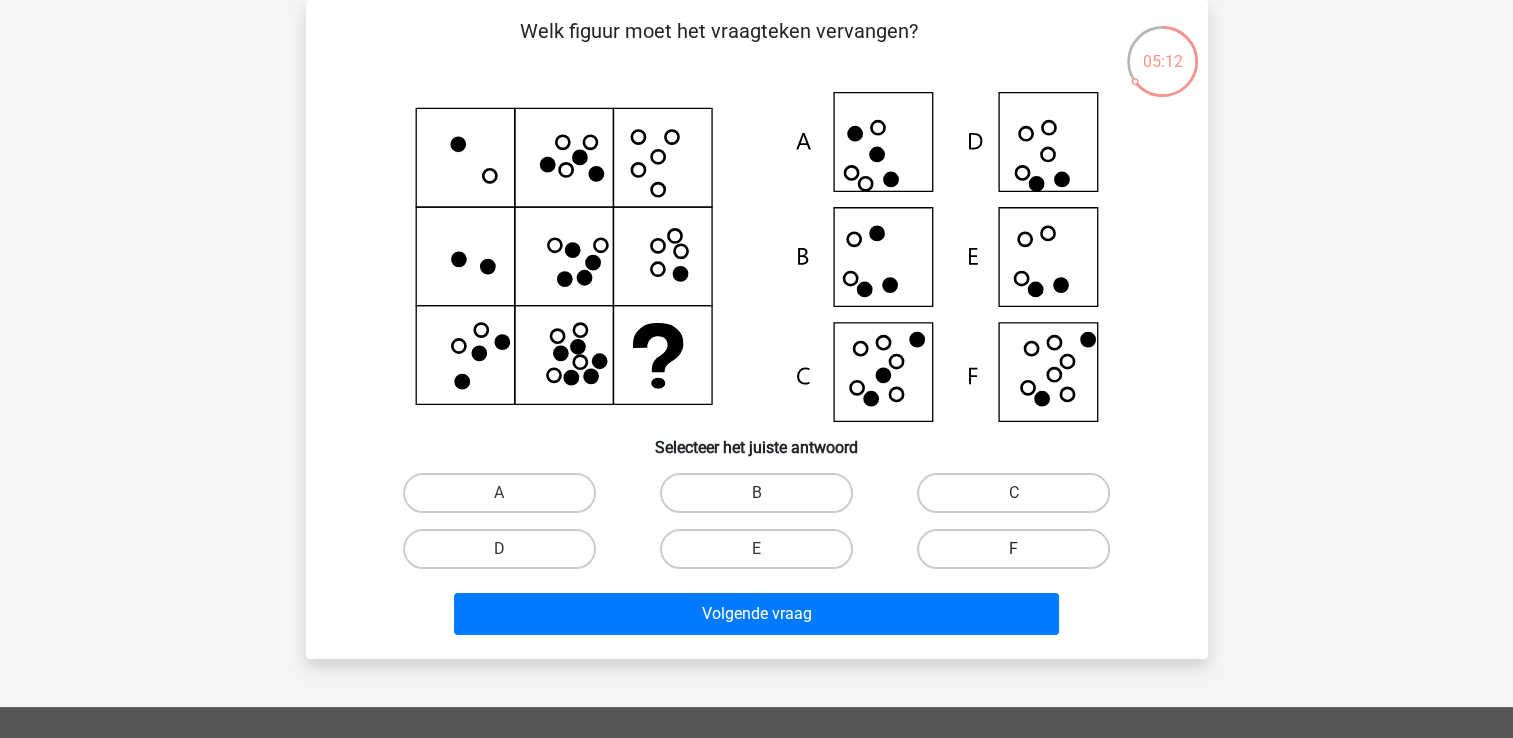 click on "F" at bounding box center (1013, 549) 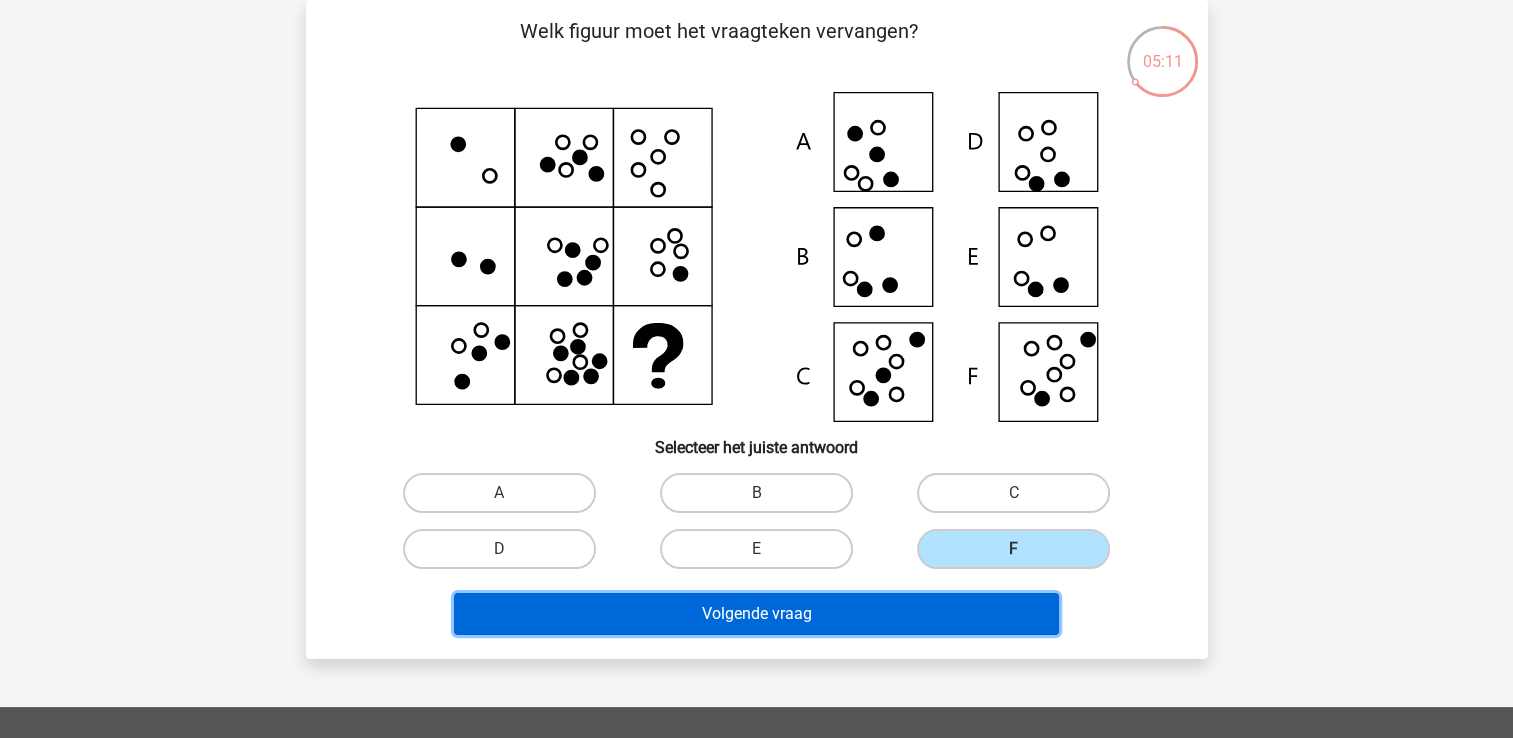 click on "Volgende vraag" at bounding box center [756, 614] 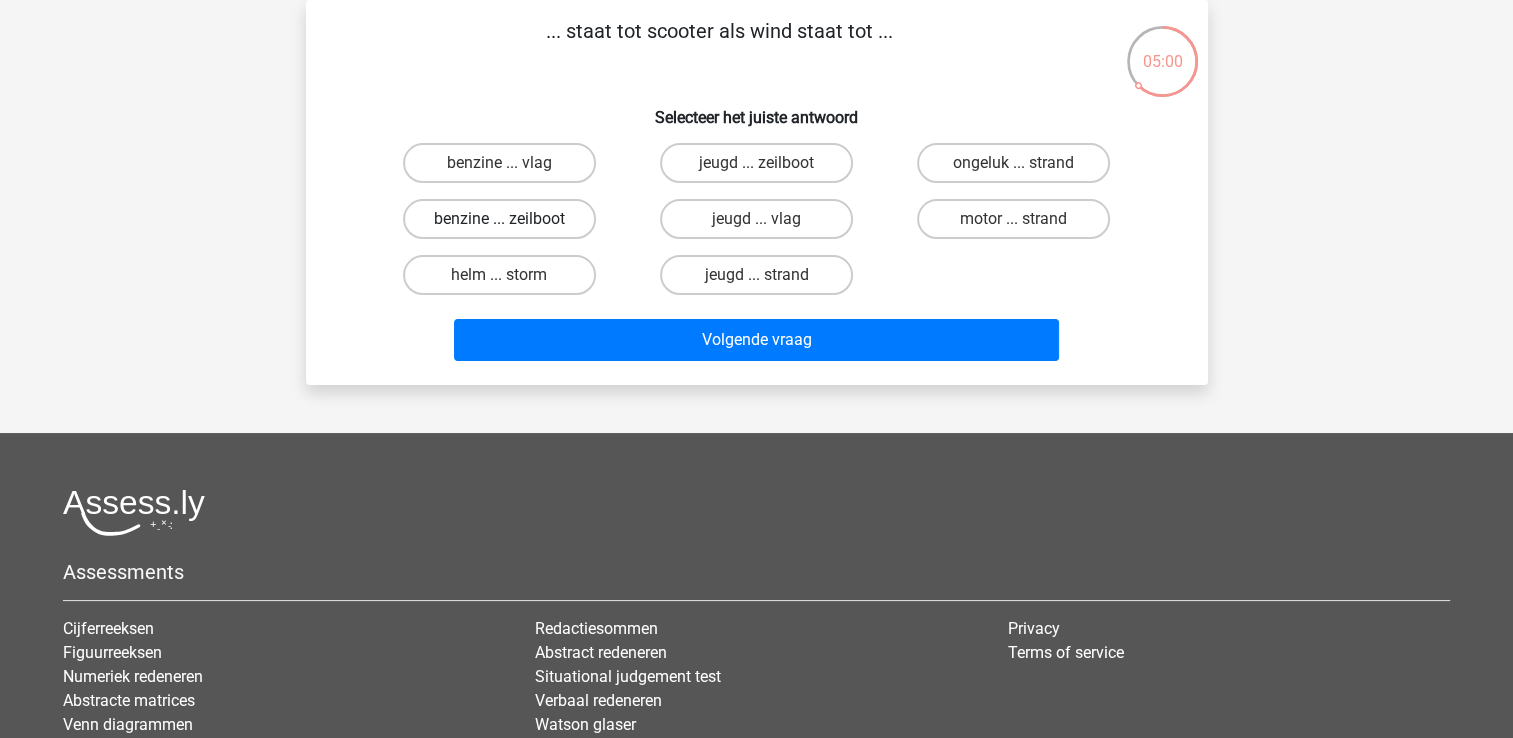 click on "benzine ... zeilboot" at bounding box center [499, 219] 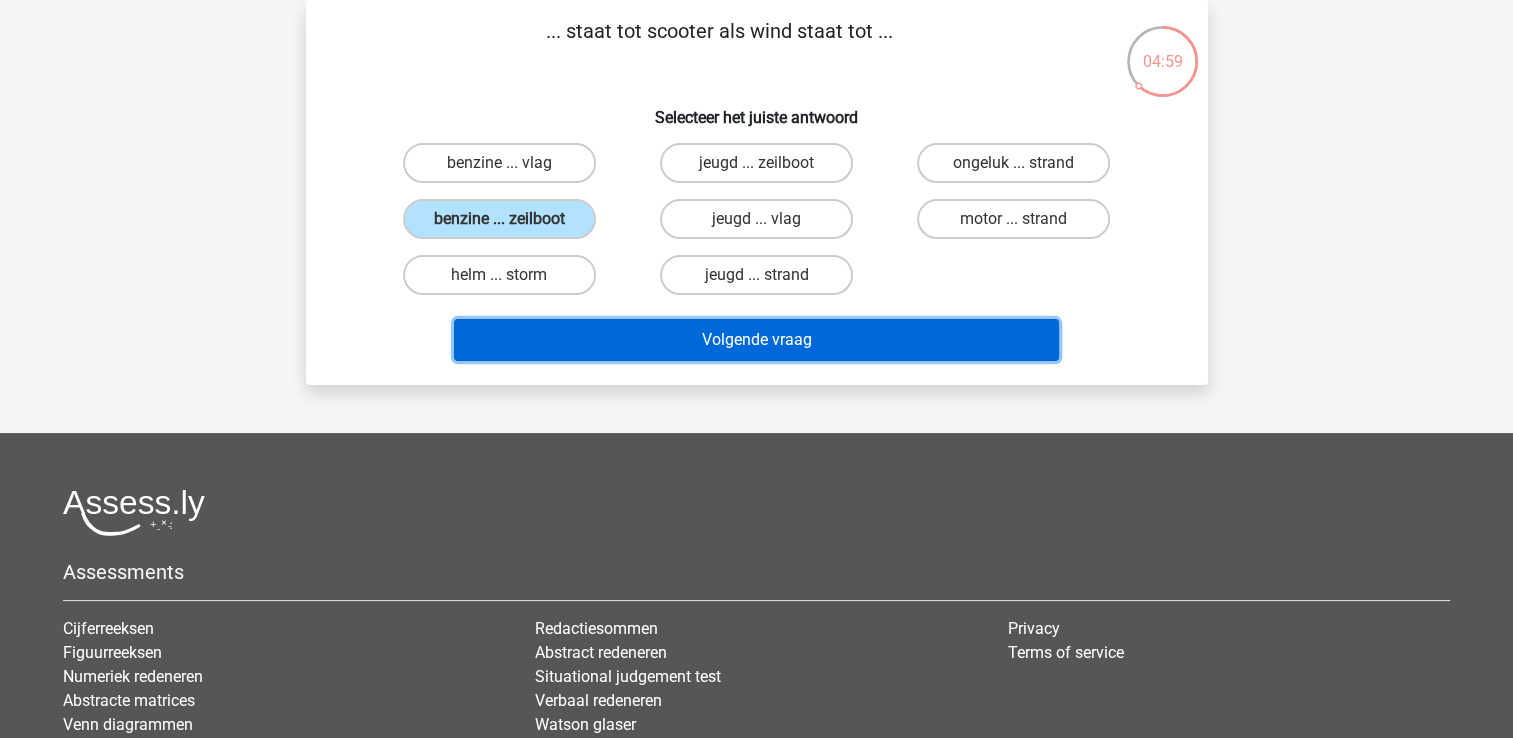 click on "Volgende vraag" at bounding box center (756, 340) 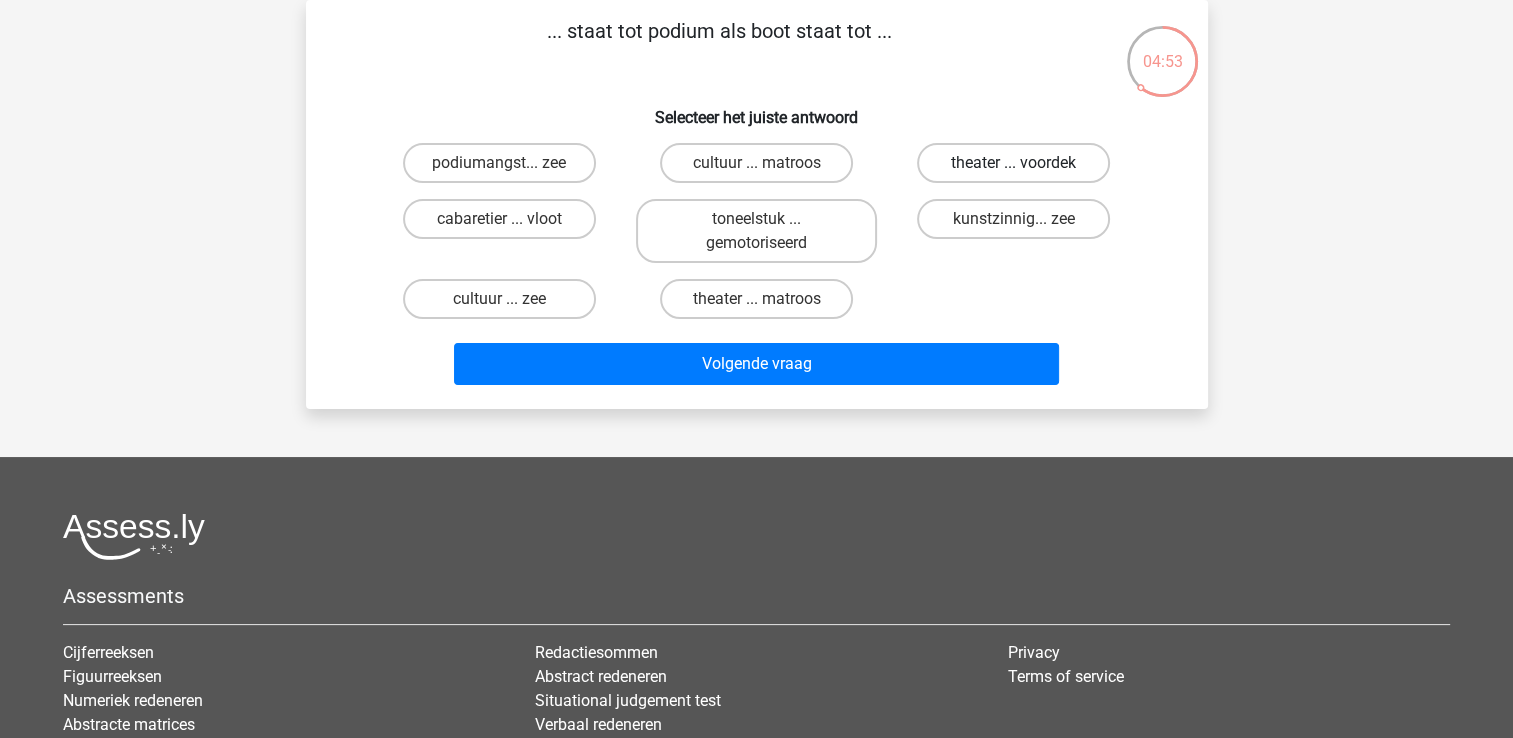 click on "theater ... voordek" at bounding box center [1013, 163] 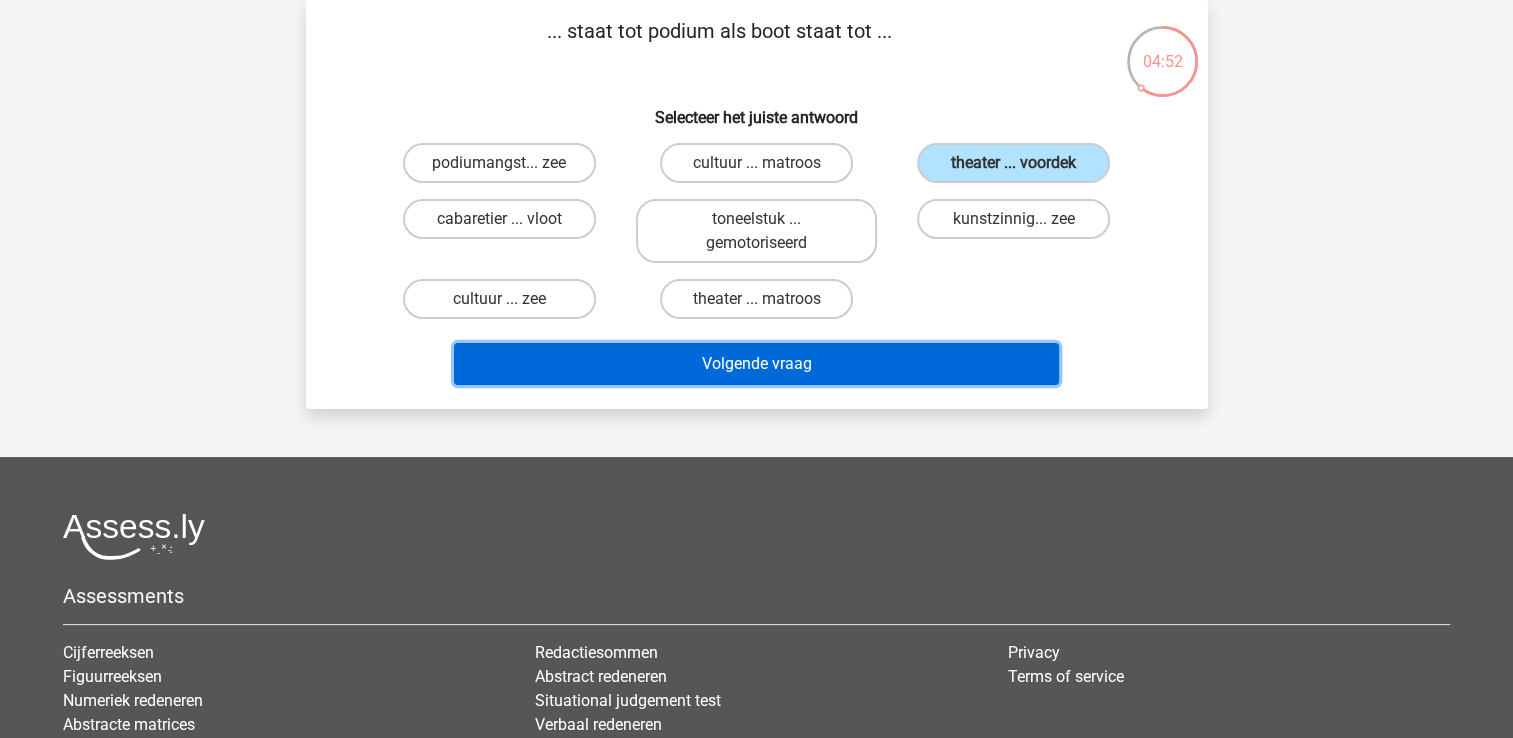 click on "Volgende vraag" at bounding box center [756, 364] 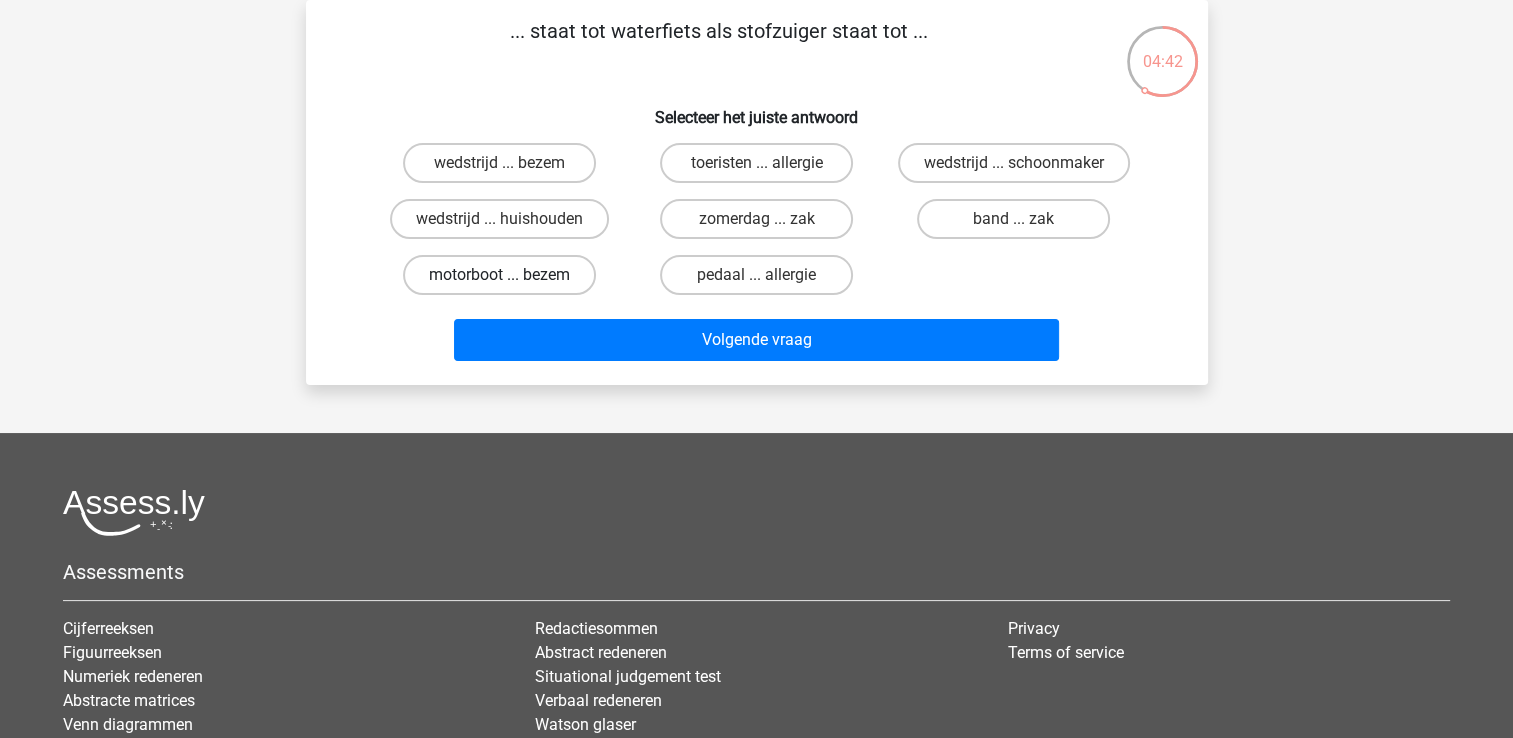 click on "motorboot ... bezem" at bounding box center (499, 275) 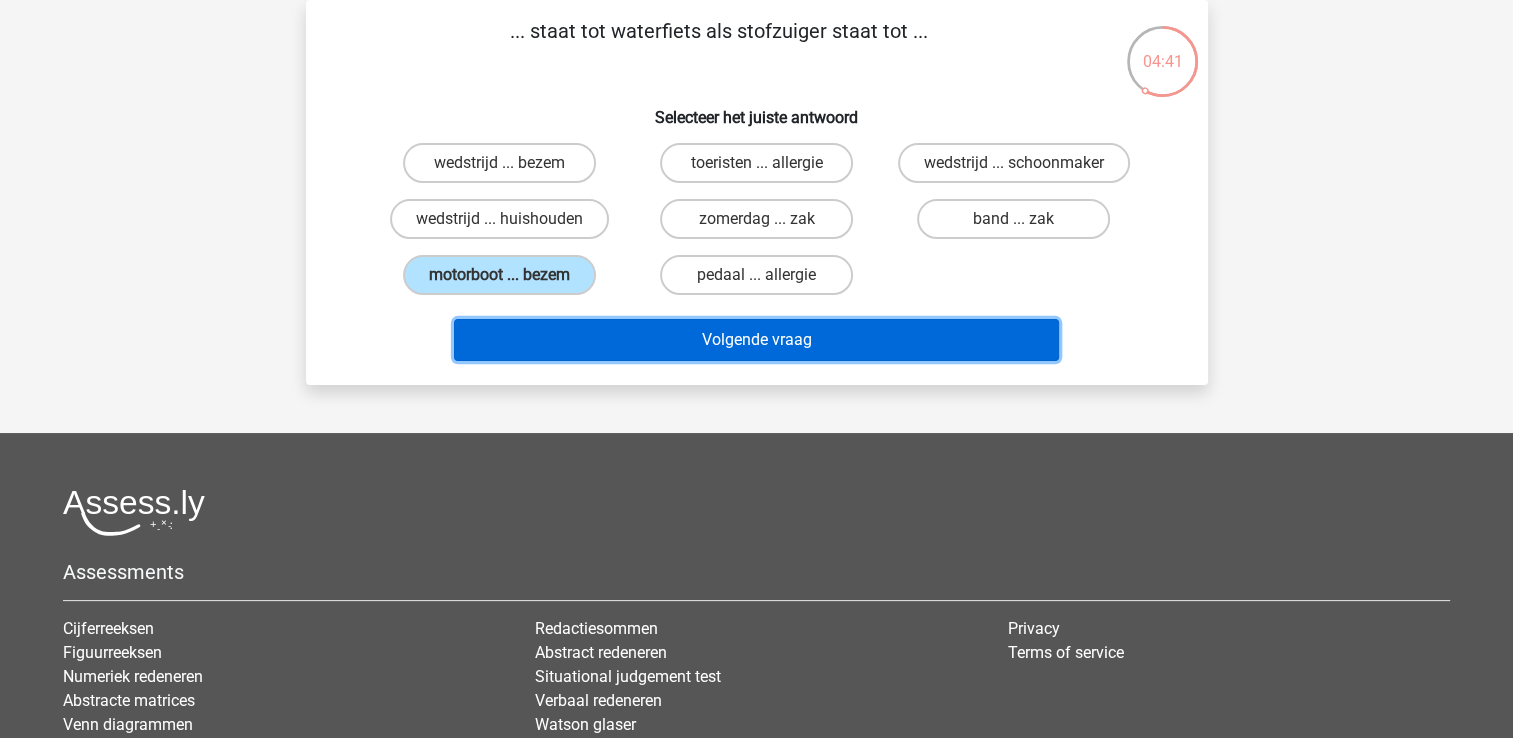 click on "Volgende vraag" at bounding box center [756, 340] 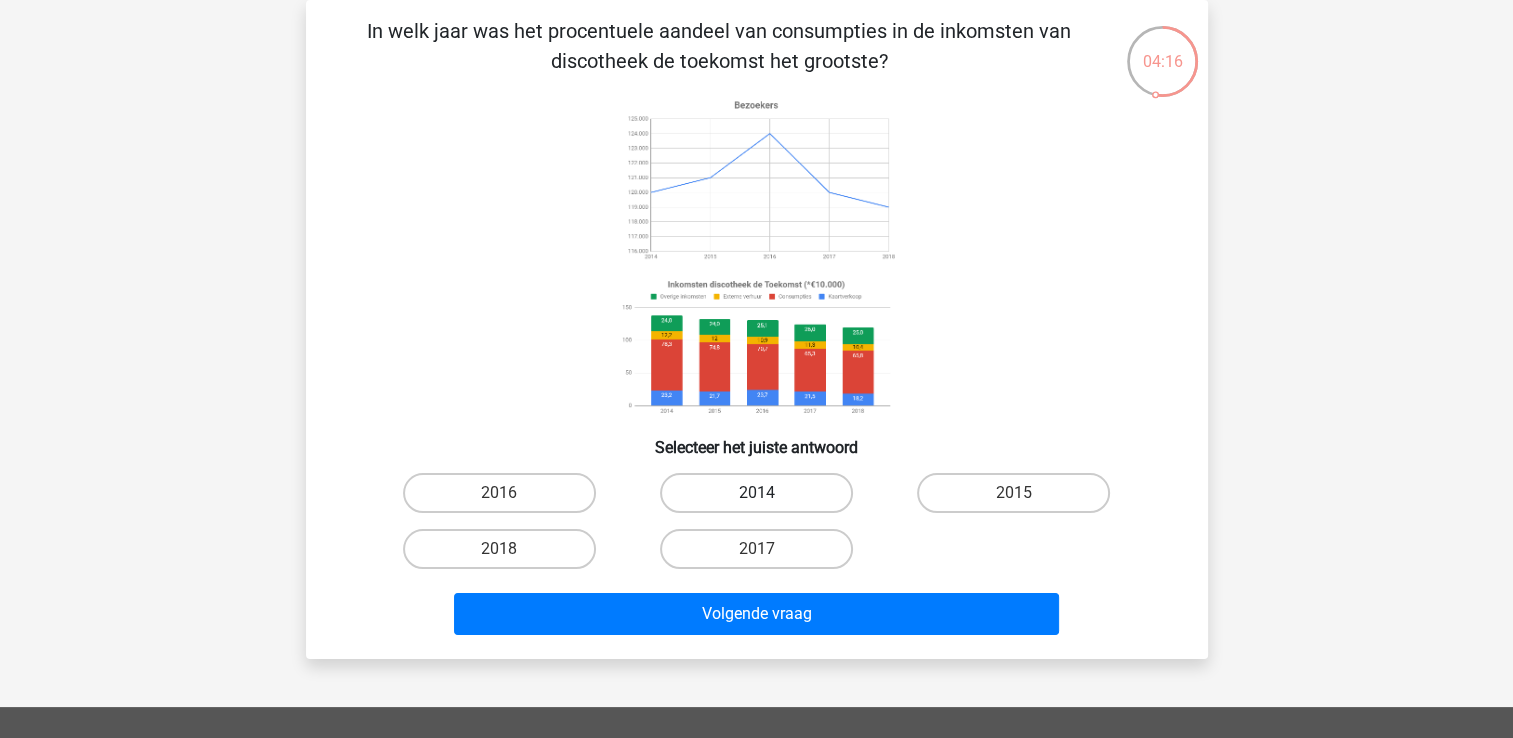 click on "2014" at bounding box center [756, 493] 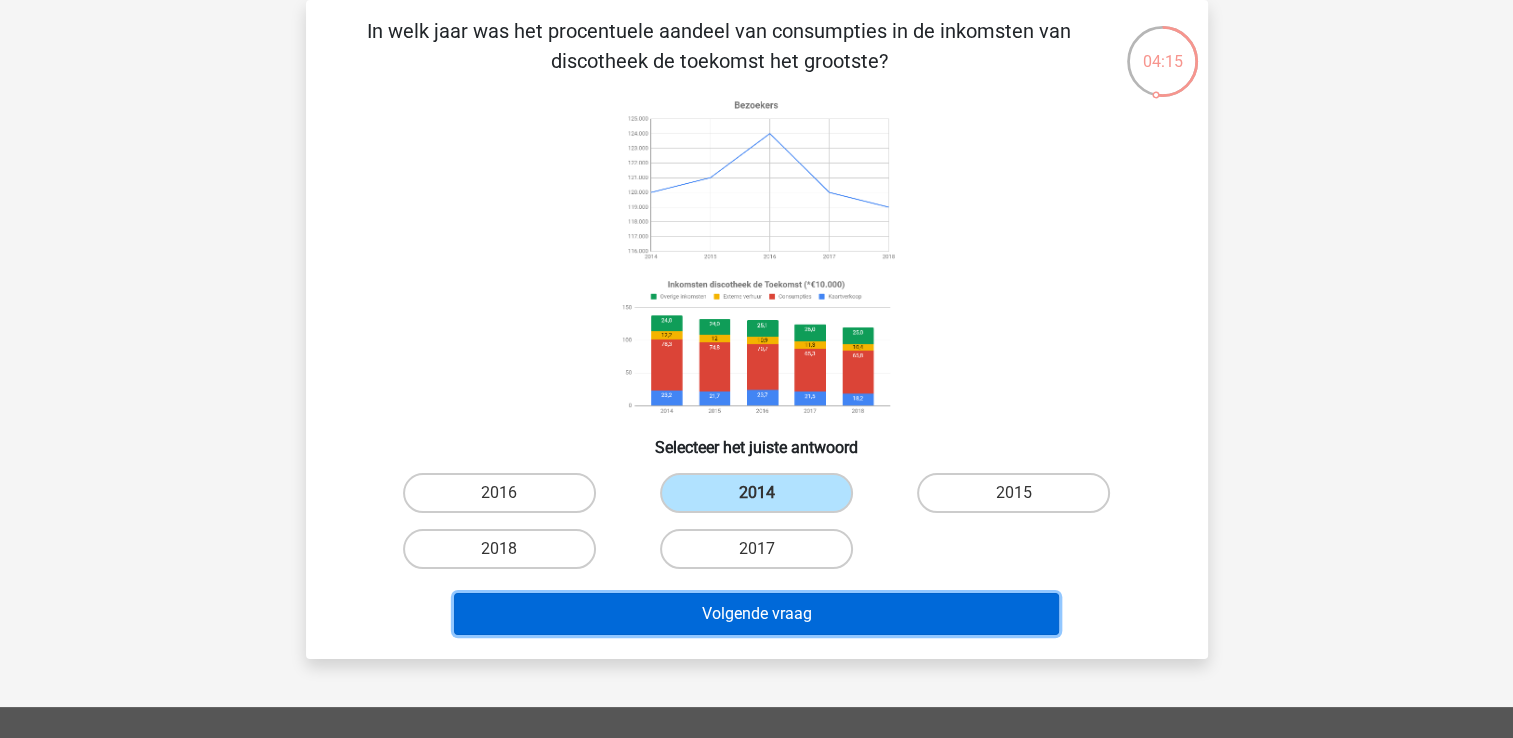 click on "Volgende vraag" at bounding box center (756, 614) 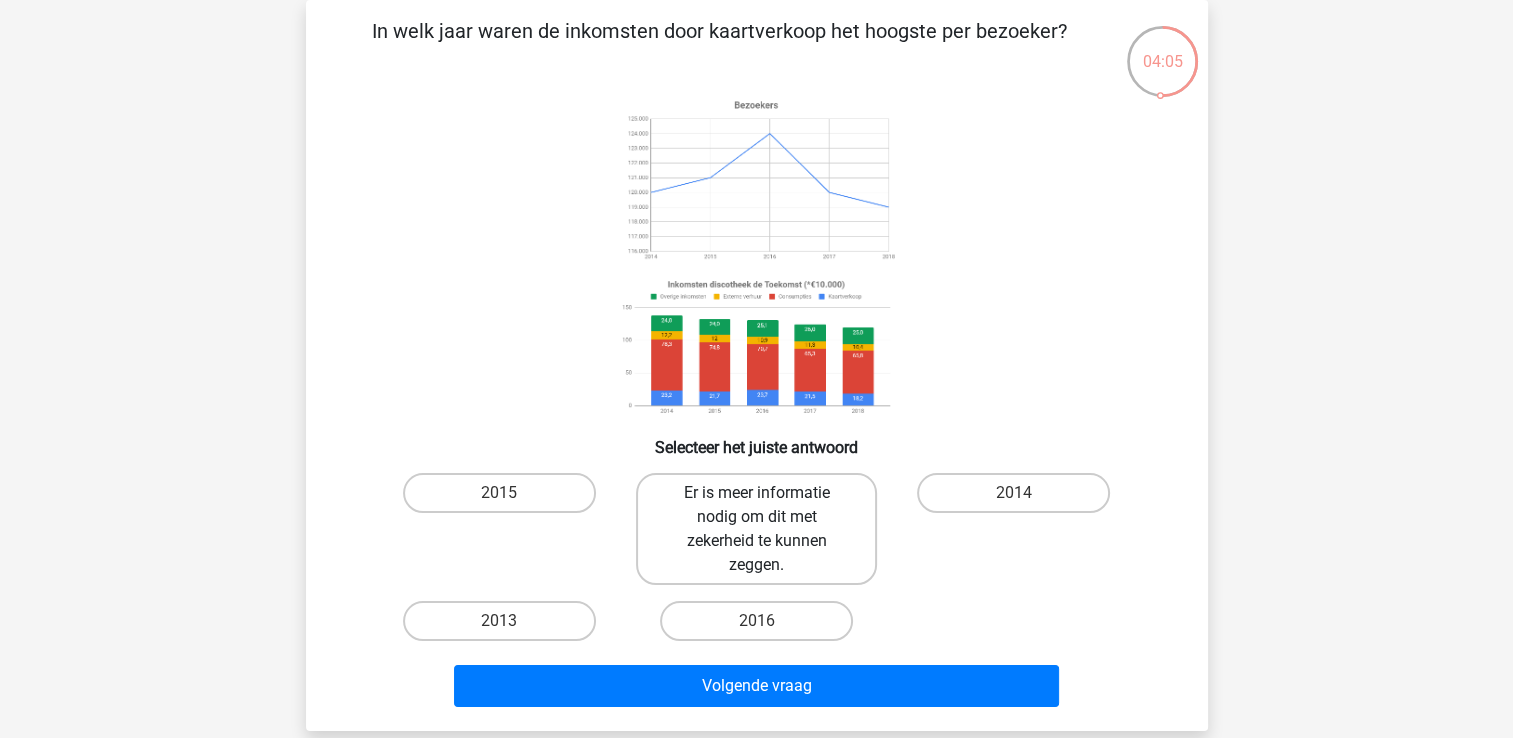 click on "Er is meer informatie nodig om dit met zekerheid te kunnen zeggen." at bounding box center (756, 529) 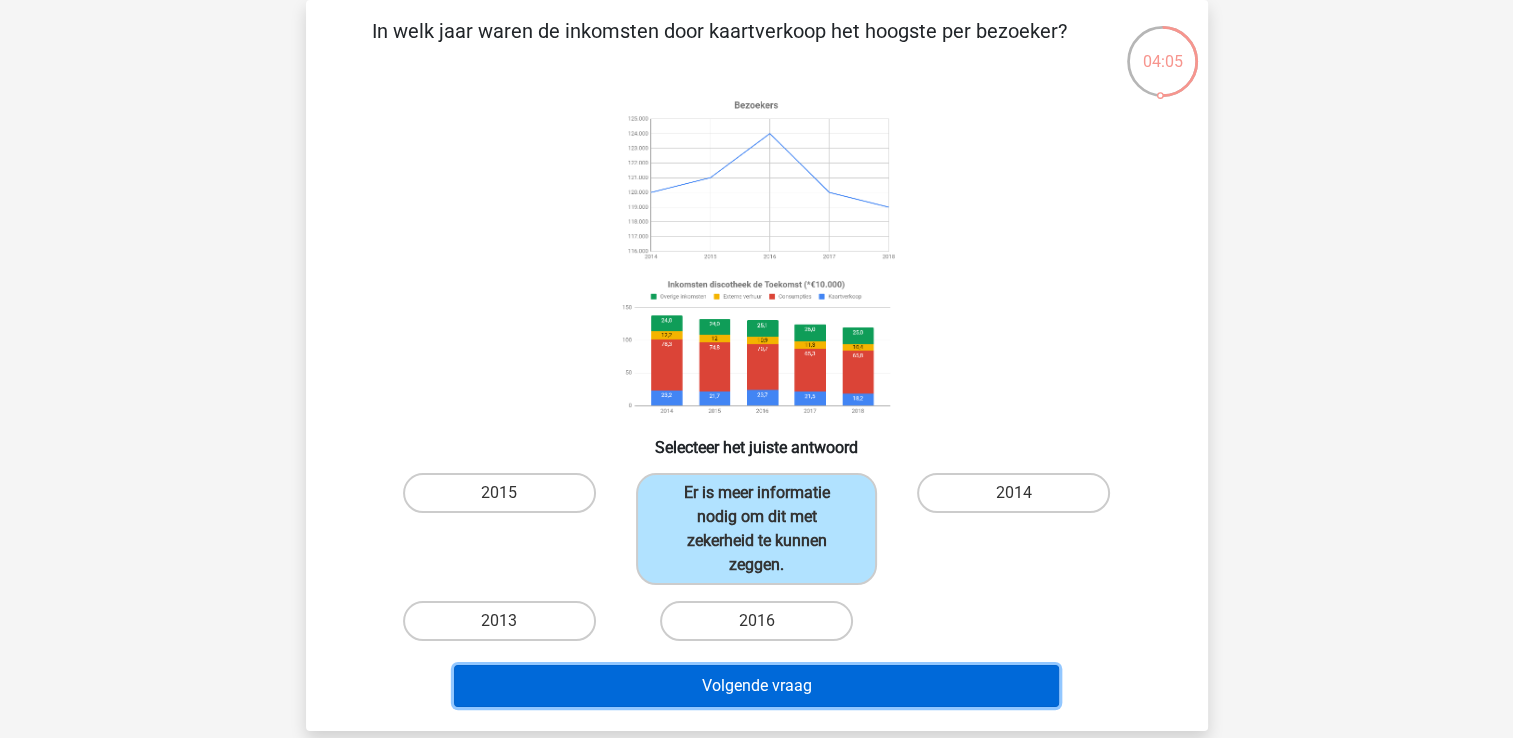 click on "Volgende vraag" at bounding box center (756, 686) 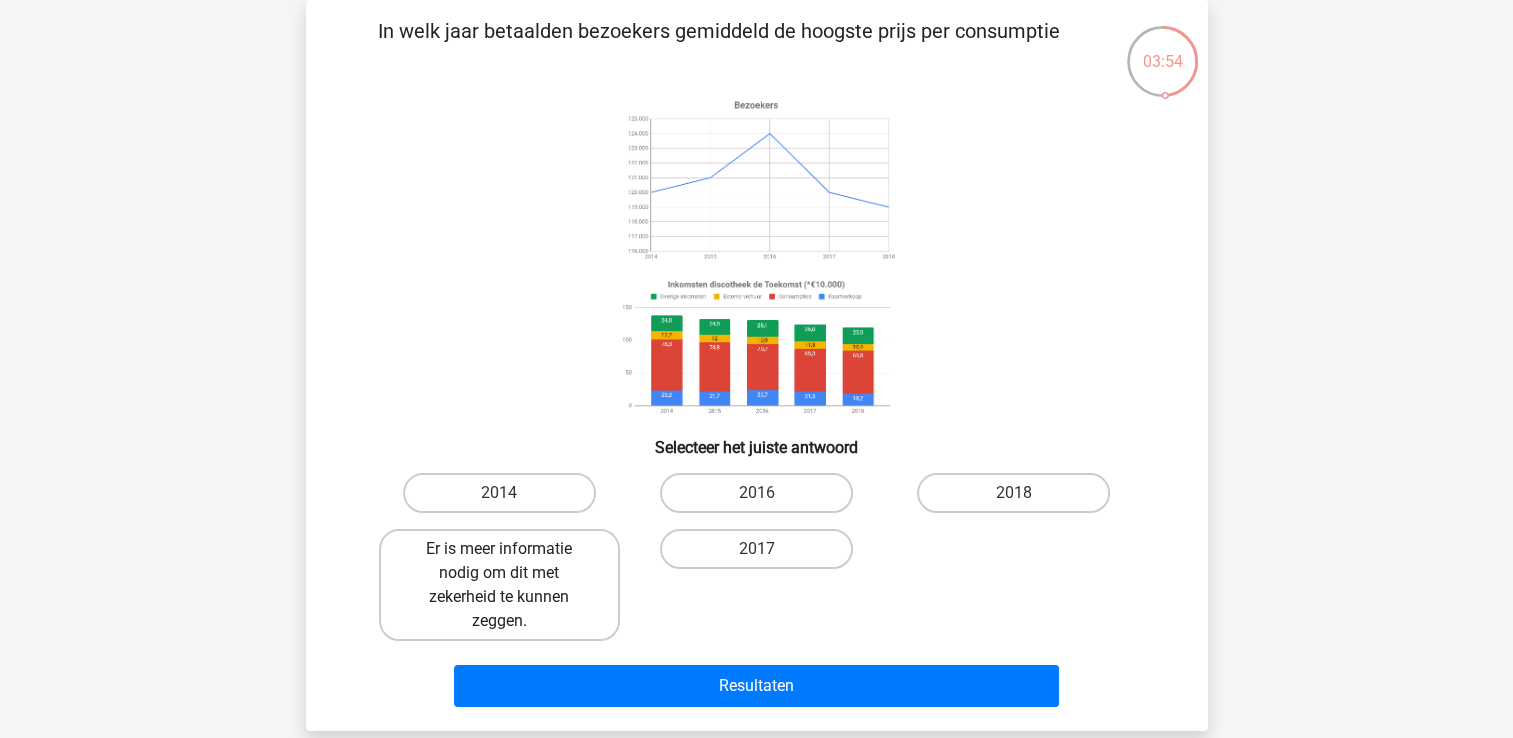 click on "Er is meer informatie nodig om dit met zekerheid te kunnen zeggen." at bounding box center (499, 585) 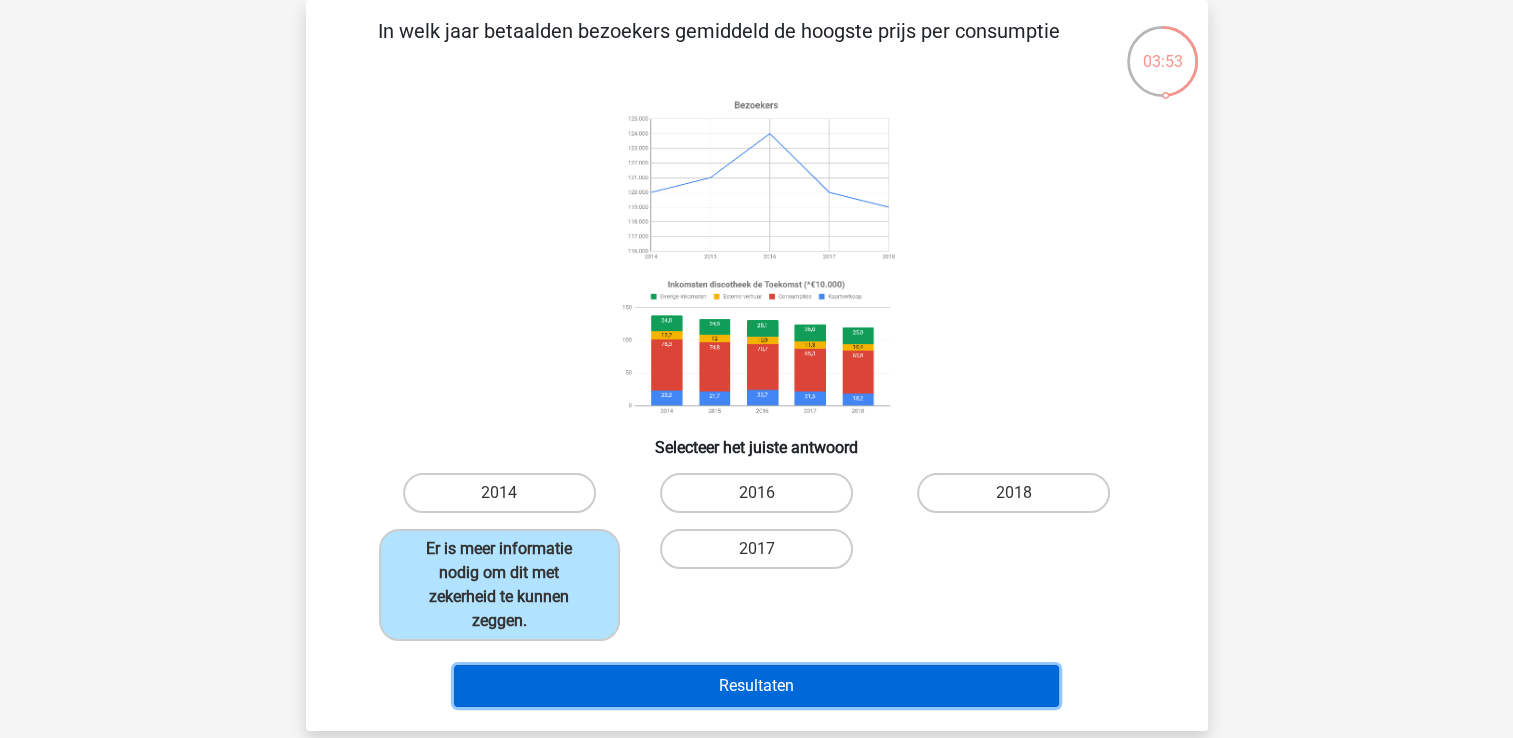 click on "Resultaten" at bounding box center [756, 686] 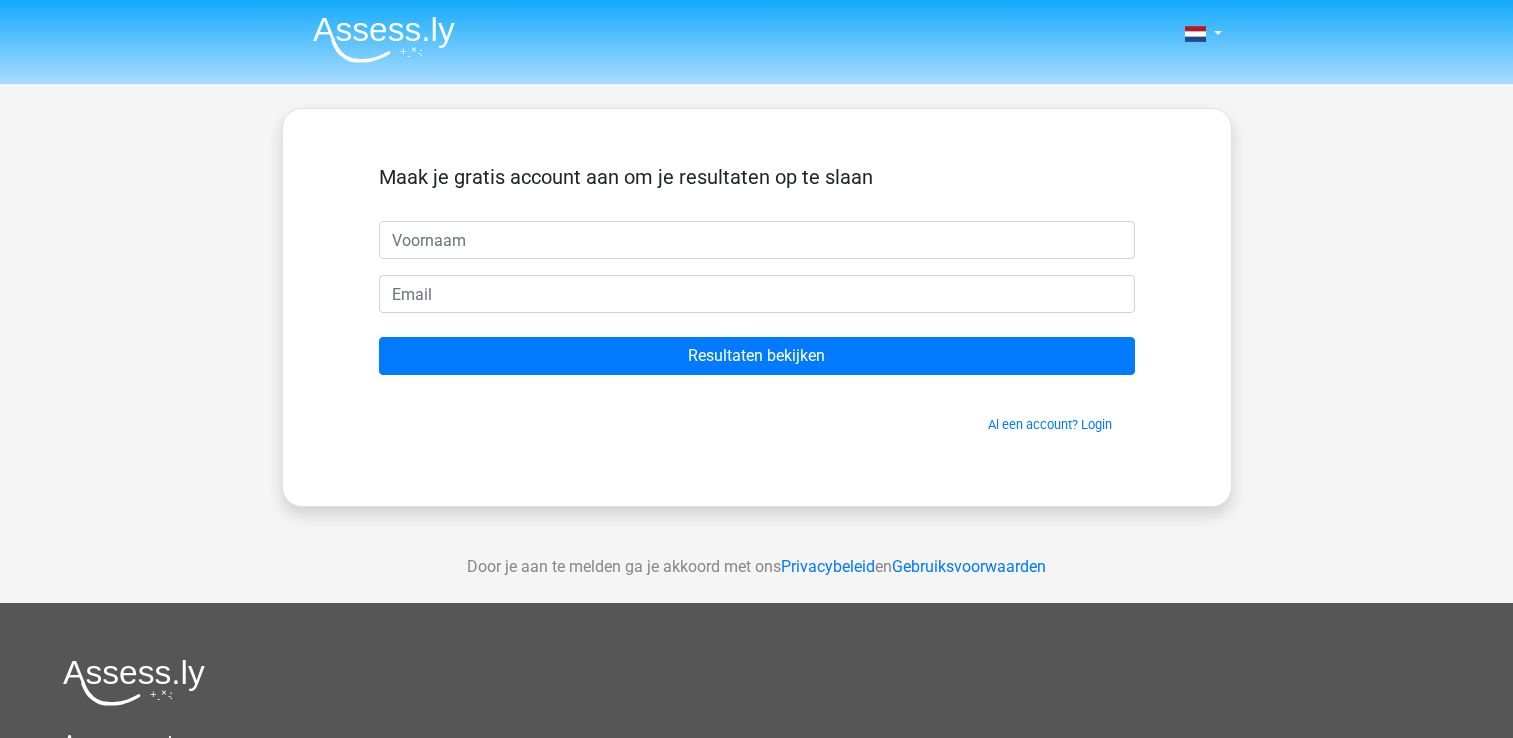 scroll, scrollTop: 0, scrollLeft: 0, axis: both 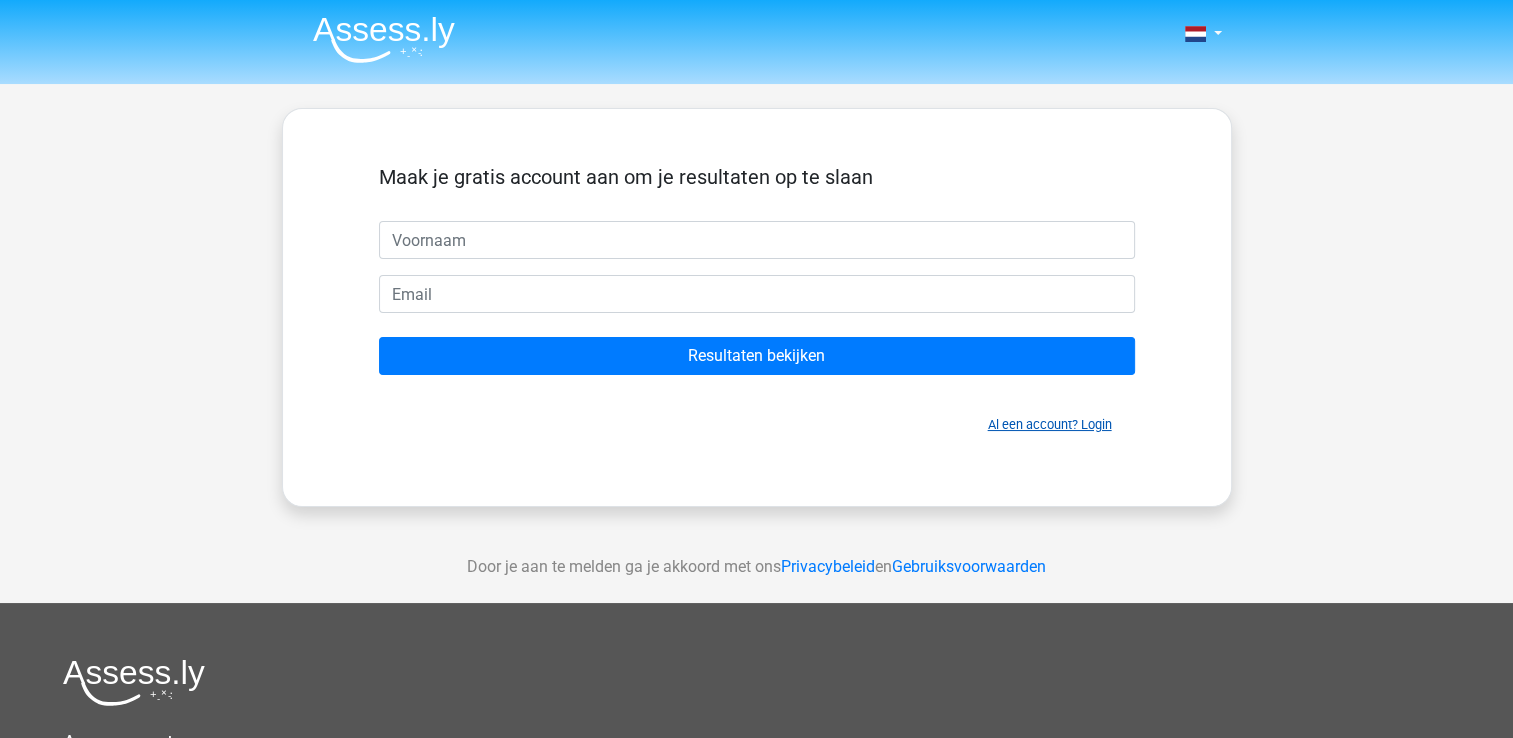 click on "Al een account? Login" at bounding box center (1050, 424) 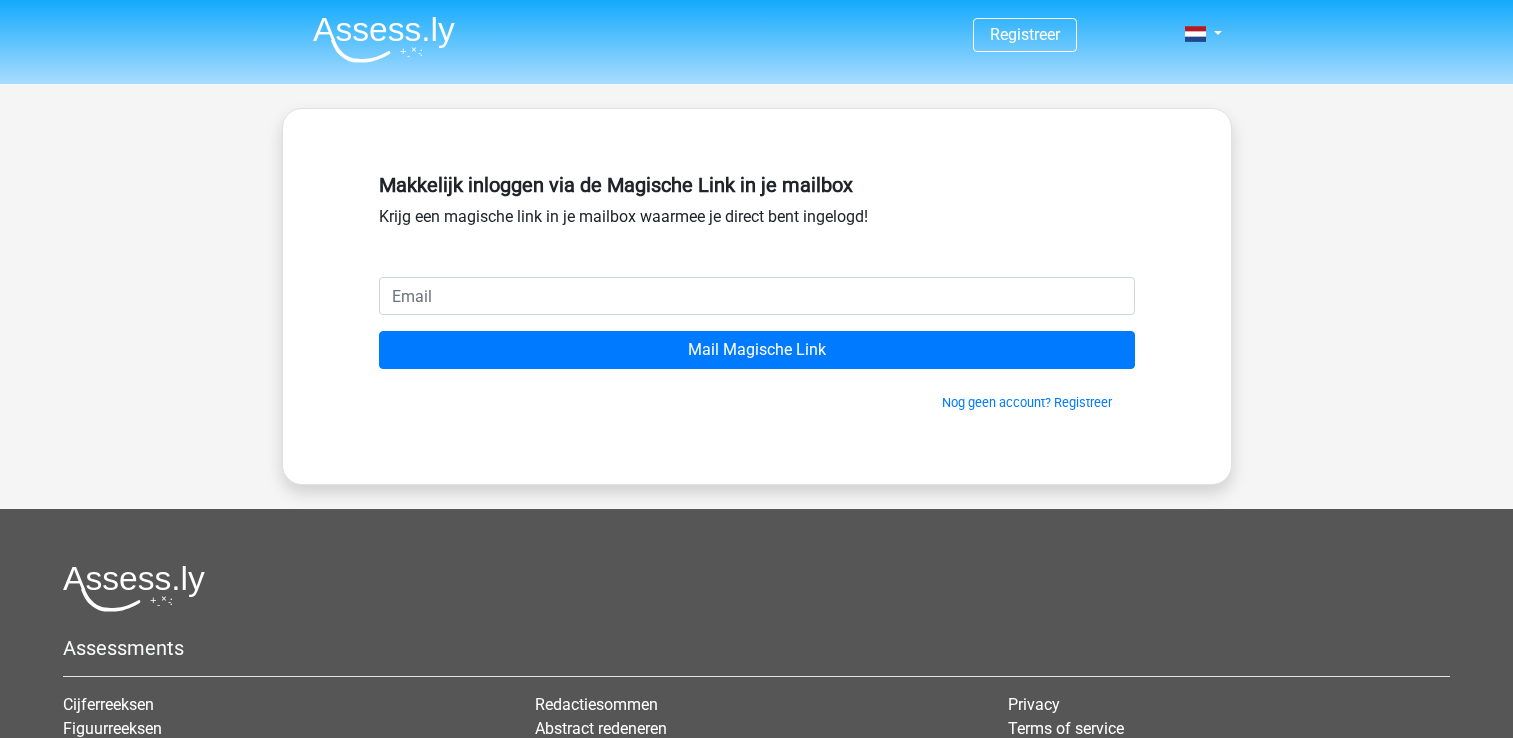 scroll, scrollTop: 0, scrollLeft: 0, axis: both 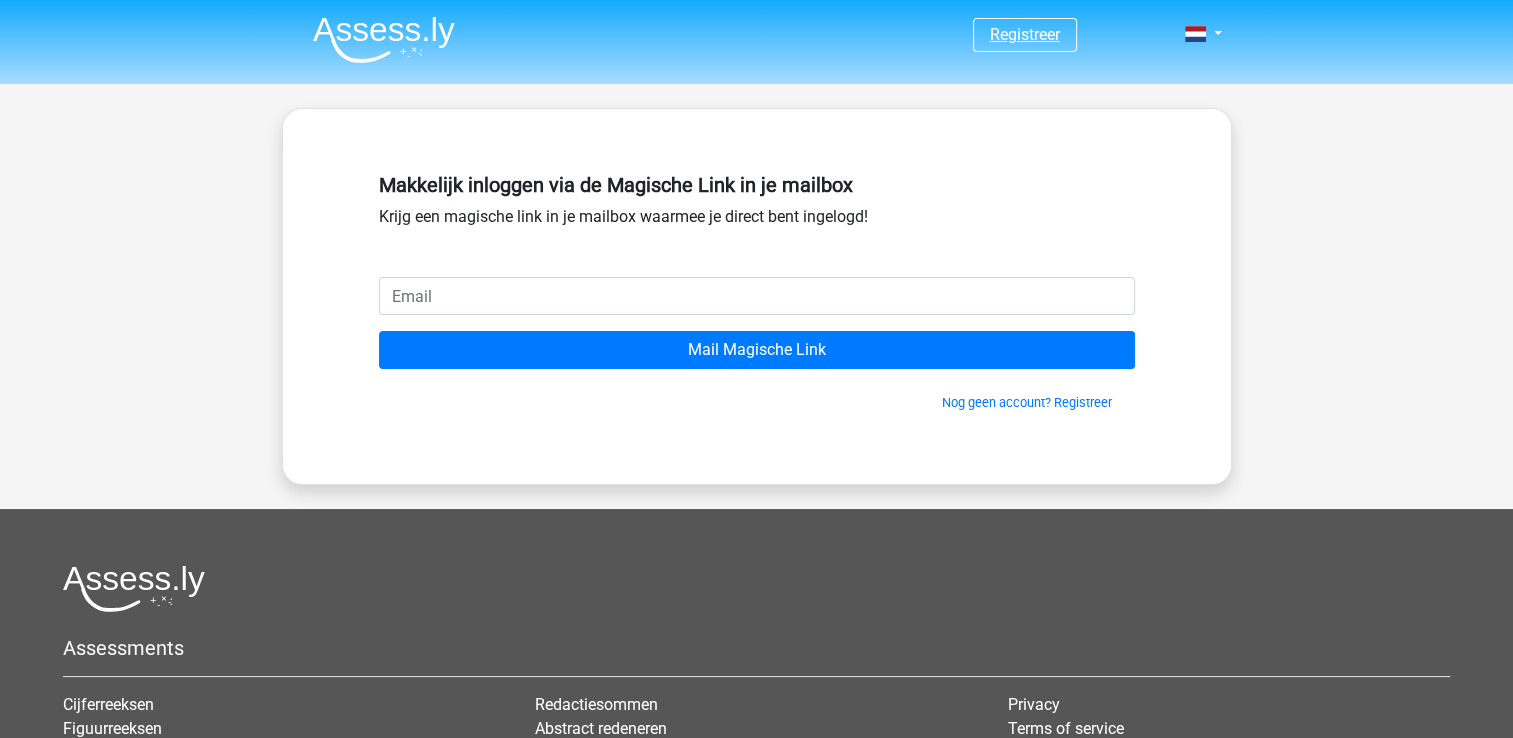 click on "Registreer" at bounding box center [1025, 34] 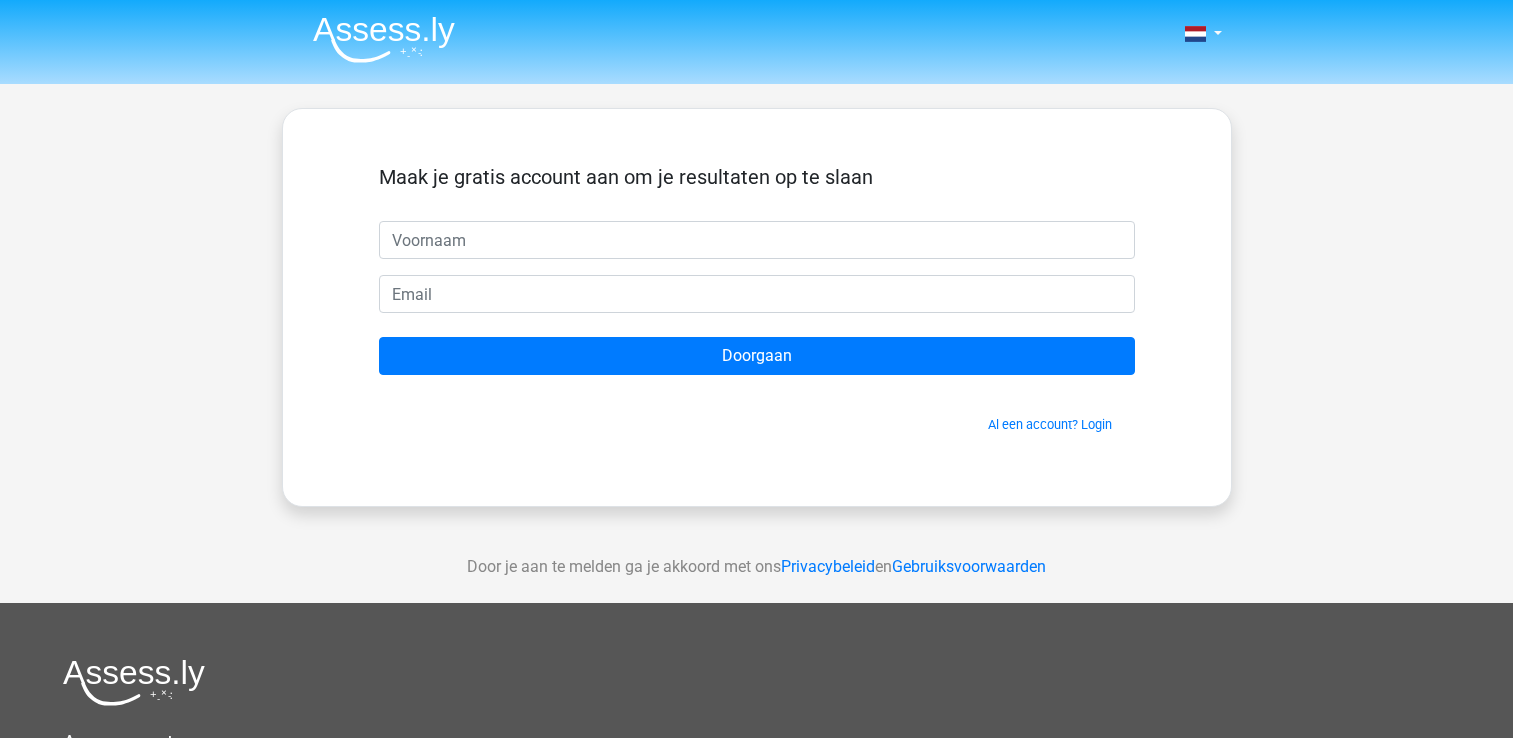 scroll, scrollTop: 0, scrollLeft: 0, axis: both 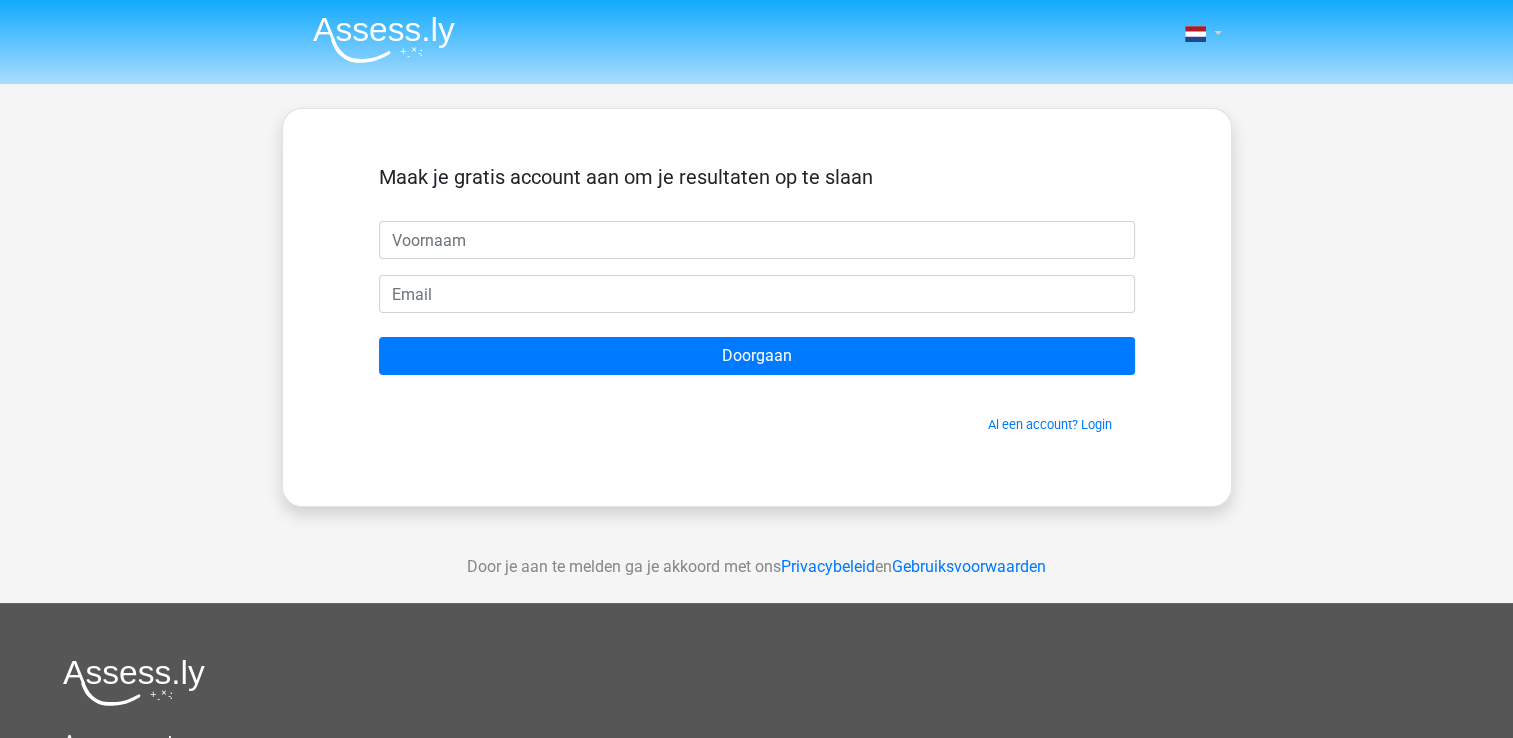 click at bounding box center (1197, 34) 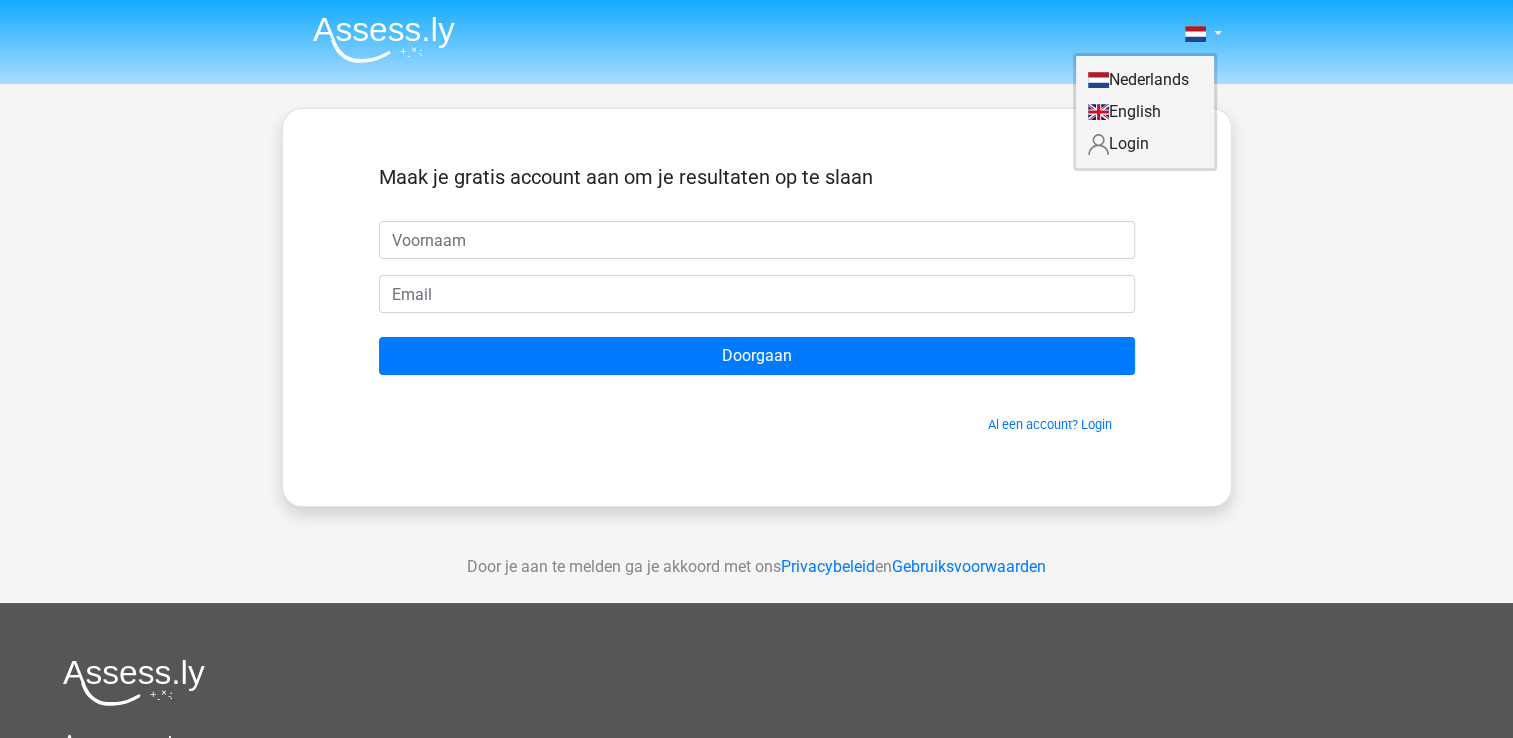 click on "Login" at bounding box center [1145, 144] 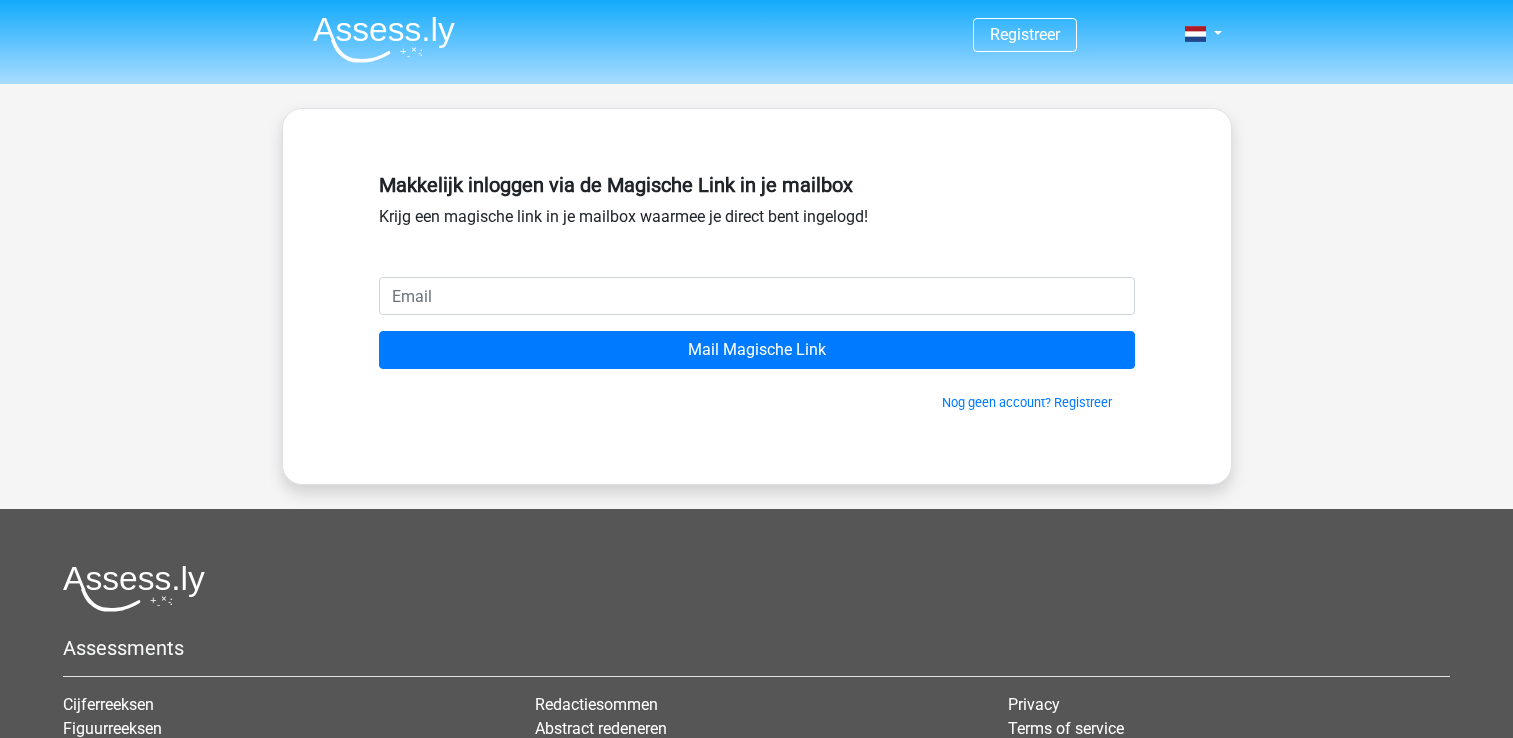 scroll, scrollTop: 0, scrollLeft: 0, axis: both 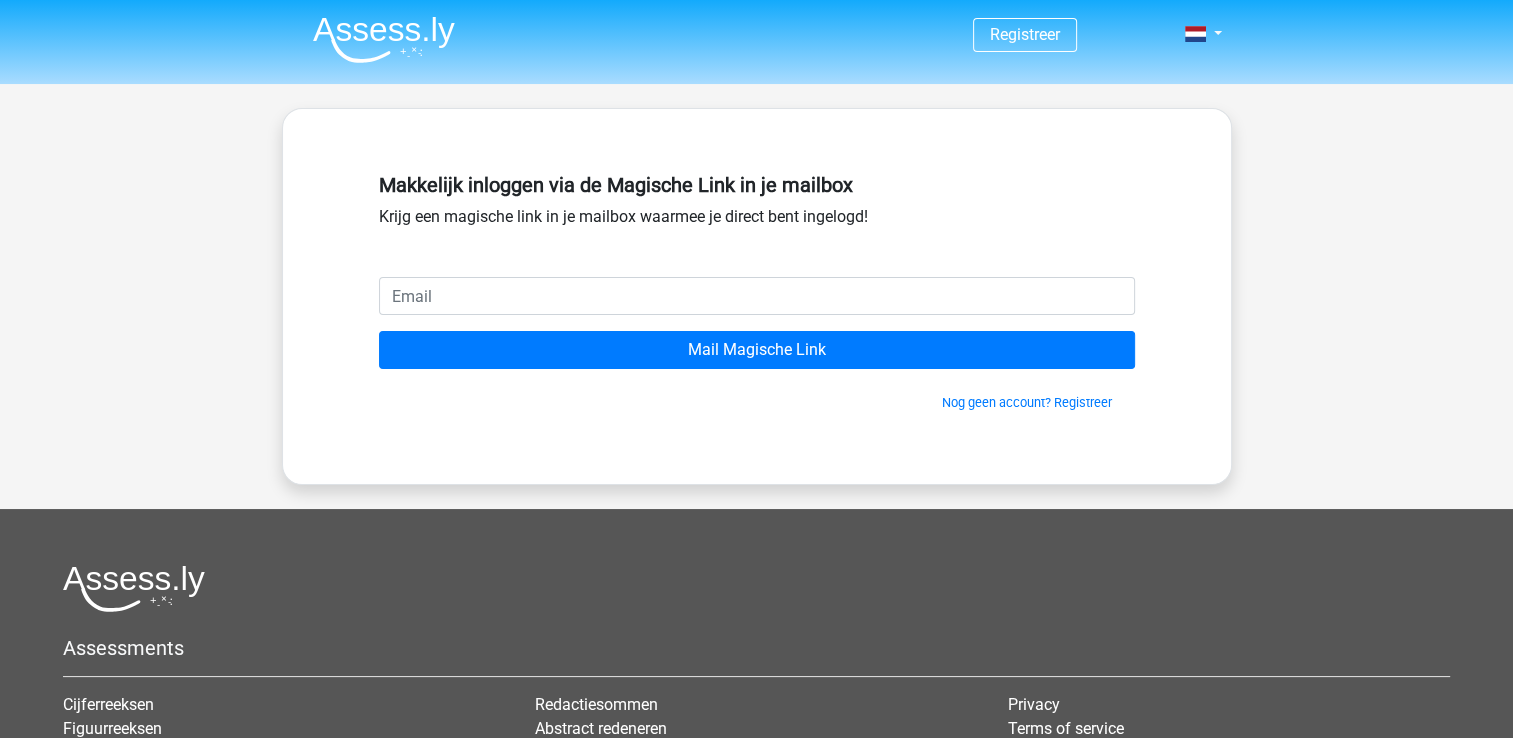 click at bounding box center [757, 296] 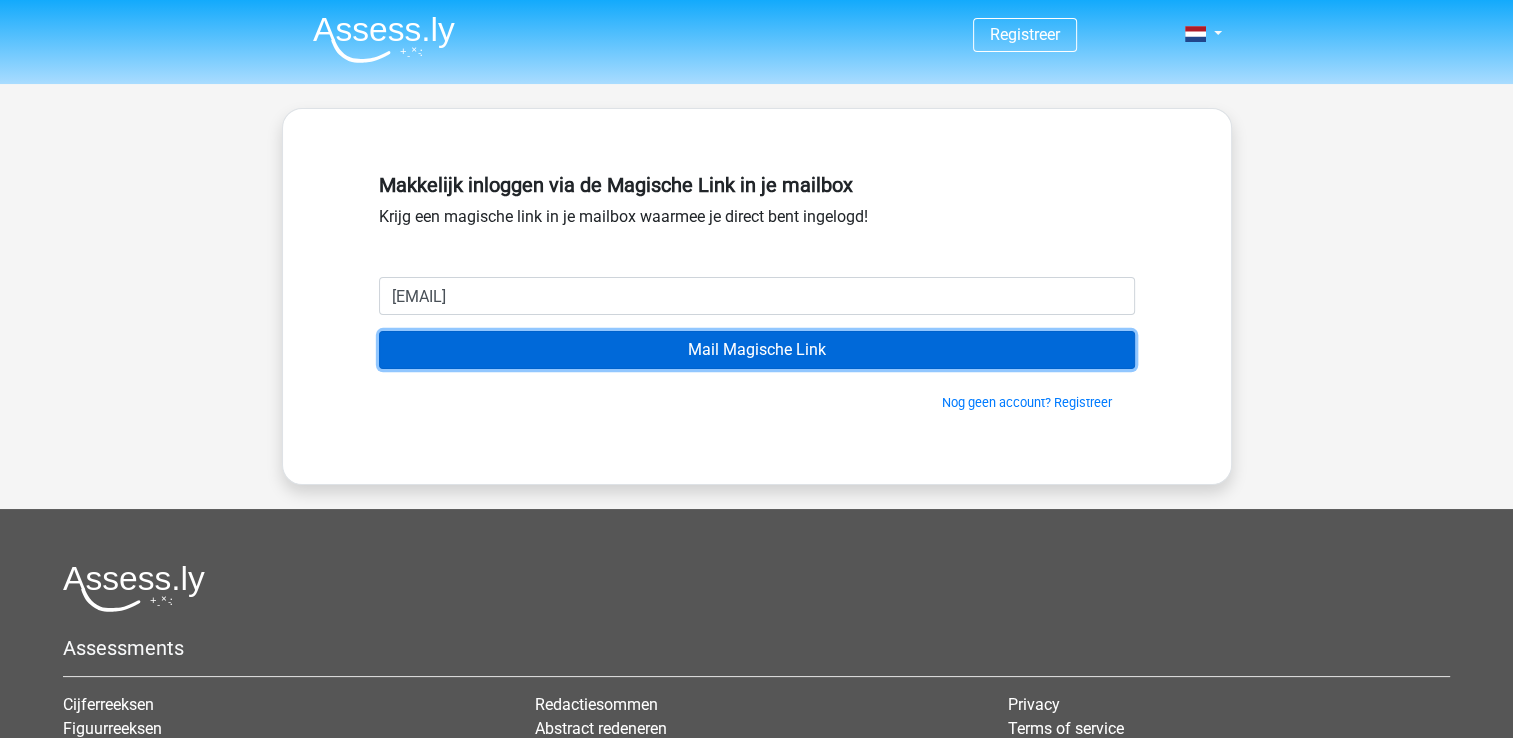 click on "Mail Magische Link" at bounding box center (757, 350) 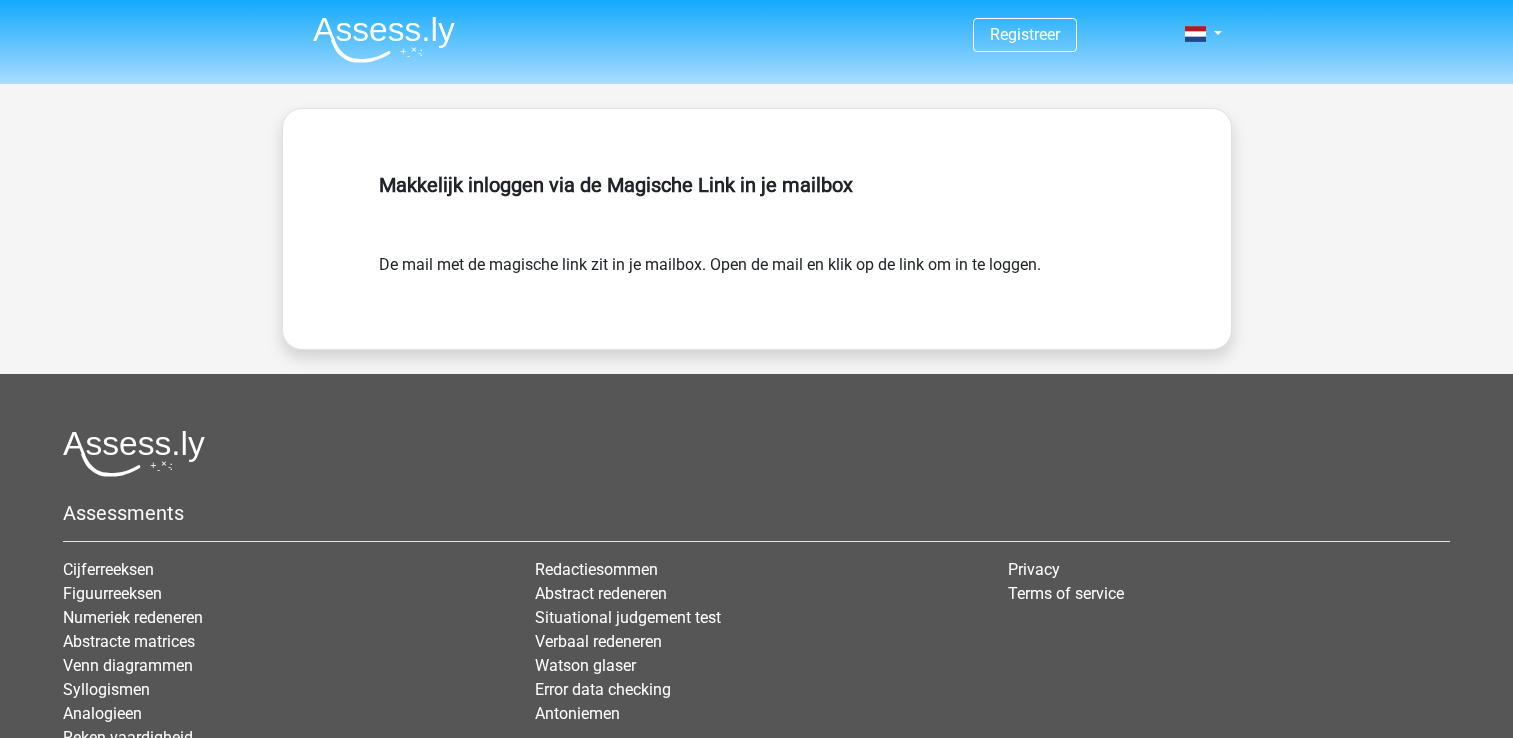 scroll, scrollTop: 0, scrollLeft: 0, axis: both 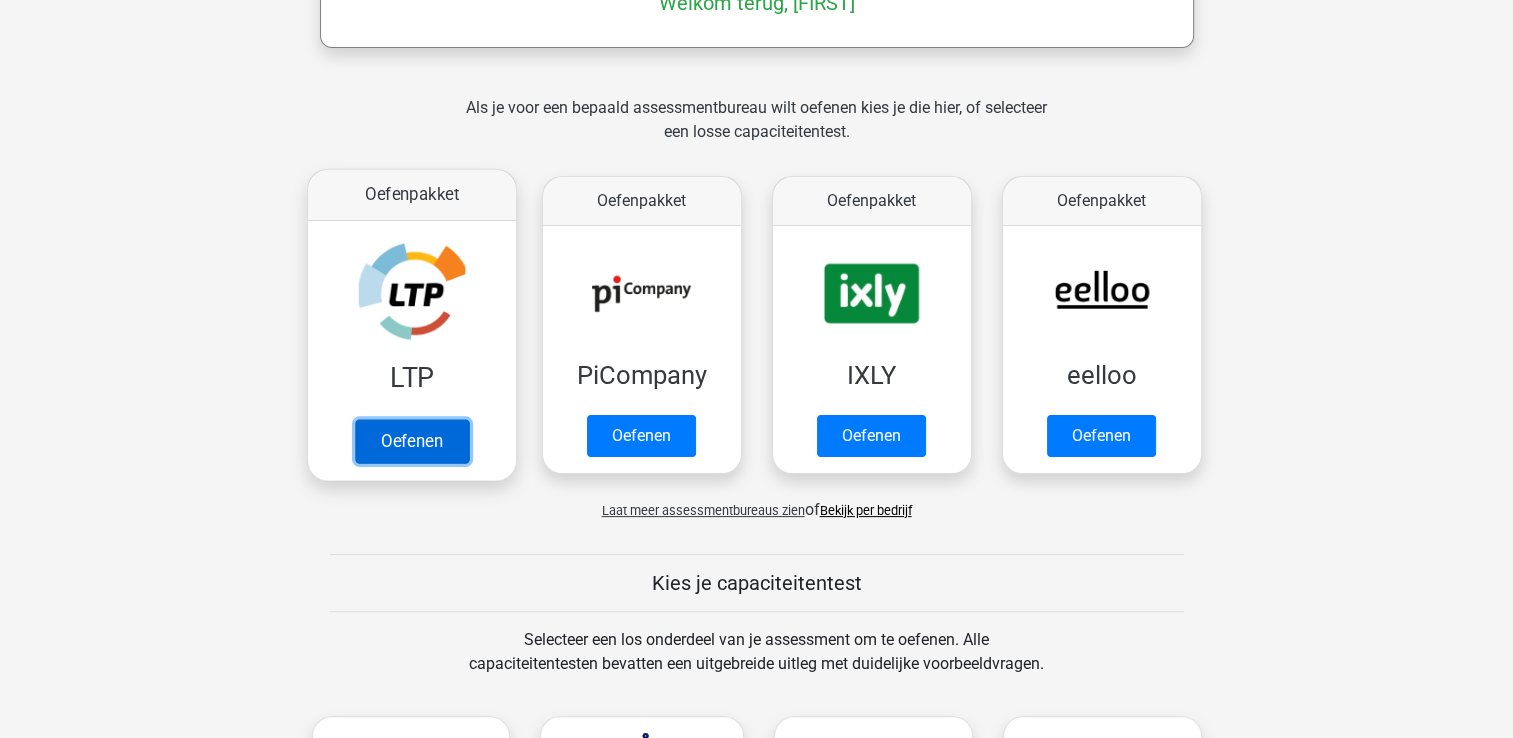 click on "Oefenen" at bounding box center (411, 441) 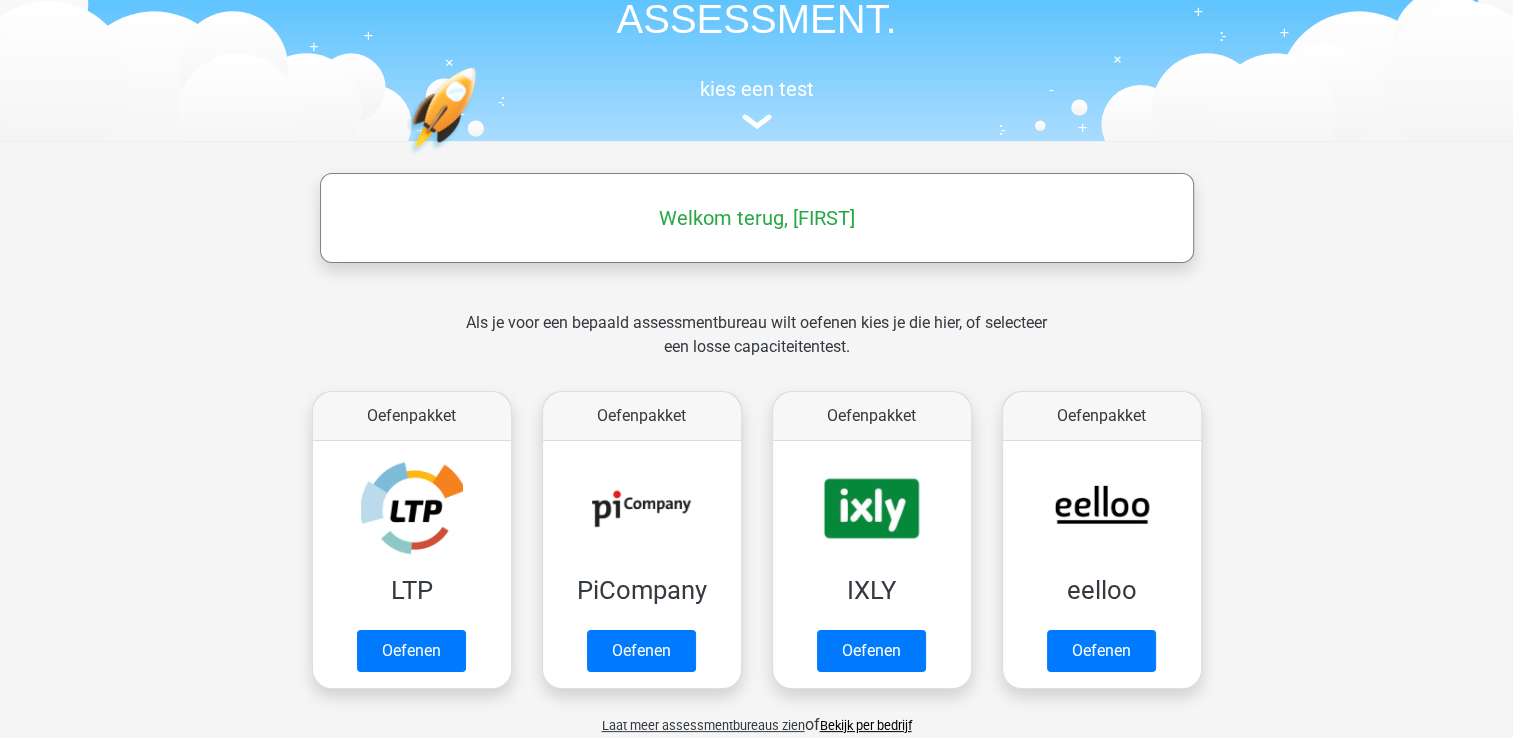scroll, scrollTop: 160, scrollLeft: 0, axis: vertical 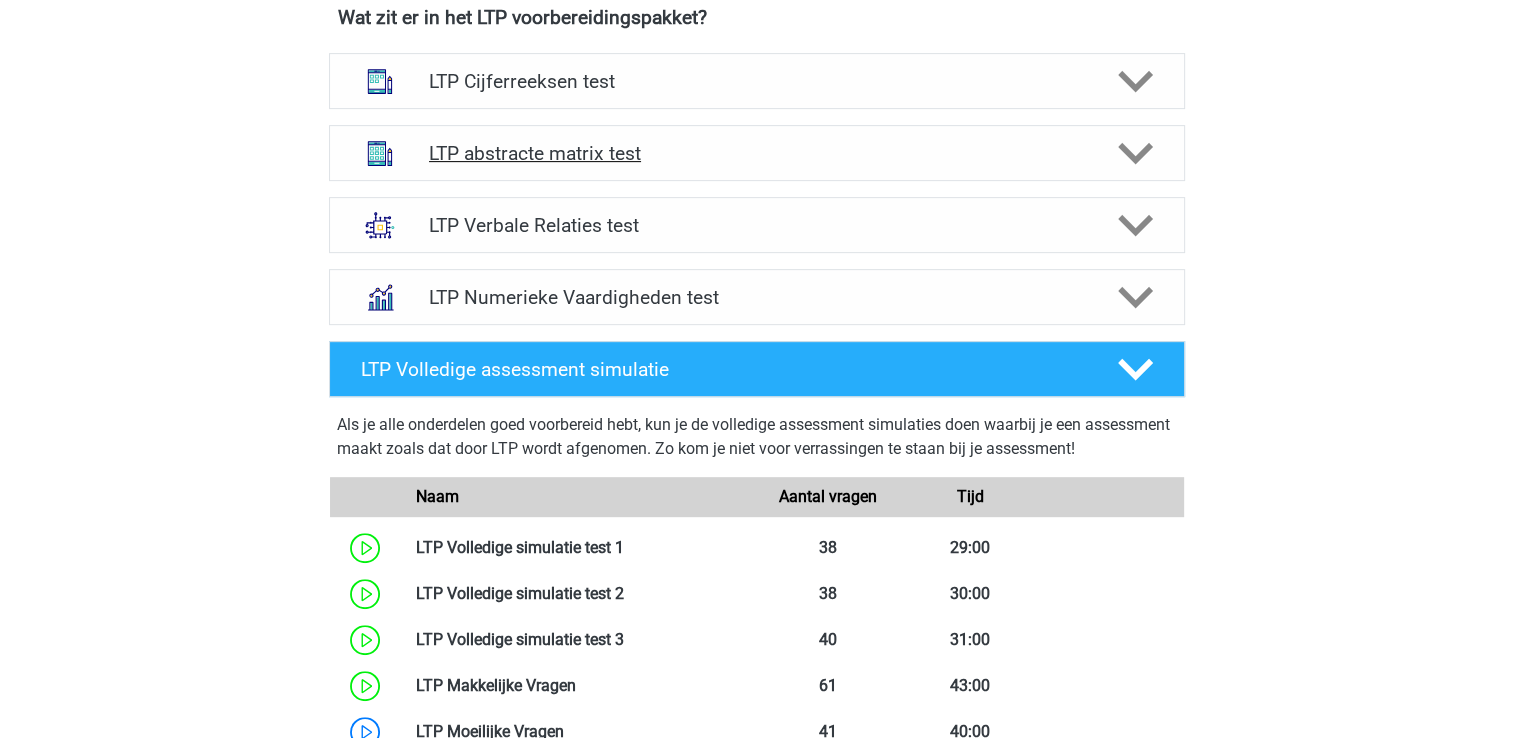 click on "LTP abstracte matrix test" at bounding box center (756, 153) 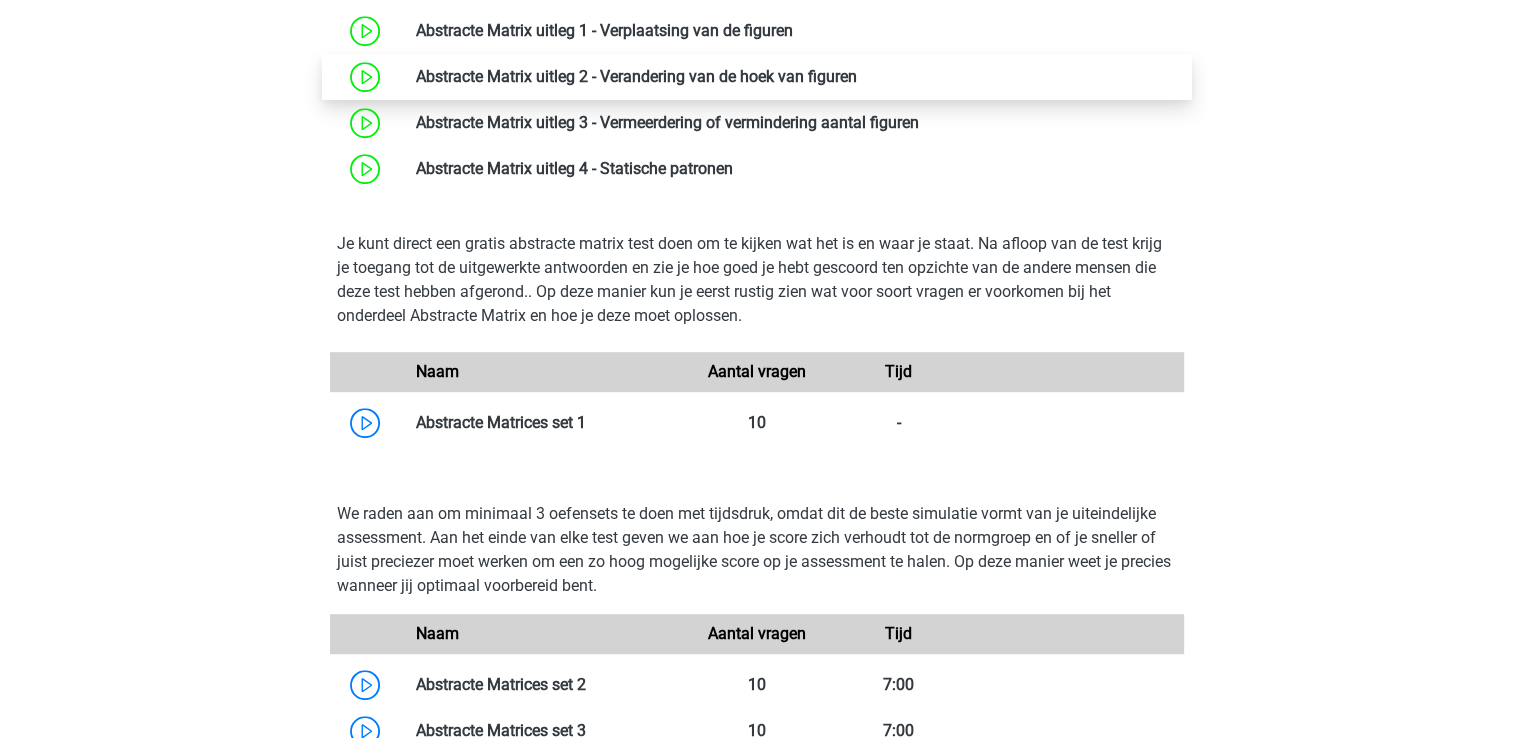 scroll, scrollTop: 1160, scrollLeft: 0, axis: vertical 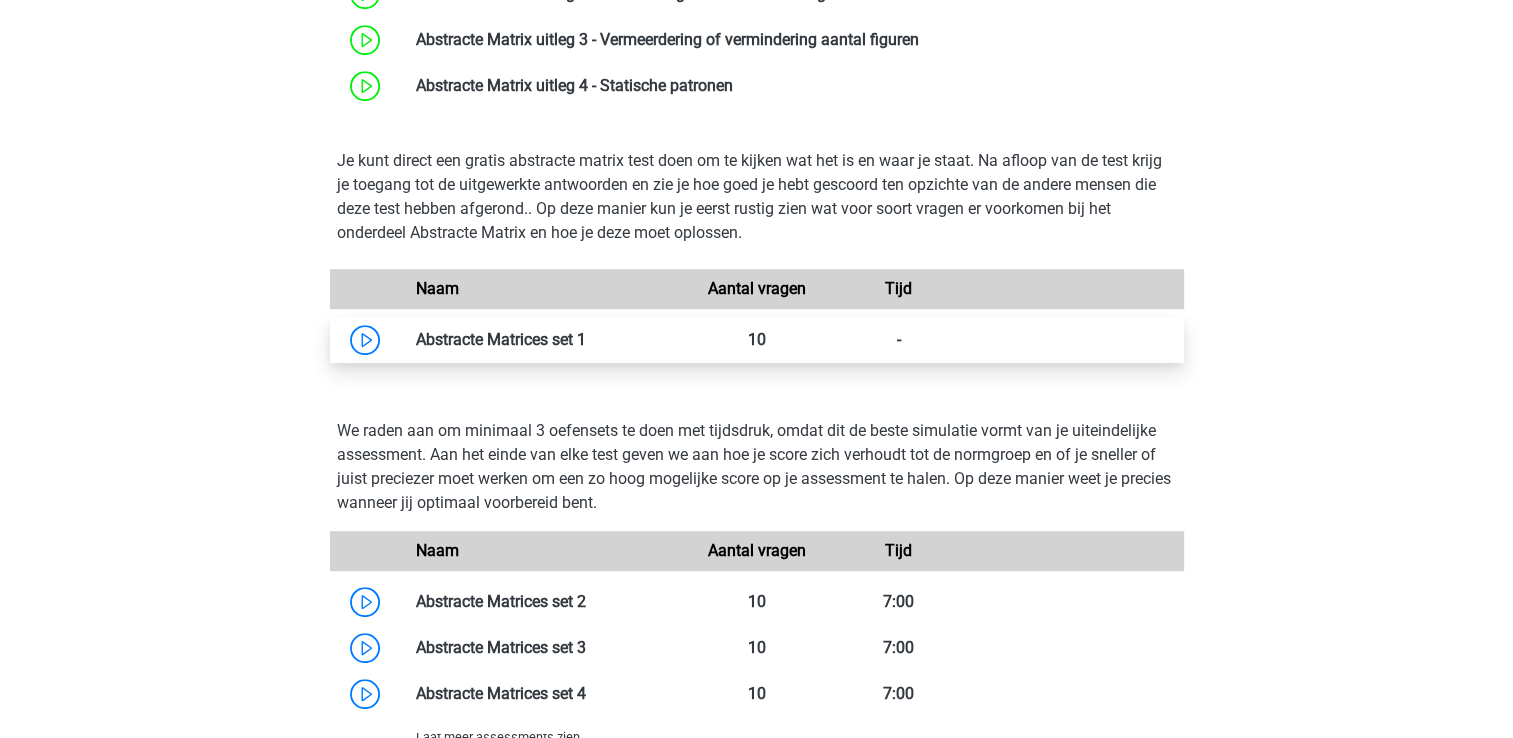 click at bounding box center [586, 339] 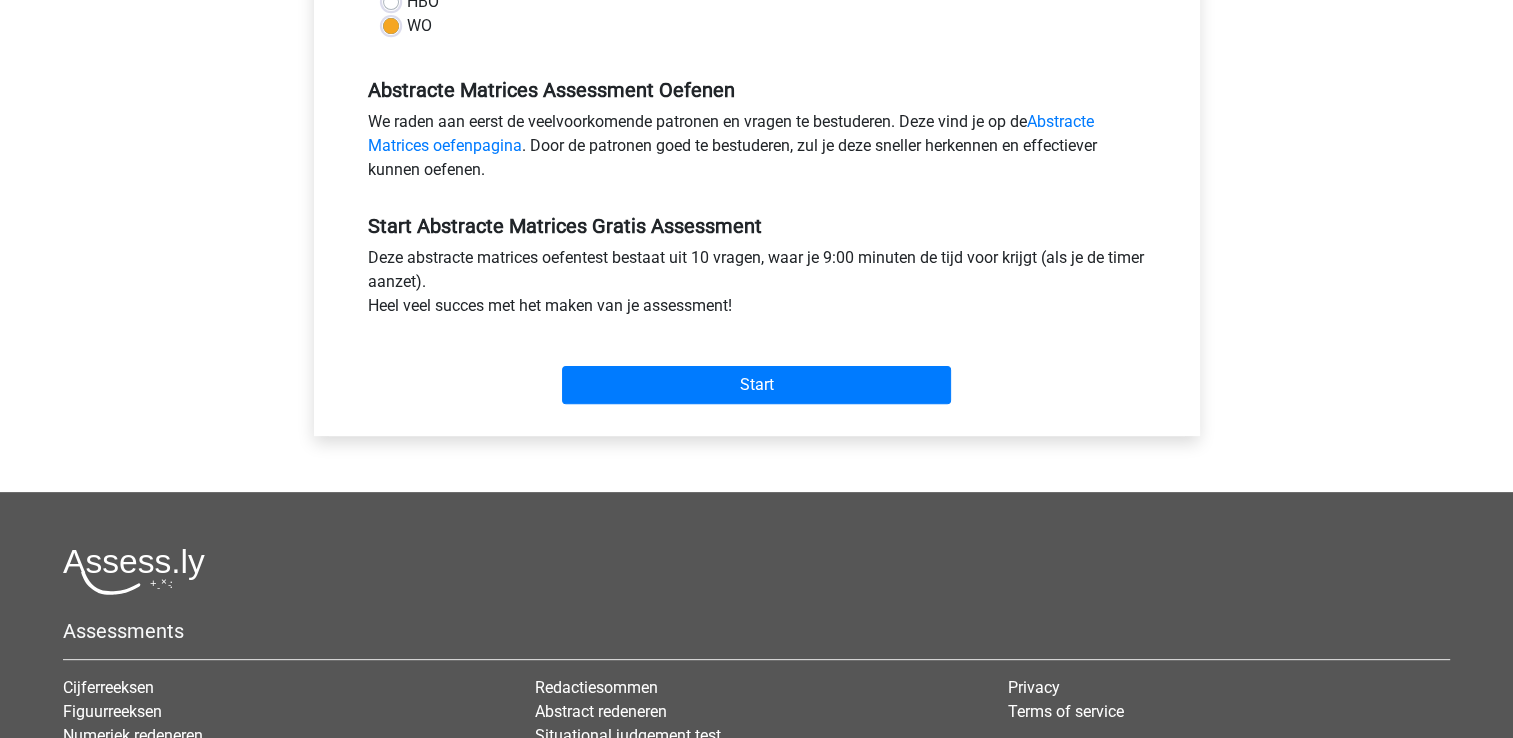 scroll, scrollTop: 600, scrollLeft: 0, axis: vertical 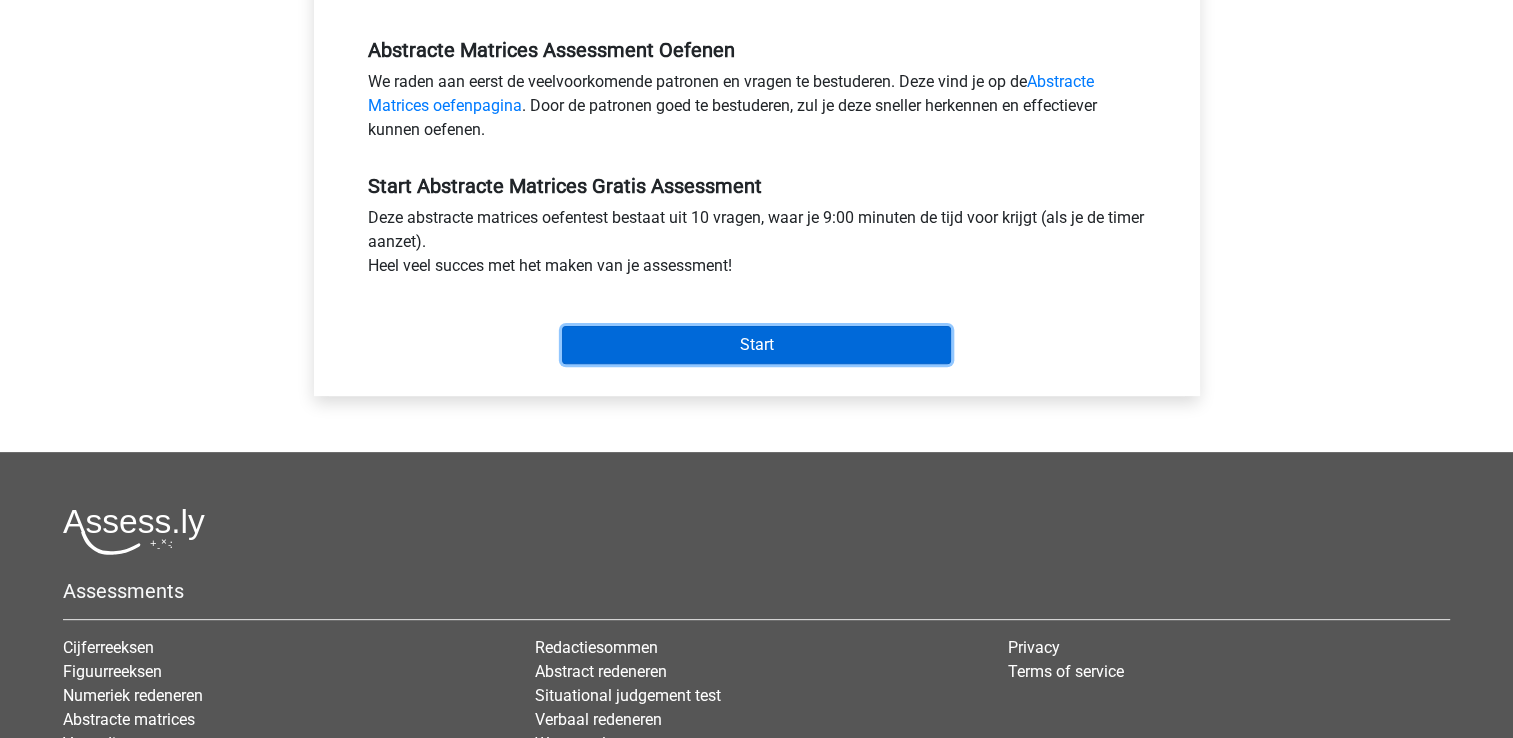 click on "Start" at bounding box center [756, 345] 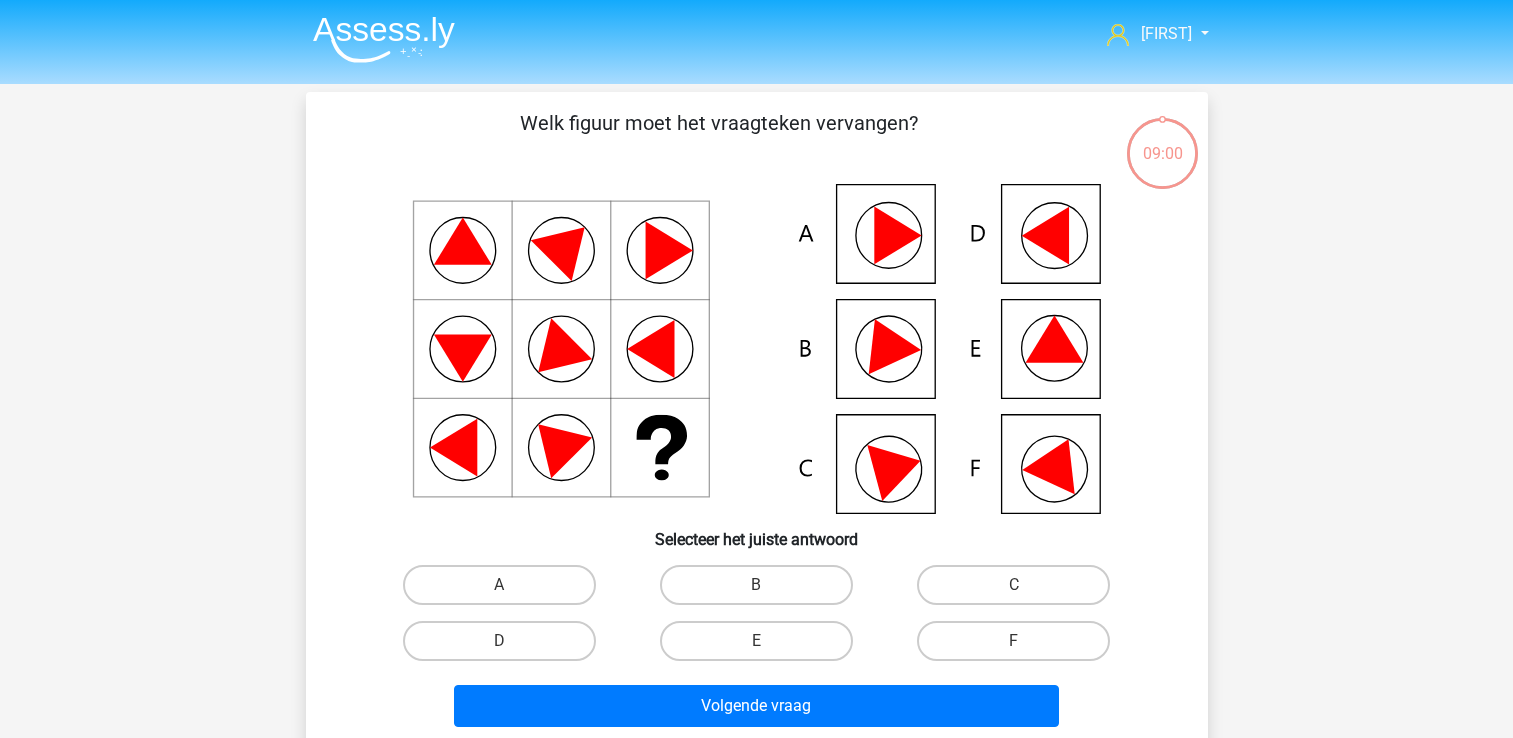 scroll, scrollTop: 0, scrollLeft: 0, axis: both 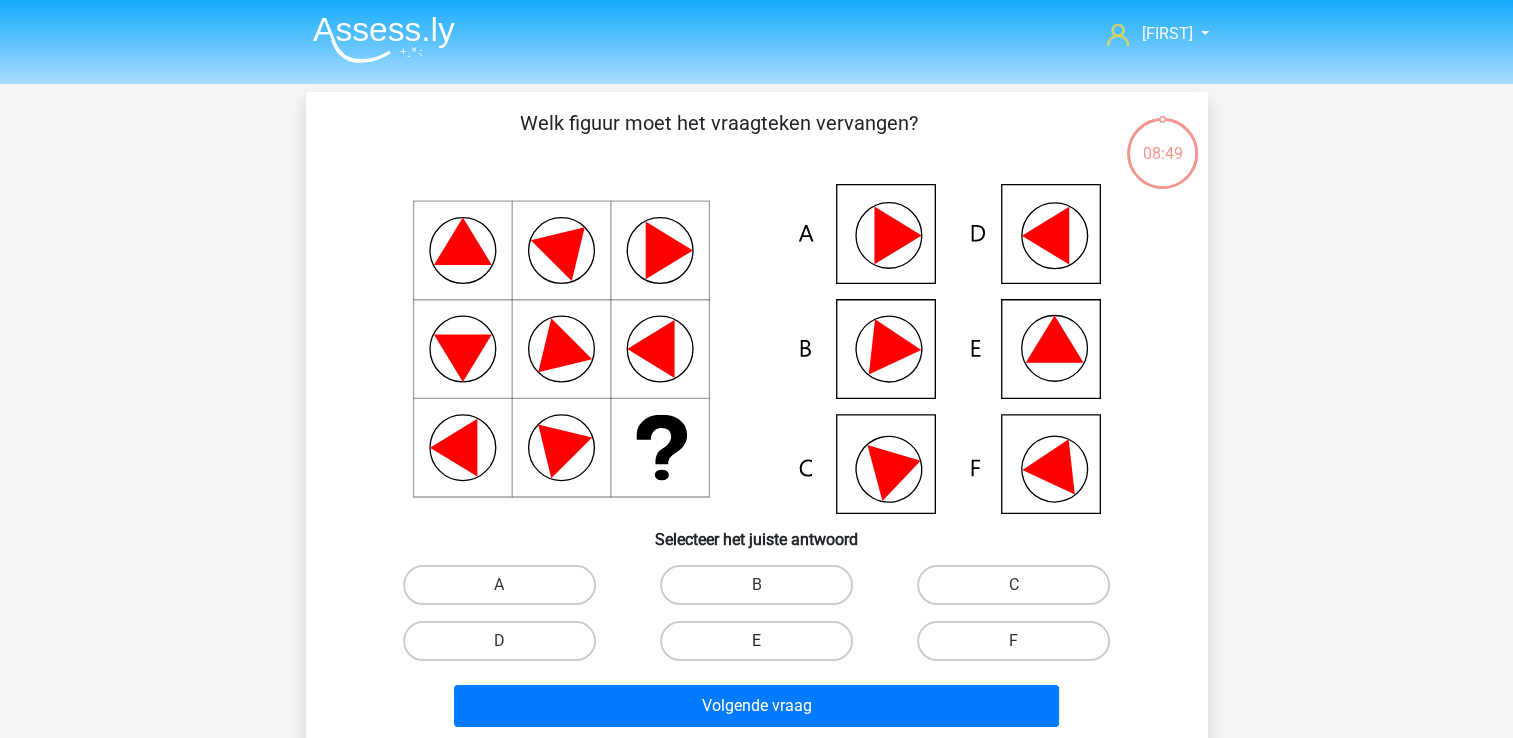 click on "E" at bounding box center [756, 641] 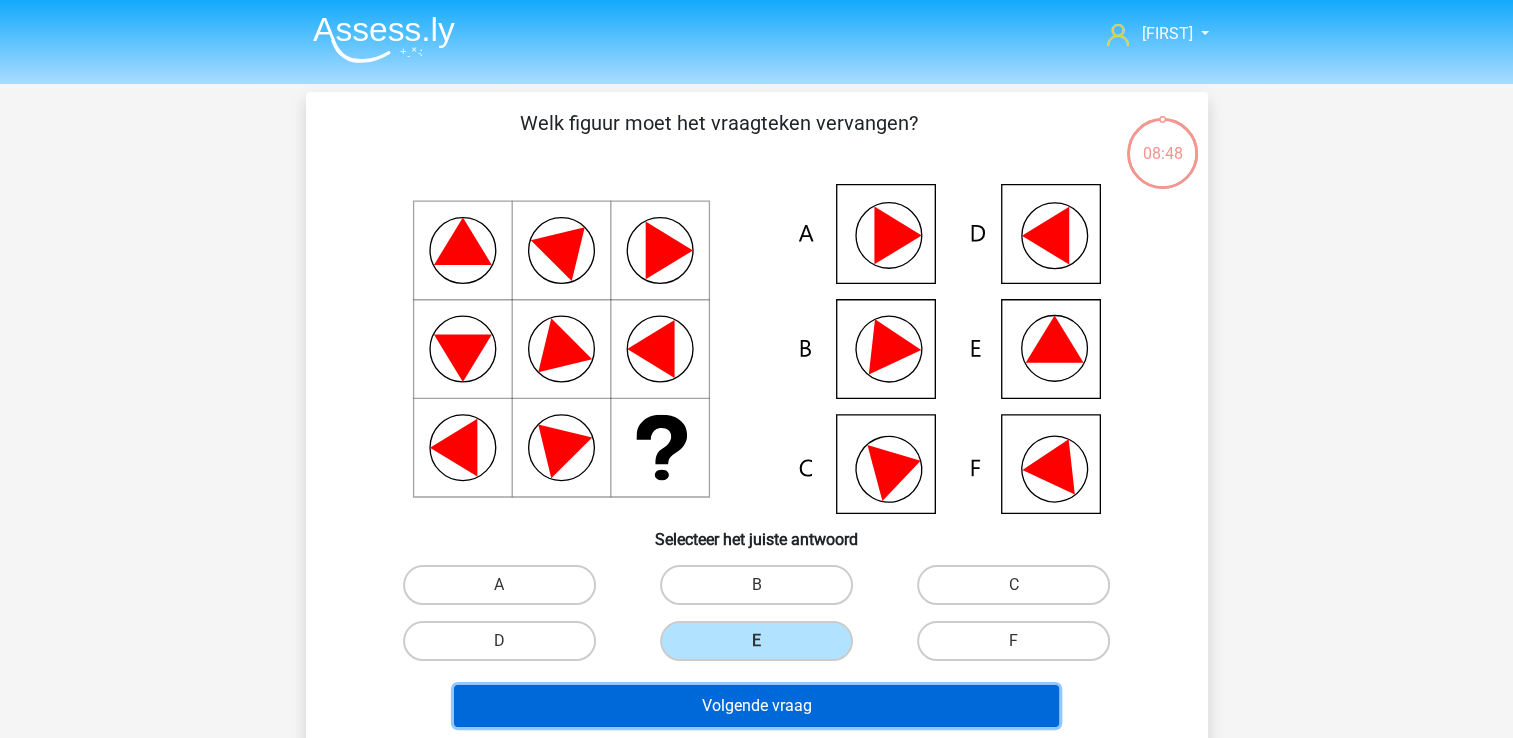 click on "Volgende vraag" at bounding box center (756, 706) 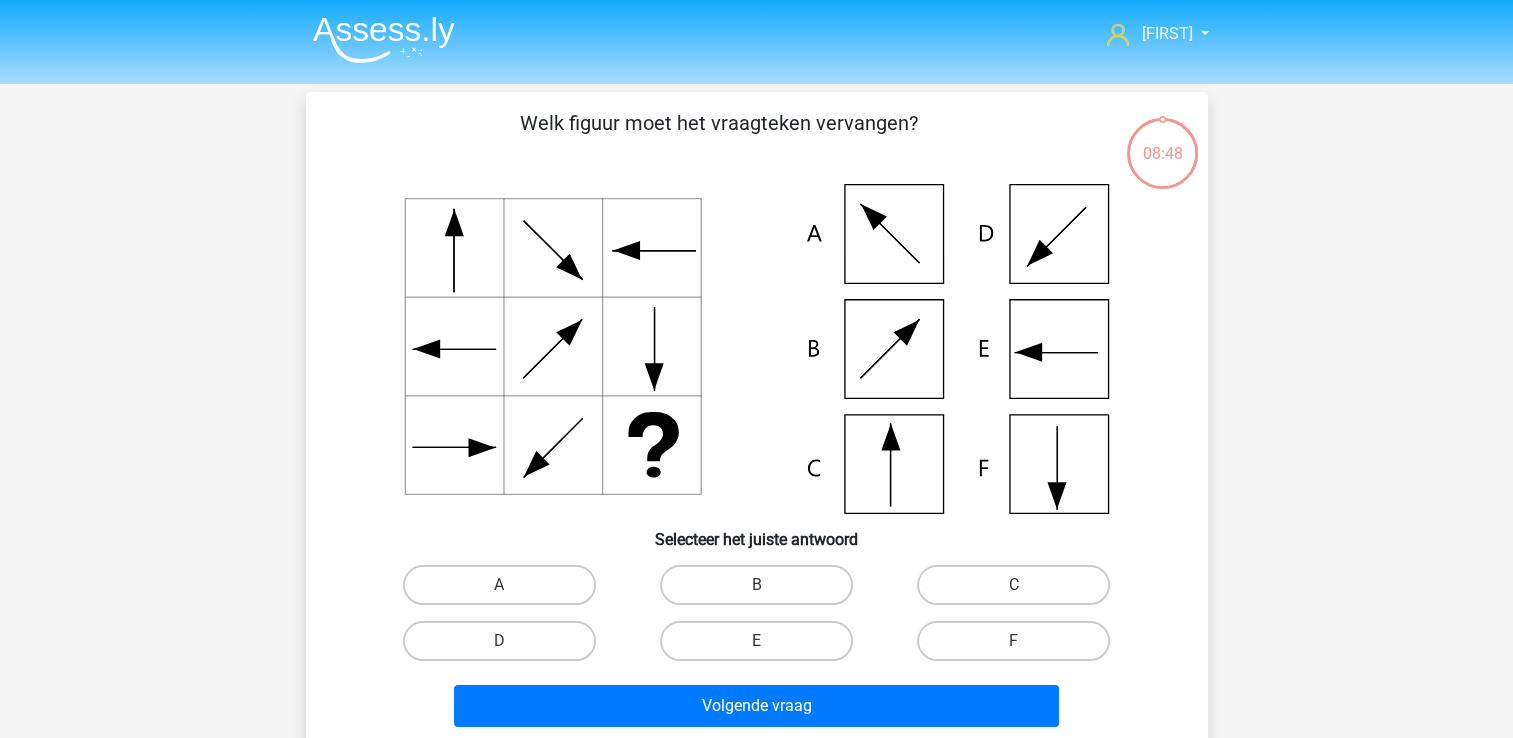scroll, scrollTop: 92, scrollLeft: 0, axis: vertical 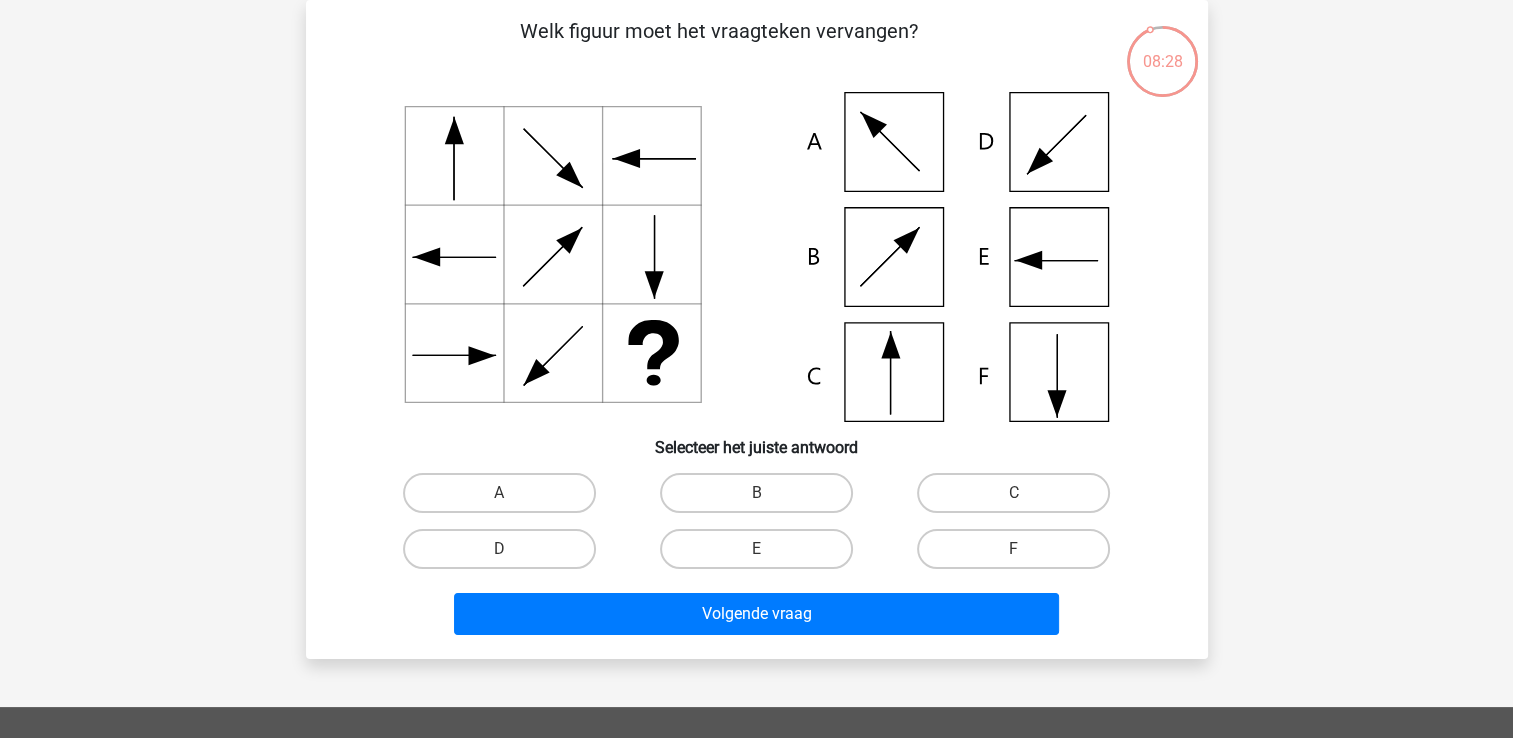 click 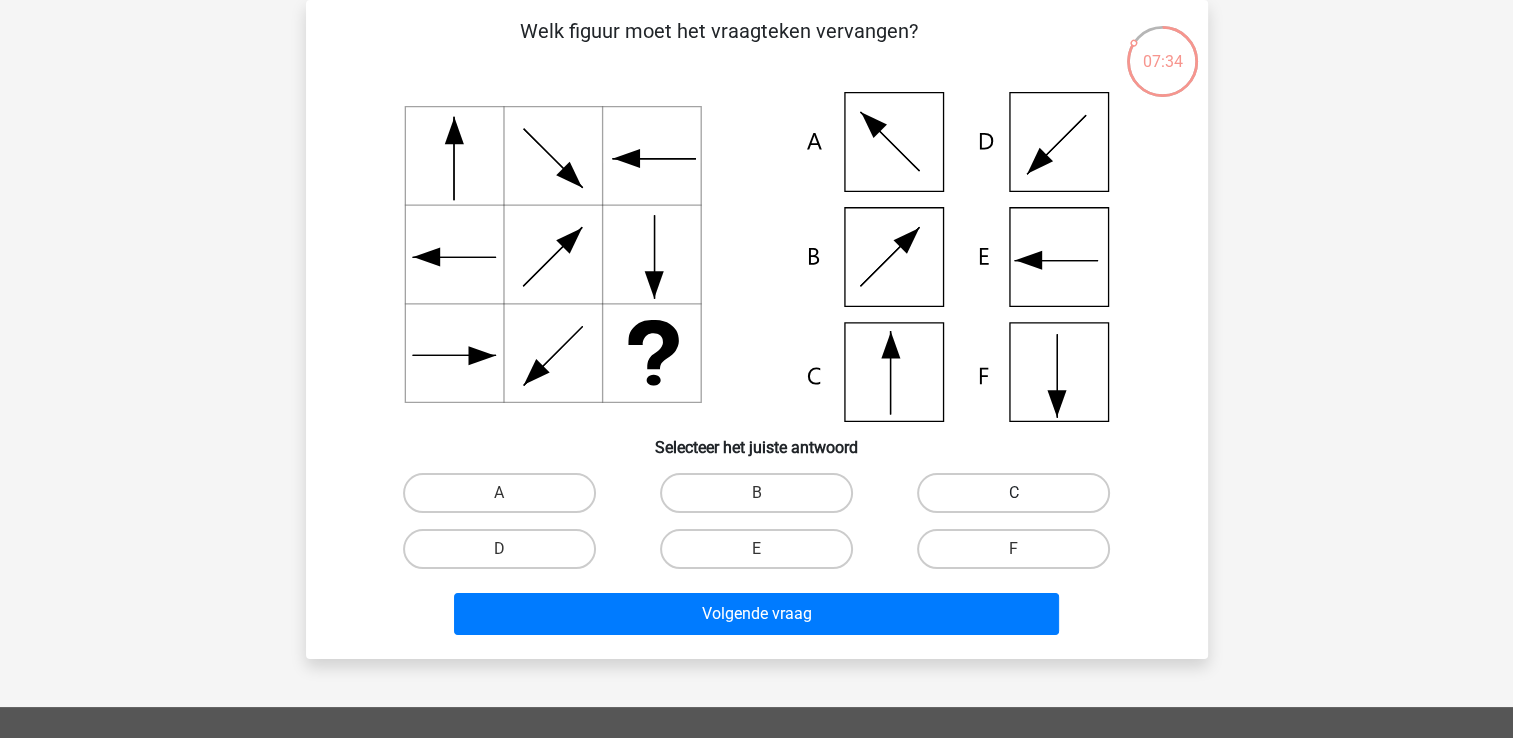 click on "C" at bounding box center [1013, 493] 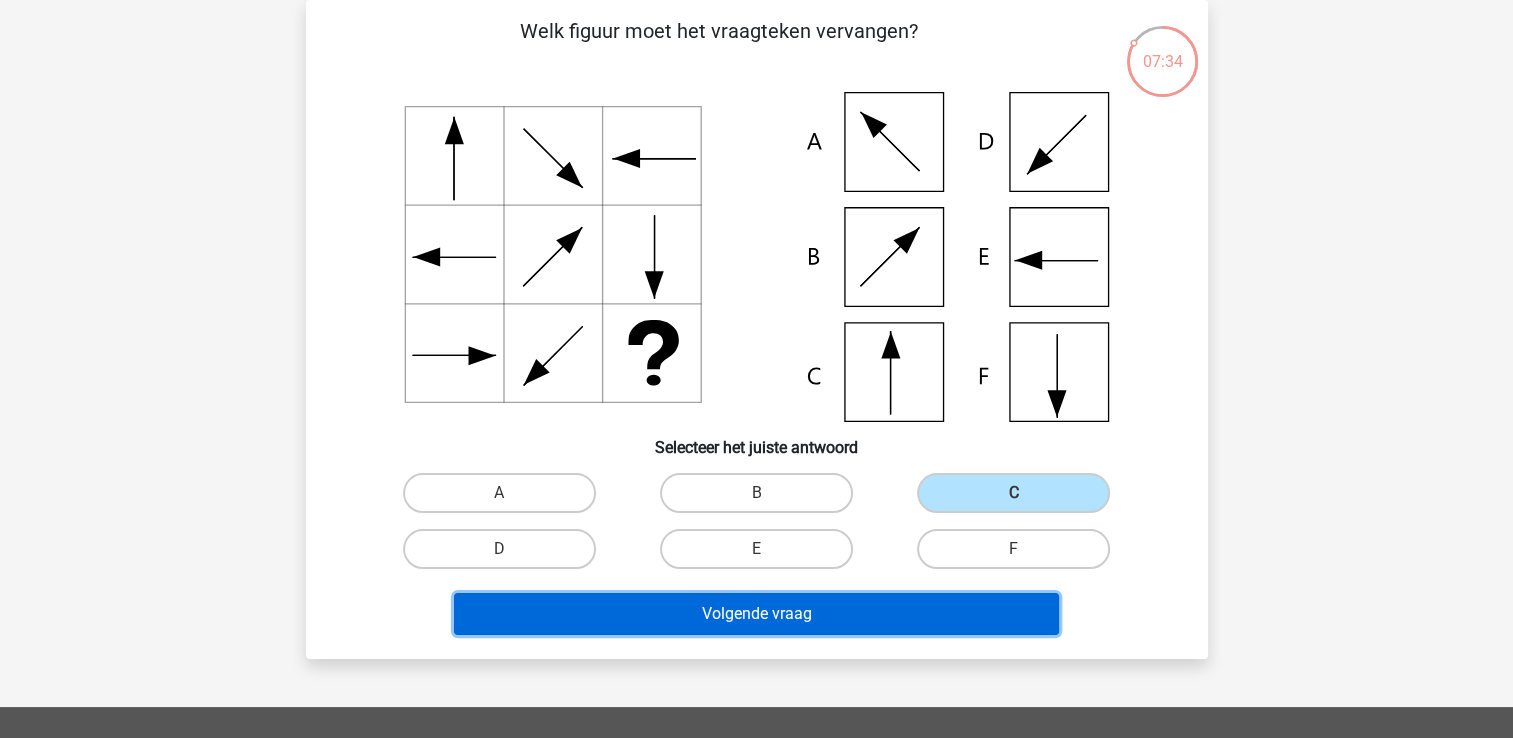click on "Volgende vraag" at bounding box center [756, 614] 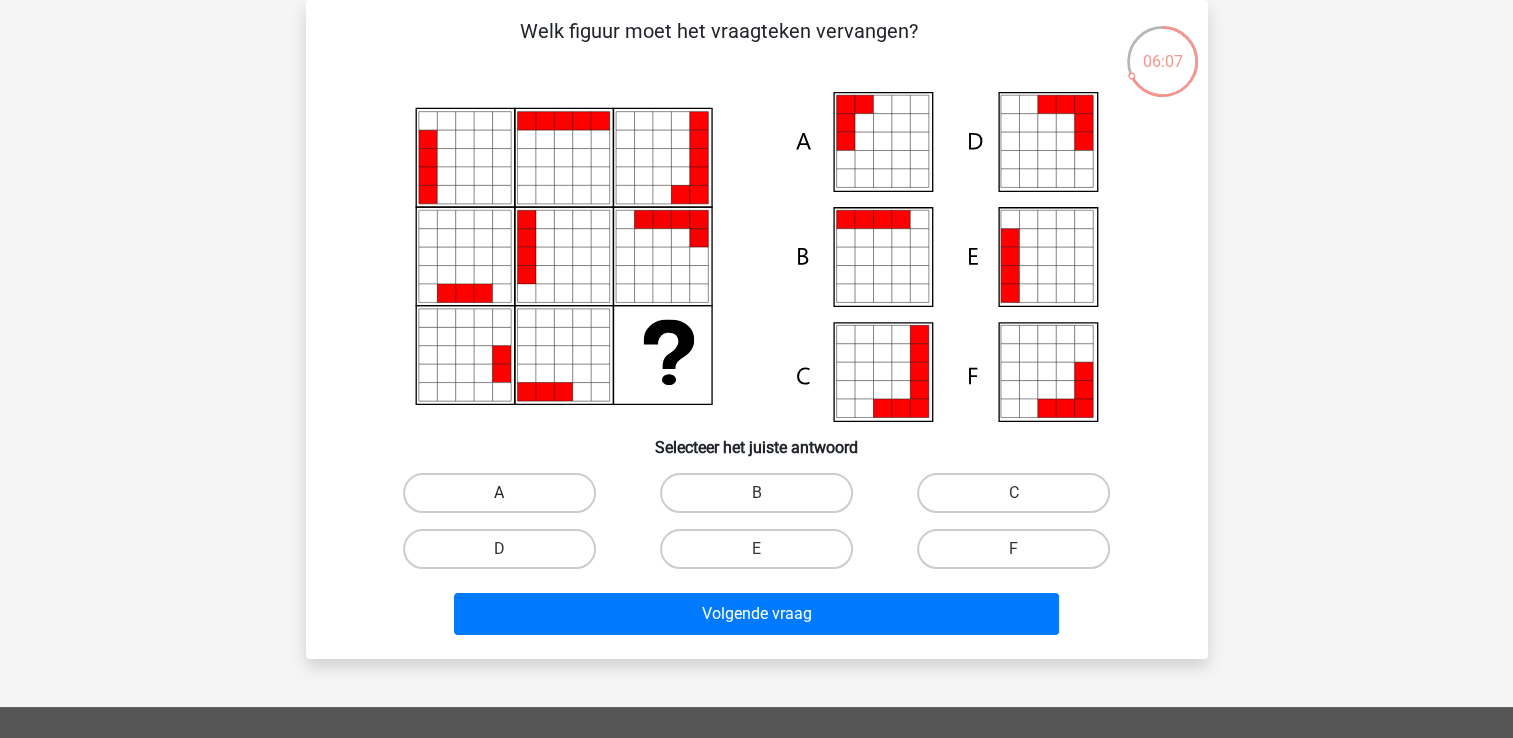 click on "A" at bounding box center [499, 493] 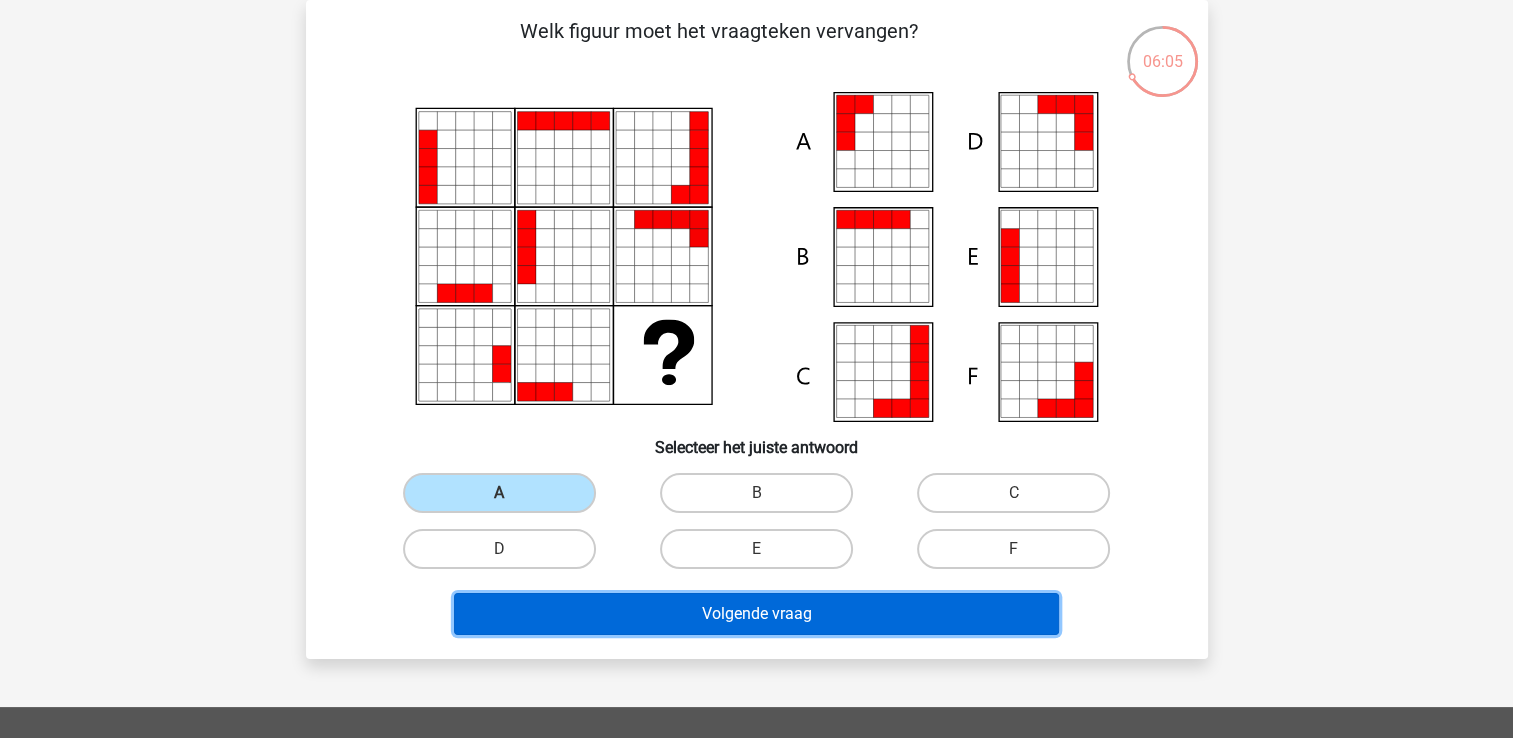 click on "Volgende vraag" at bounding box center (756, 614) 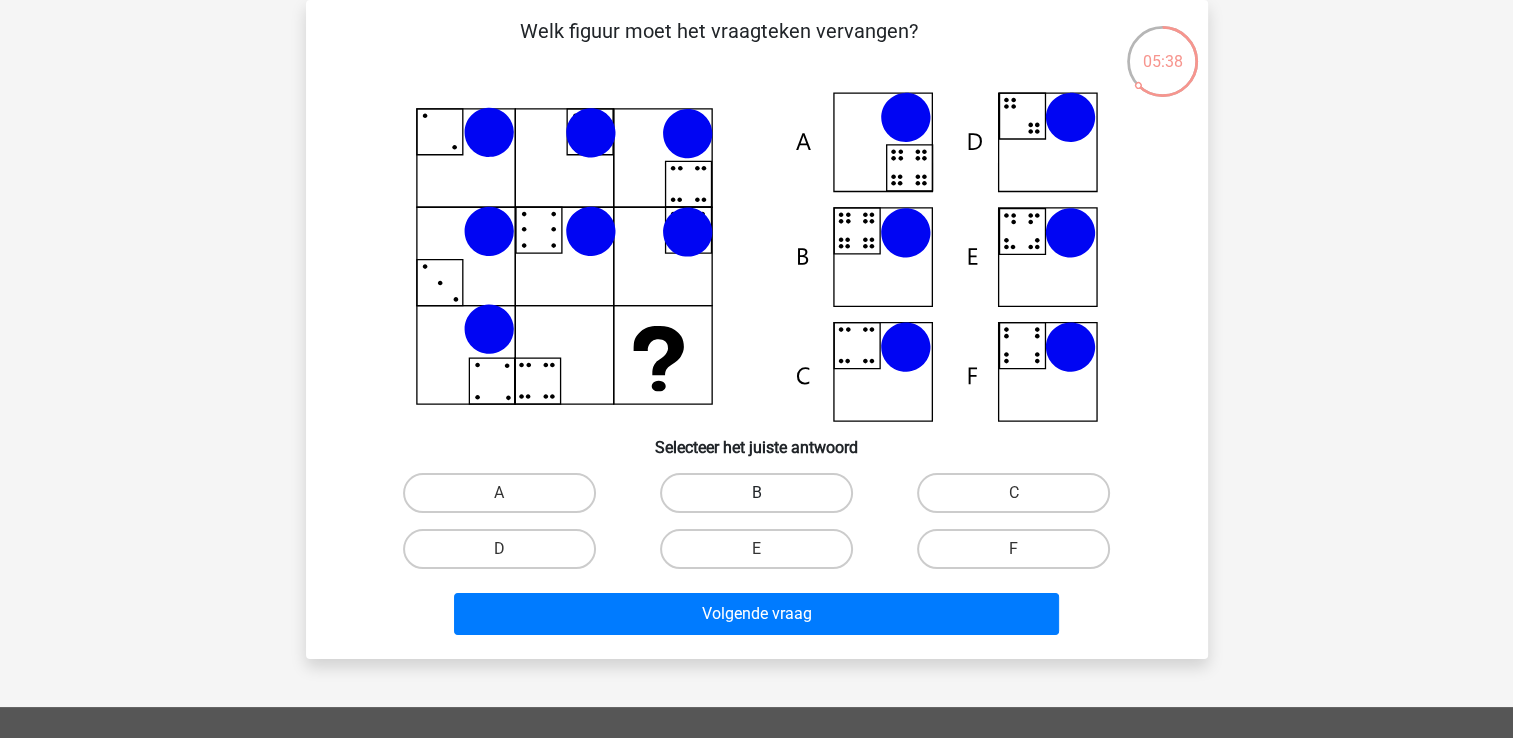 click on "B" at bounding box center (756, 493) 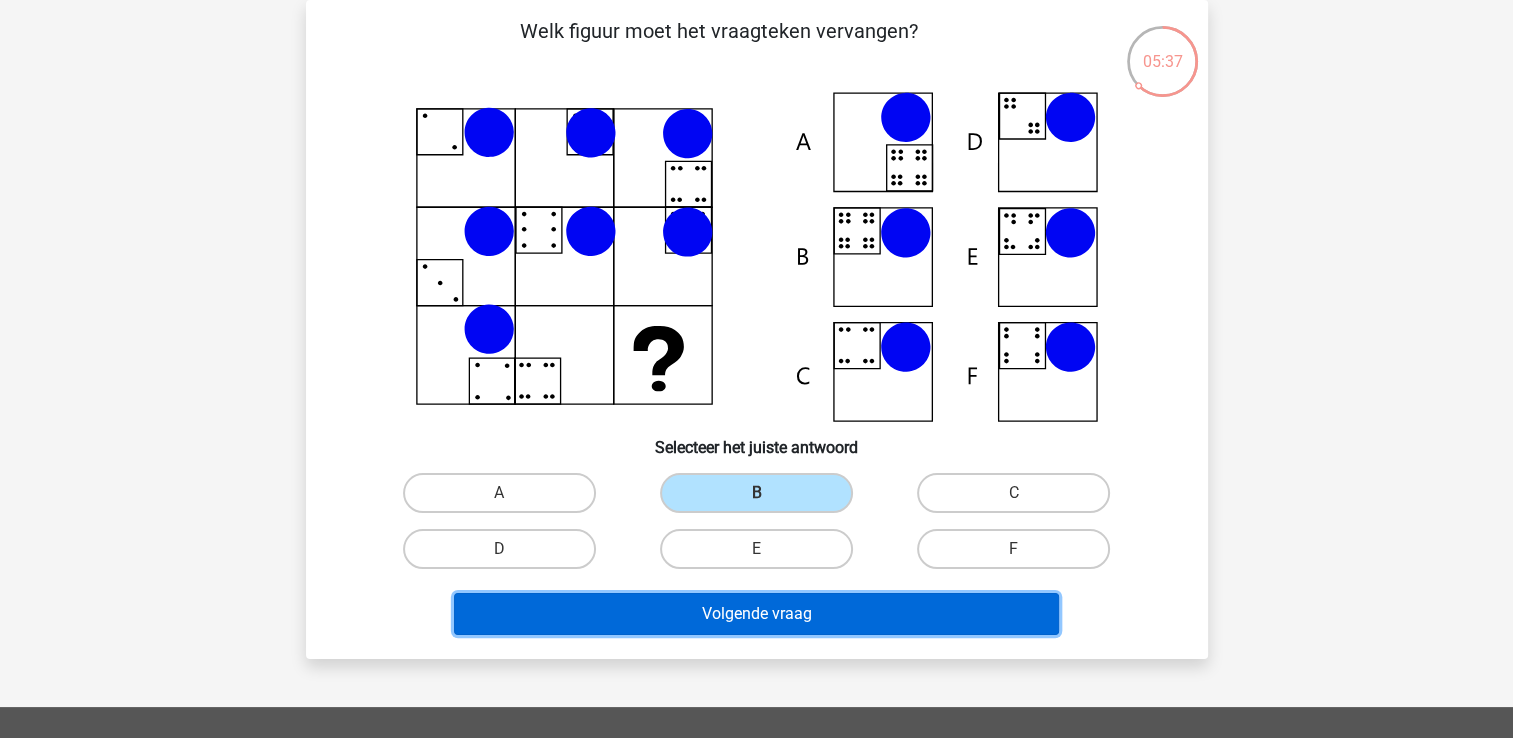 click on "Volgende vraag" at bounding box center (756, 614) 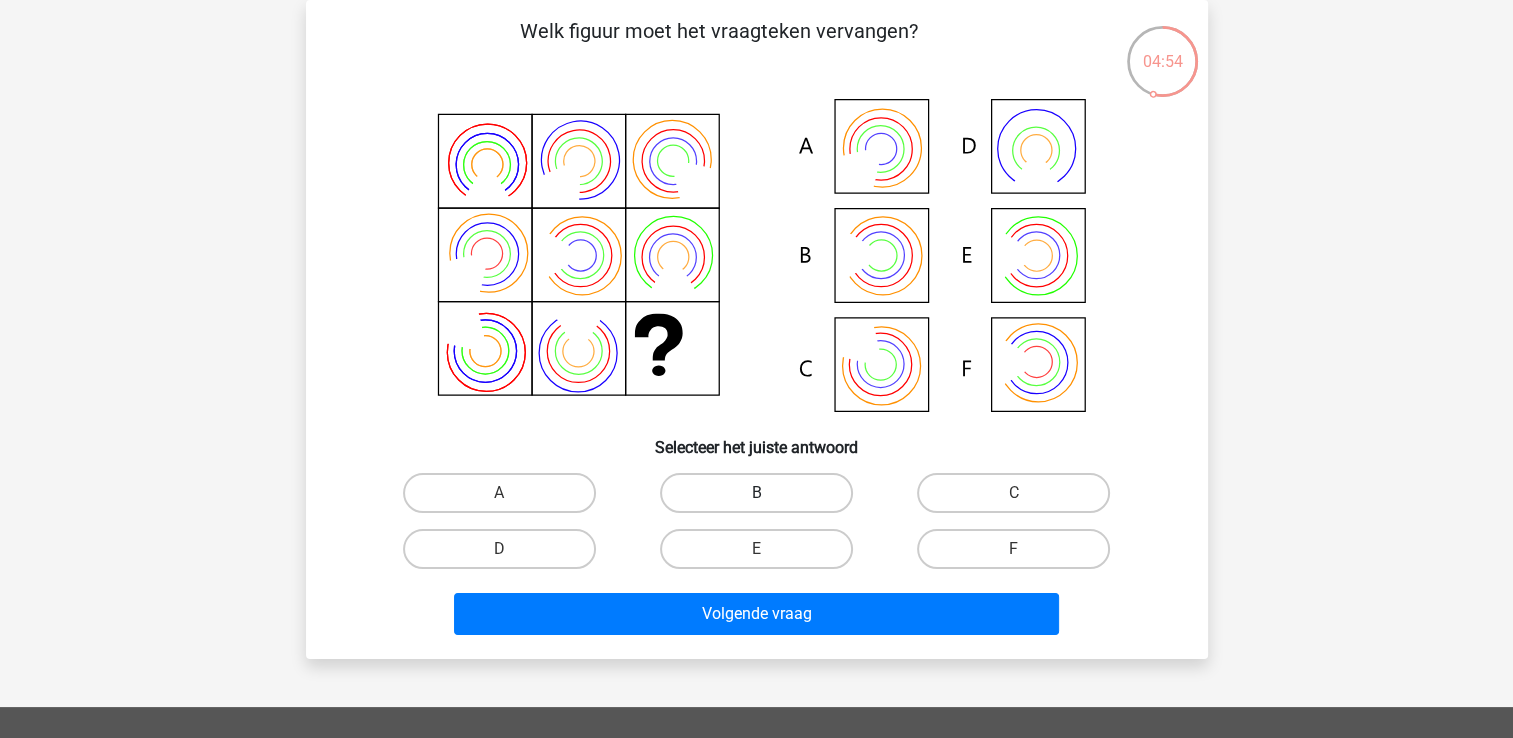 click on "B" at bounding box center [756, 493] 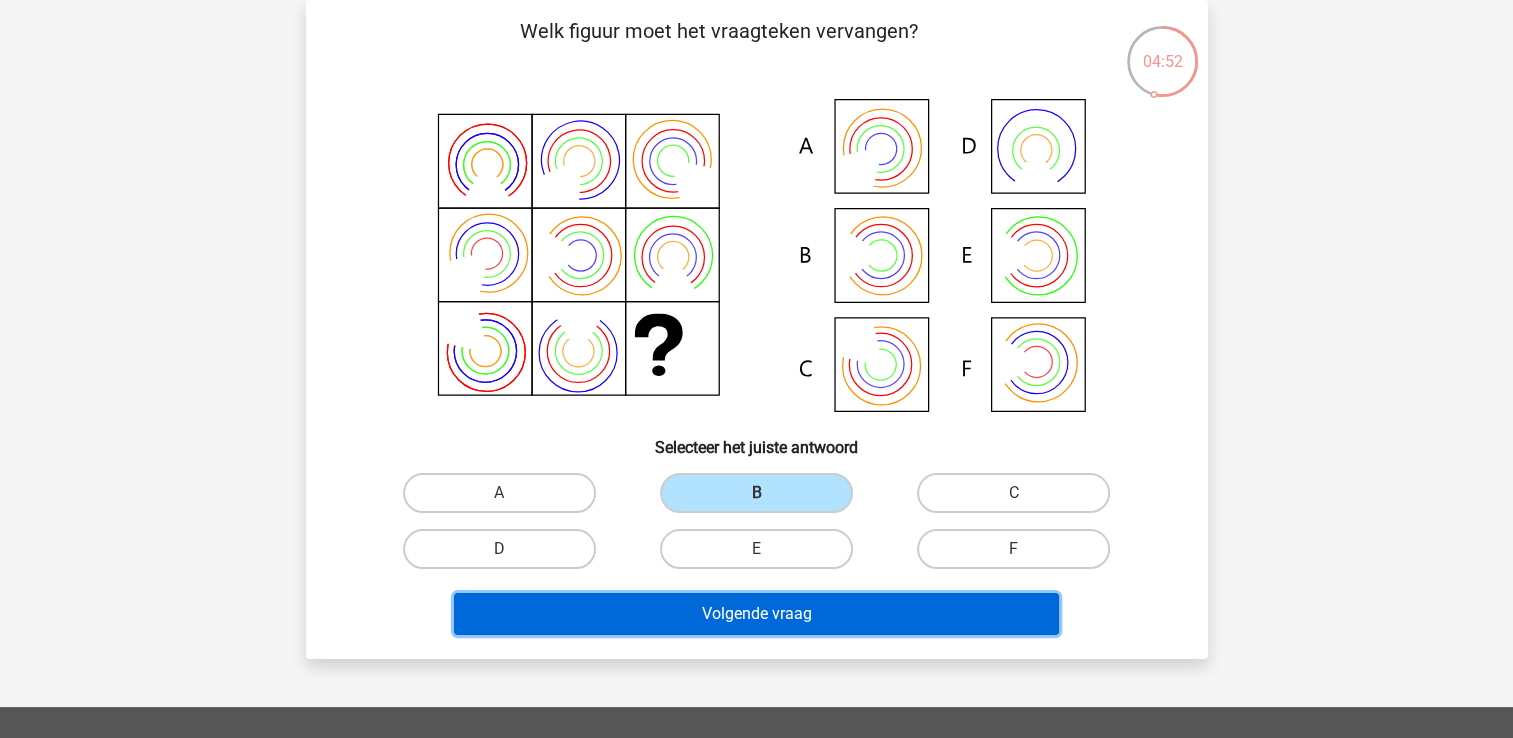 click on "Volgende vraag" at bounding box center (756, 614) 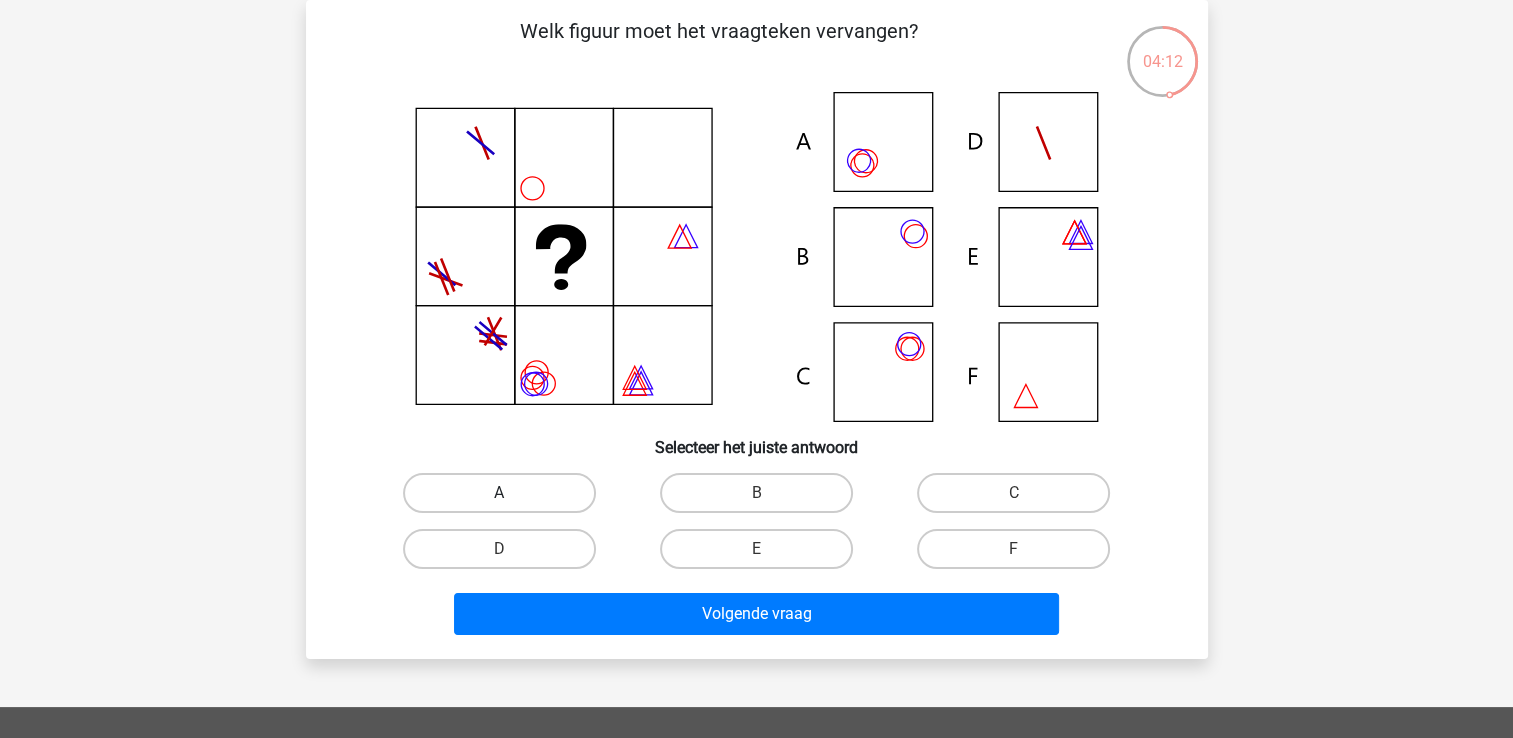 click on "A" at bounding box center [499, 493] 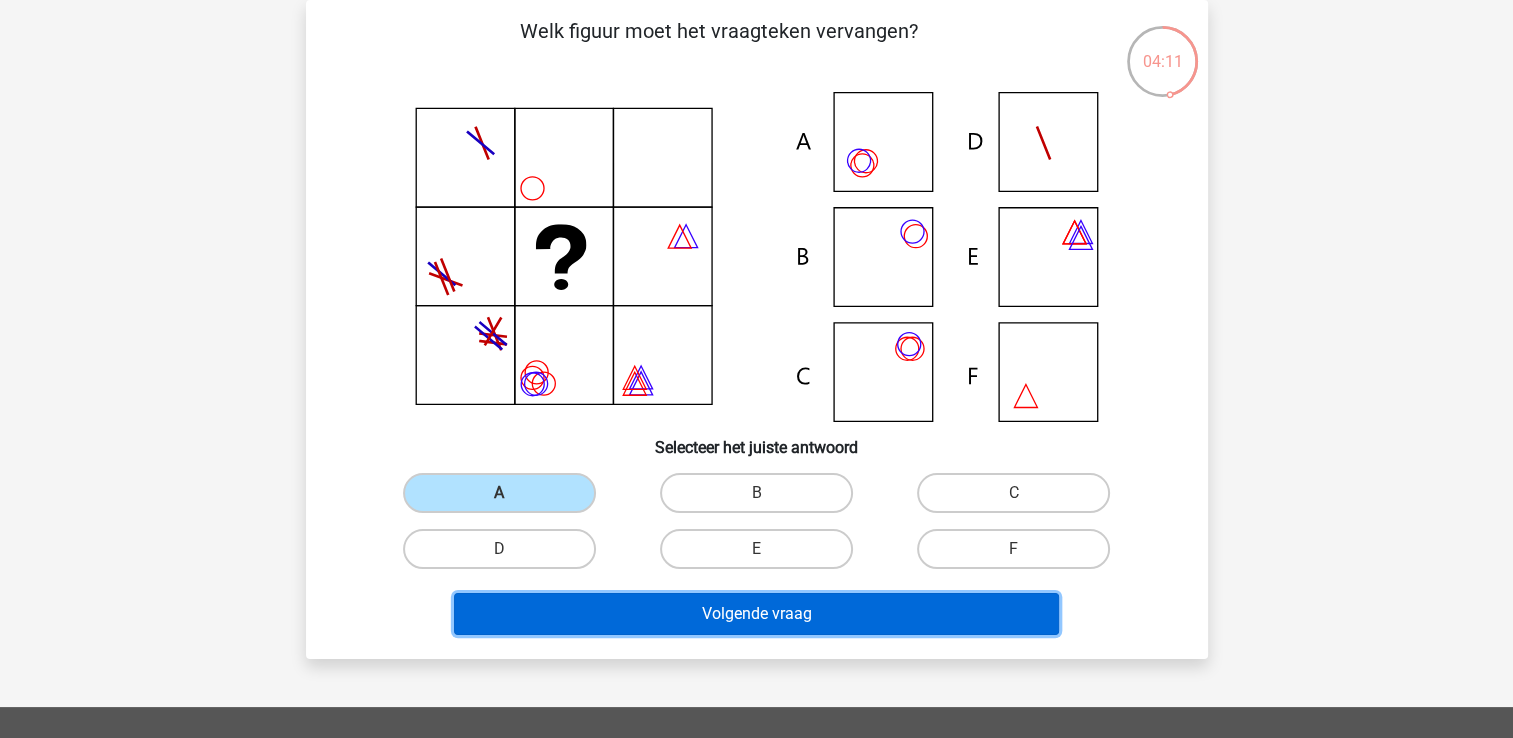 click on "Volgende vraag" at bounding box center (756, 614) 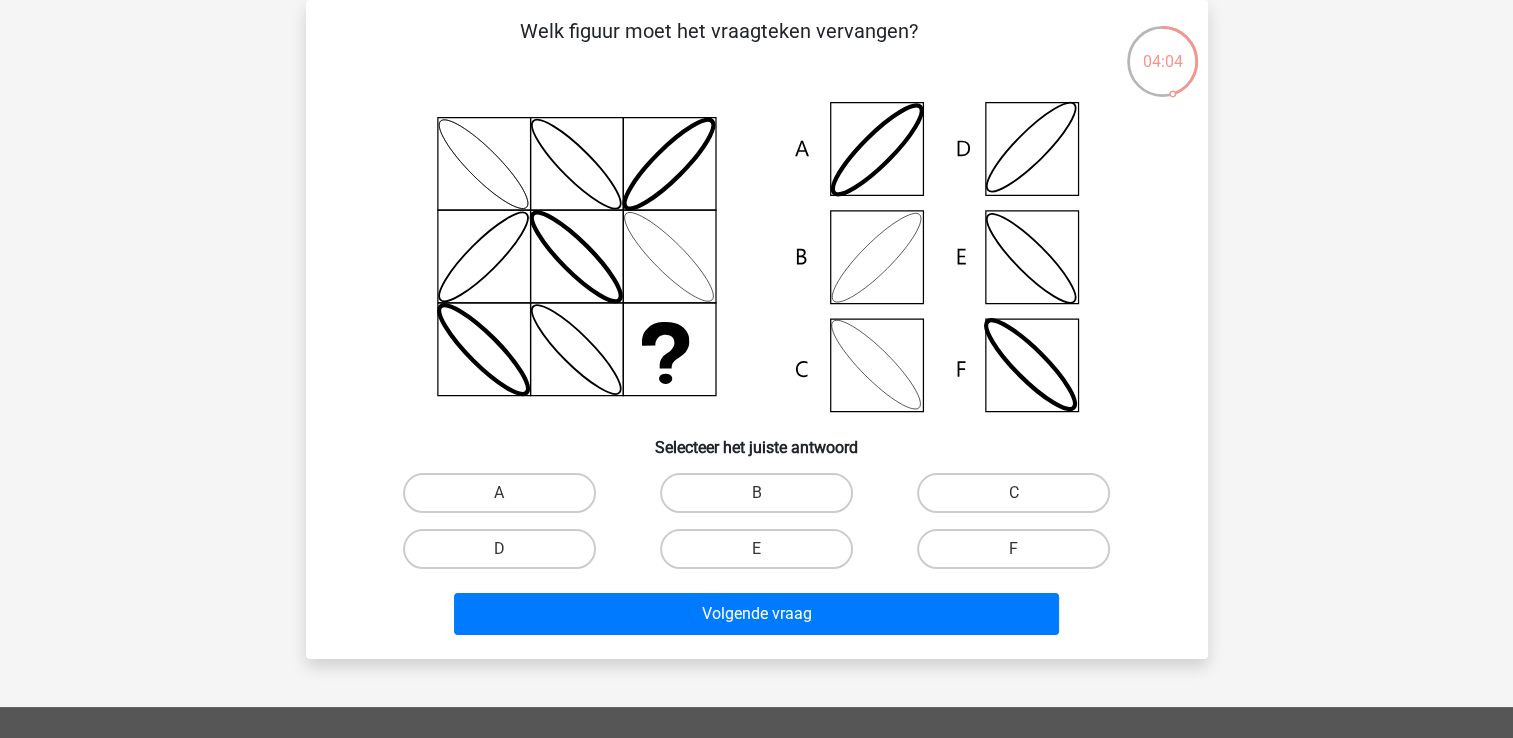 click on "B" at bounding box center [762, 499] 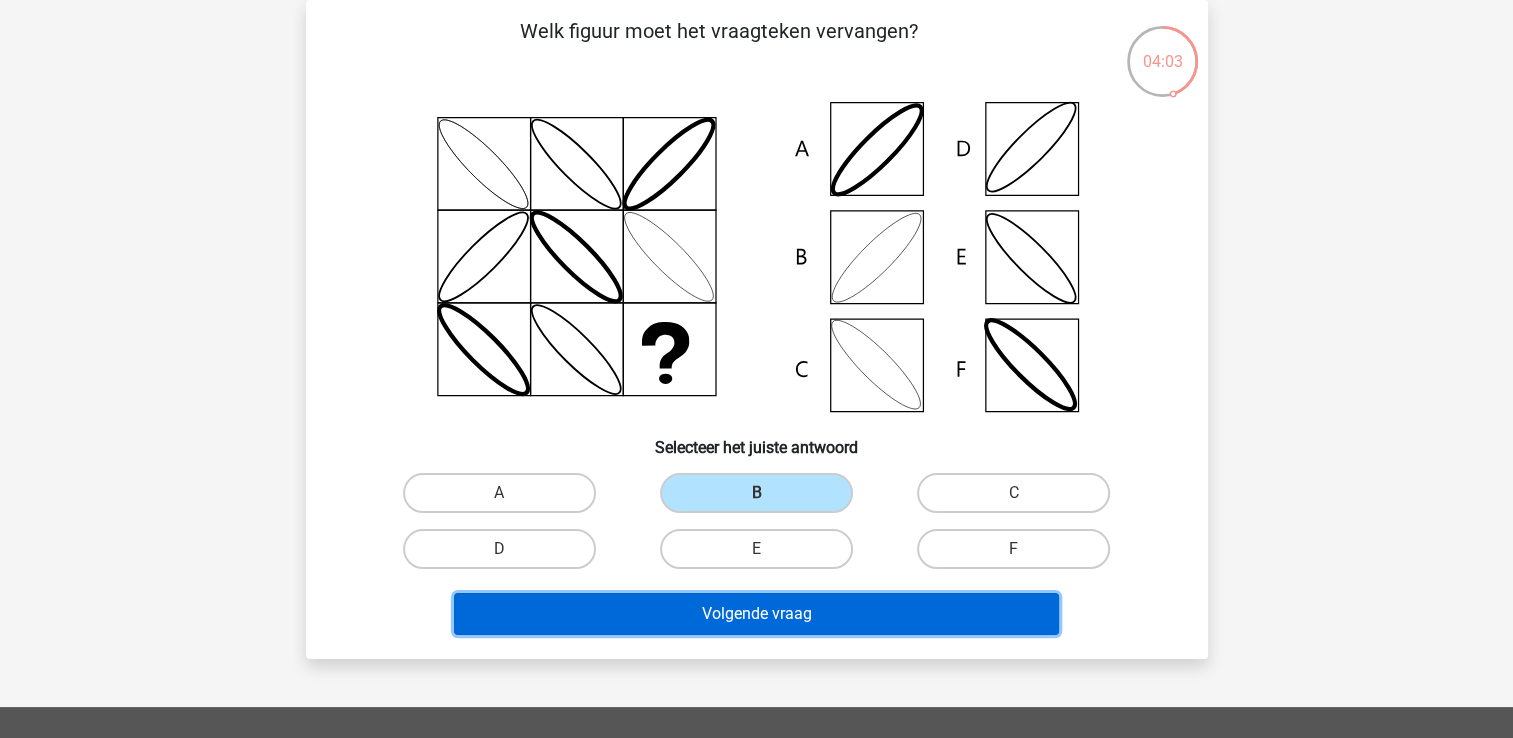 click on "Volgende vraag" at bounding box center [756, 614] 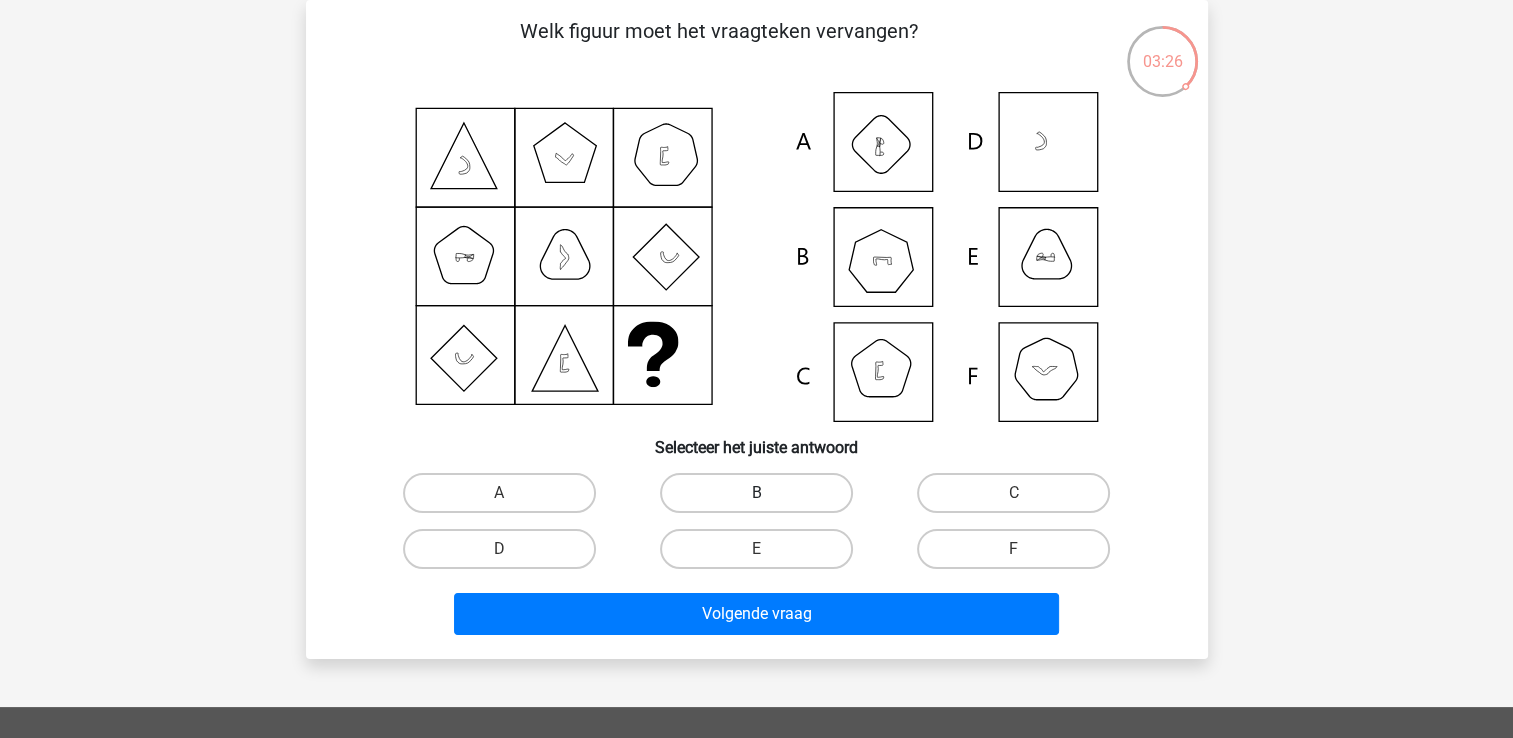click on "B" at bounding box center [756, 493] 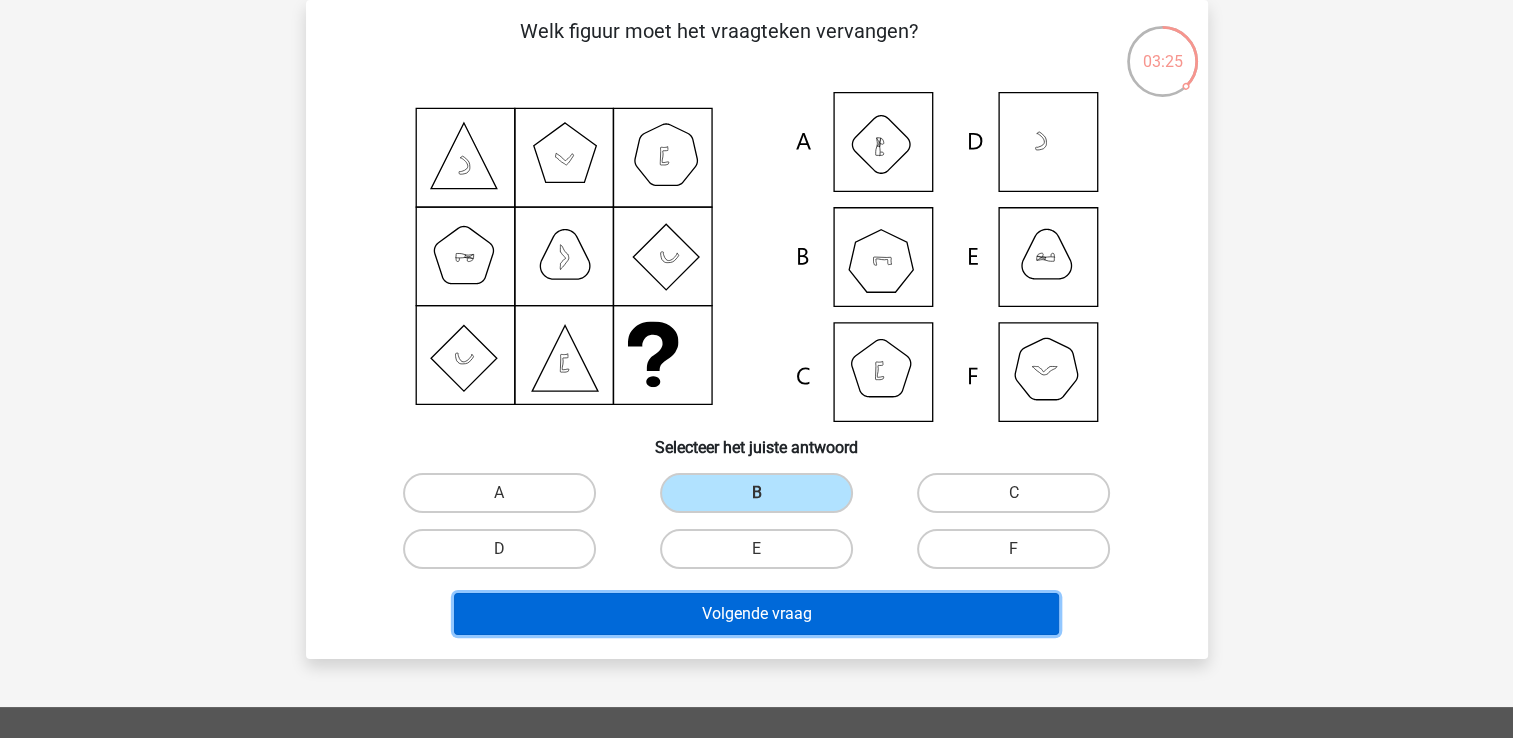 click on "Volgende vraag" at bounding box center (756, 614) 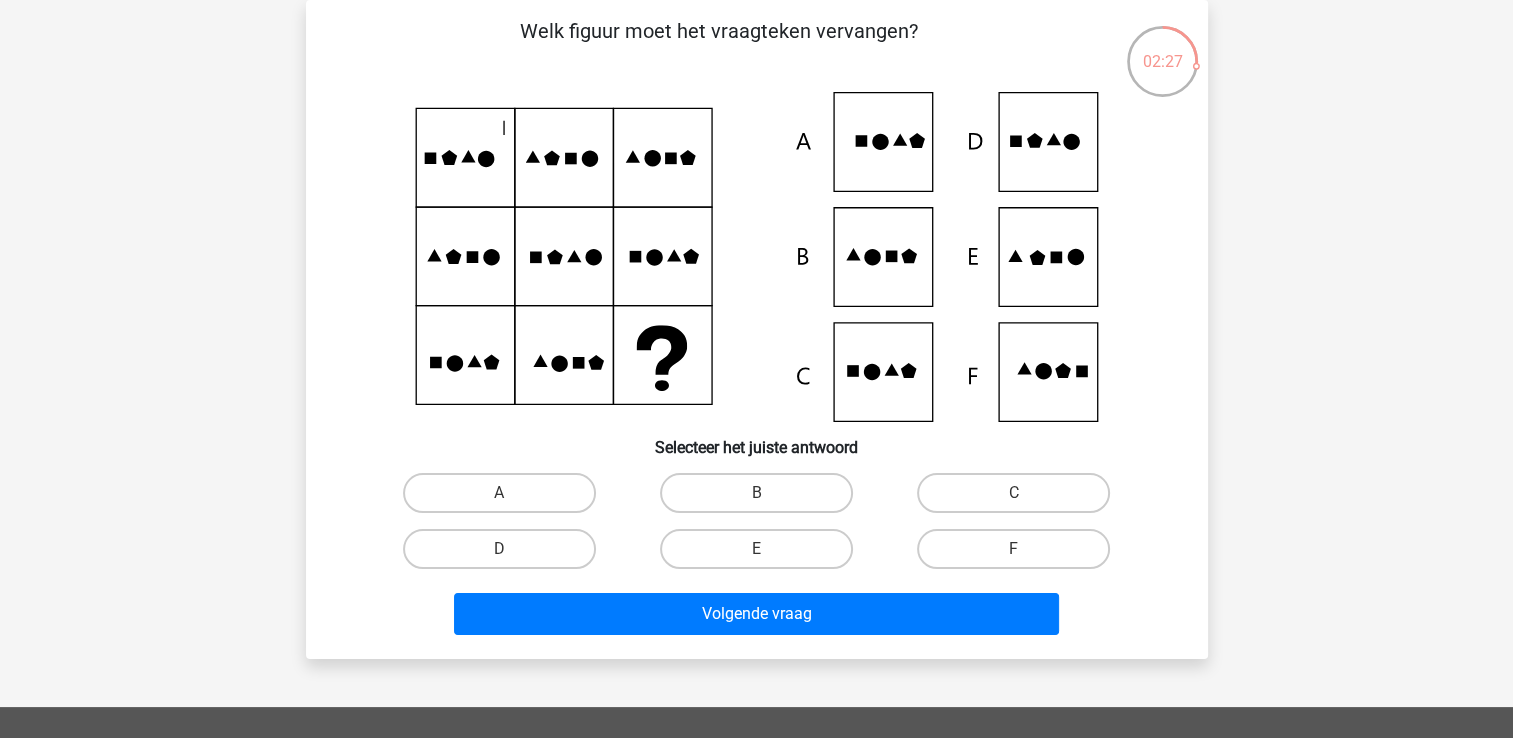 click 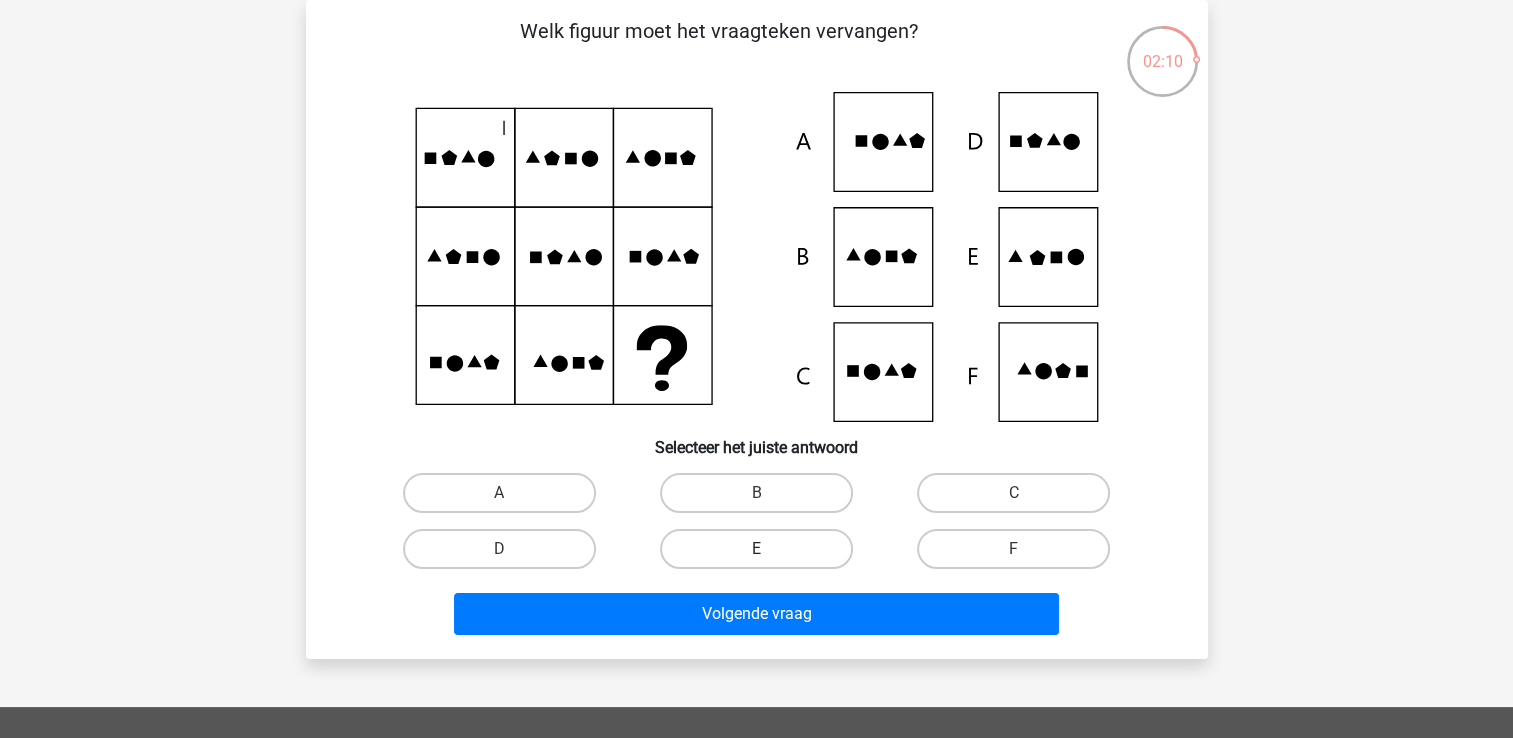 click on "E" at bounding box center [756, 549] 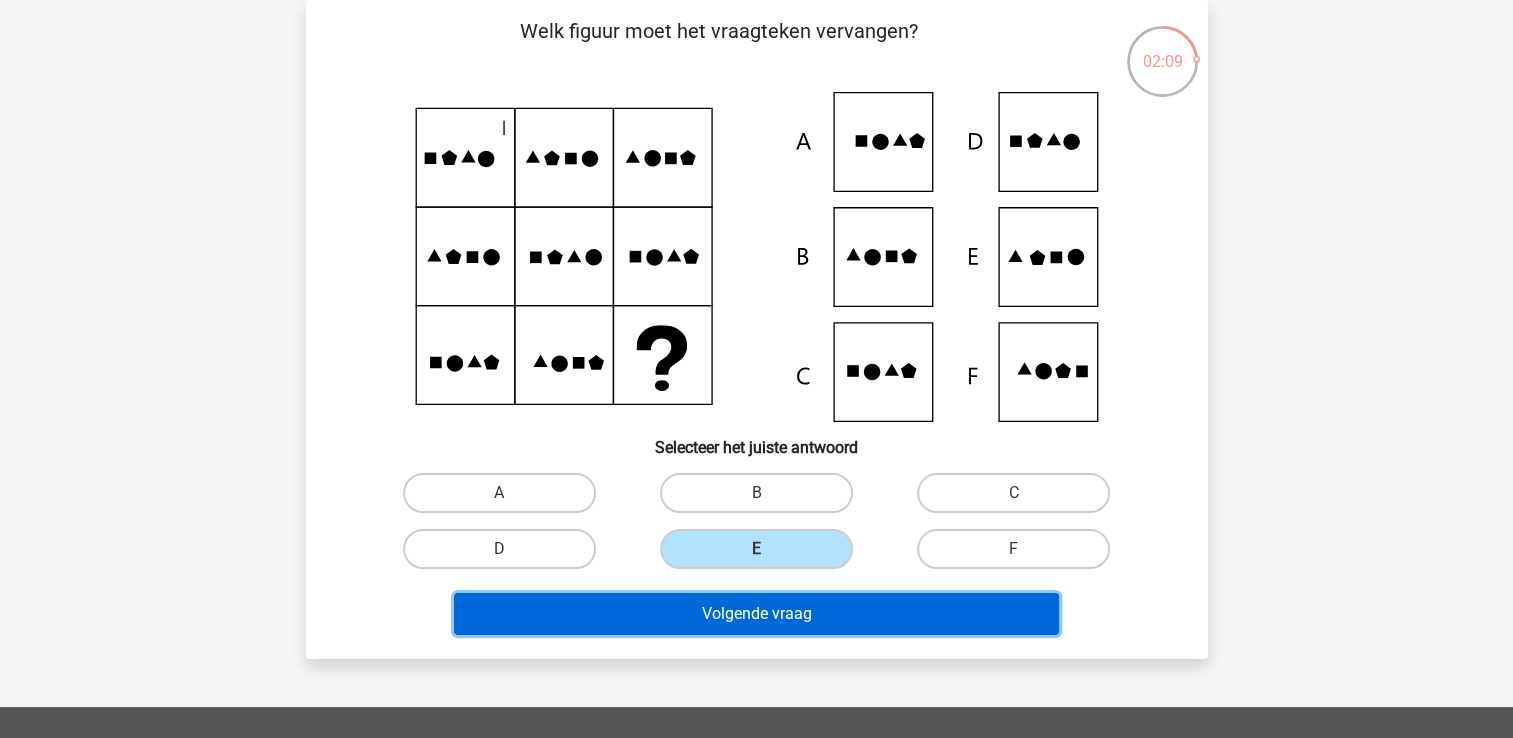 click on "Volgende vraag" at bounding box center (756, 614) 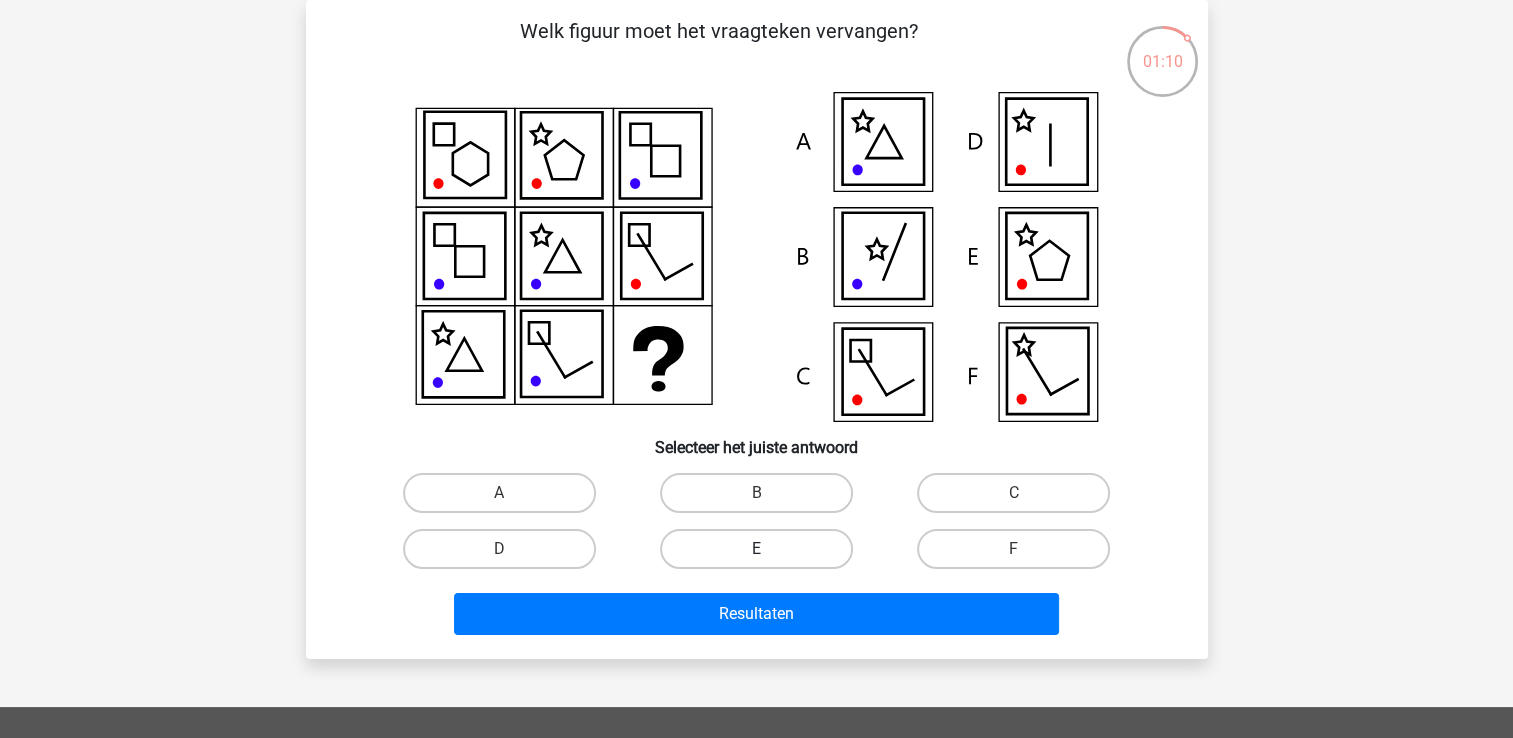 click on "E" at bounding box center [756, 549] 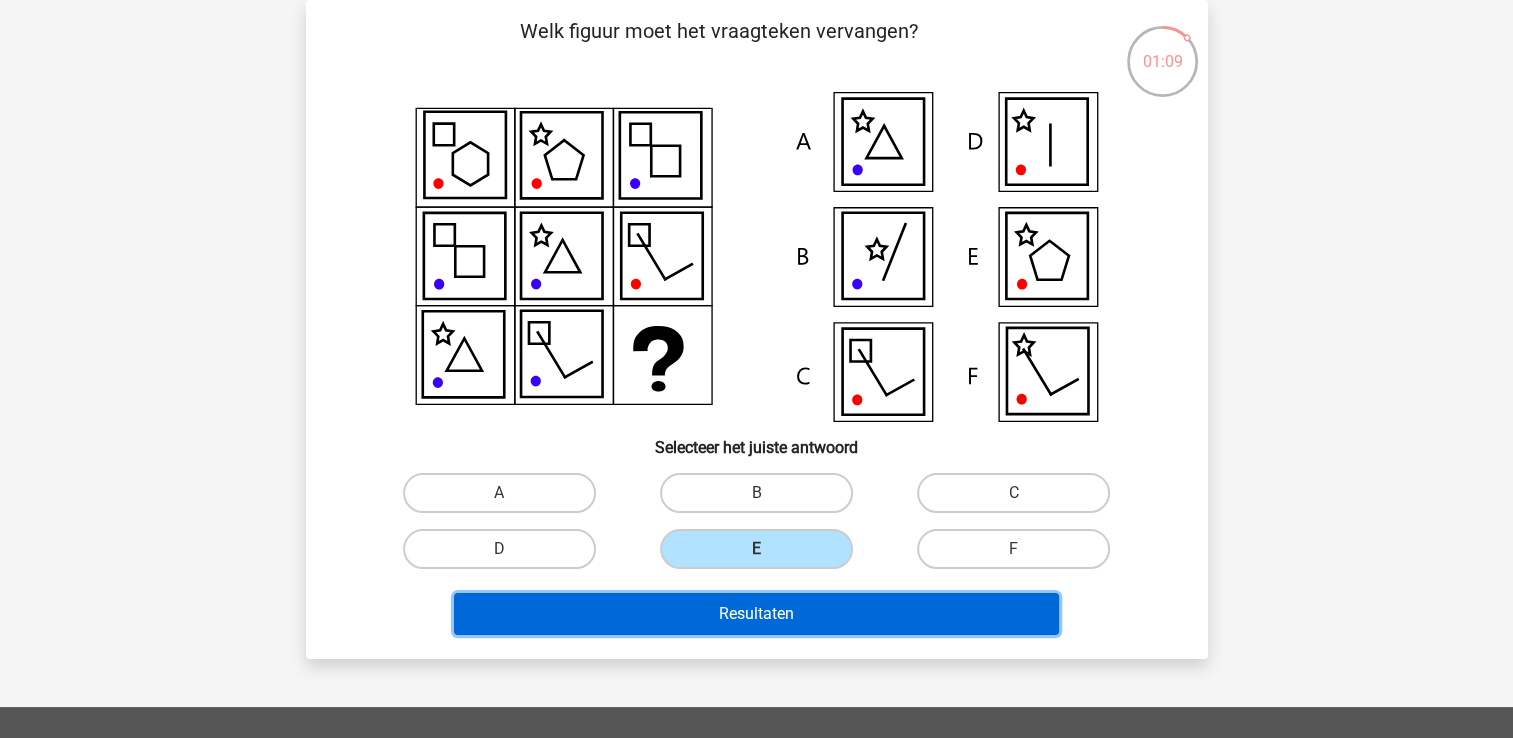 click on "Resultaten" at bounding box center [756, 614] 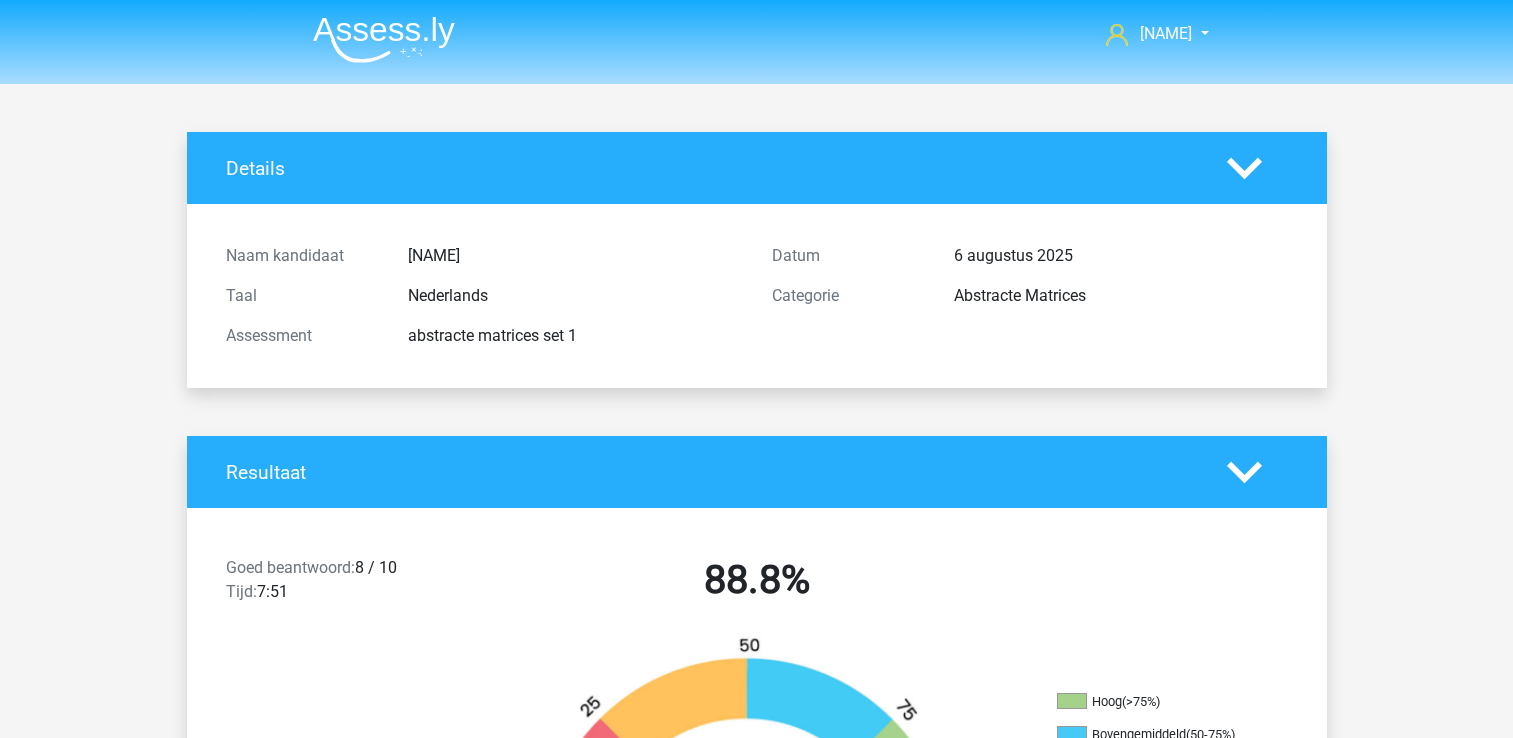 scroll, scrollTop: 0, scrollLeft: 0, axis: both 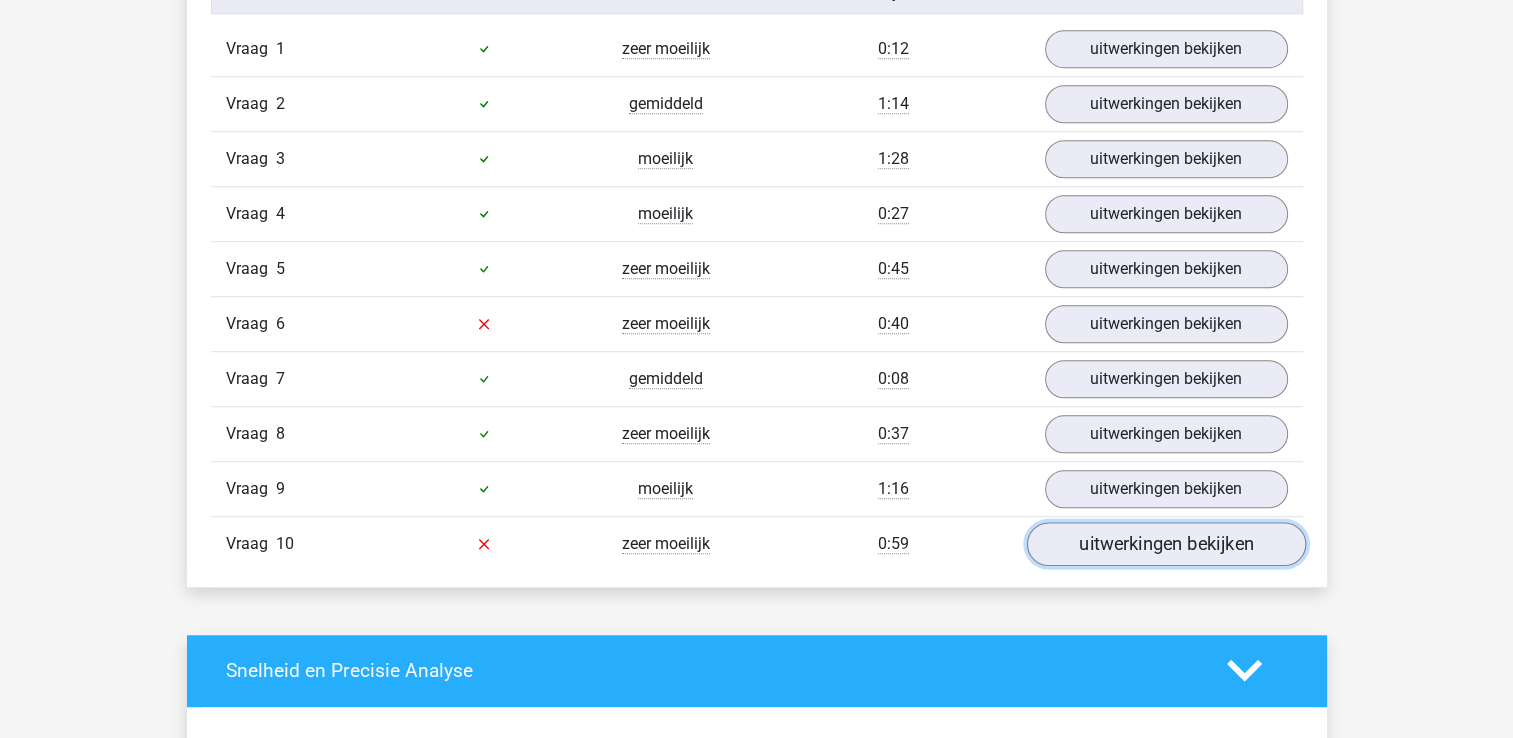 click on "uitwerkingen bekijken" at bounding box center (1165, 544) 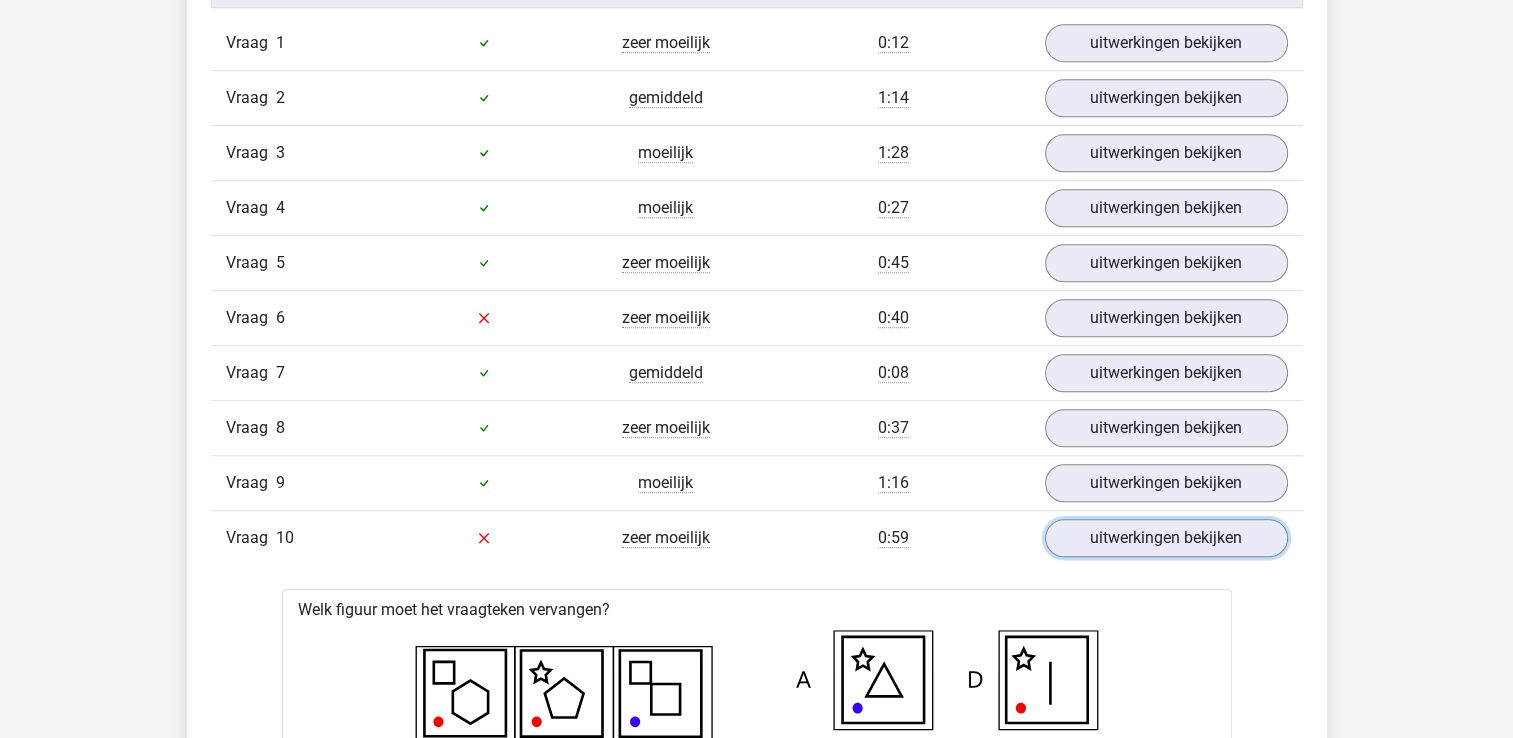 scroll, scrollTop: 1316, scrollLeft: 0, axis: vertical 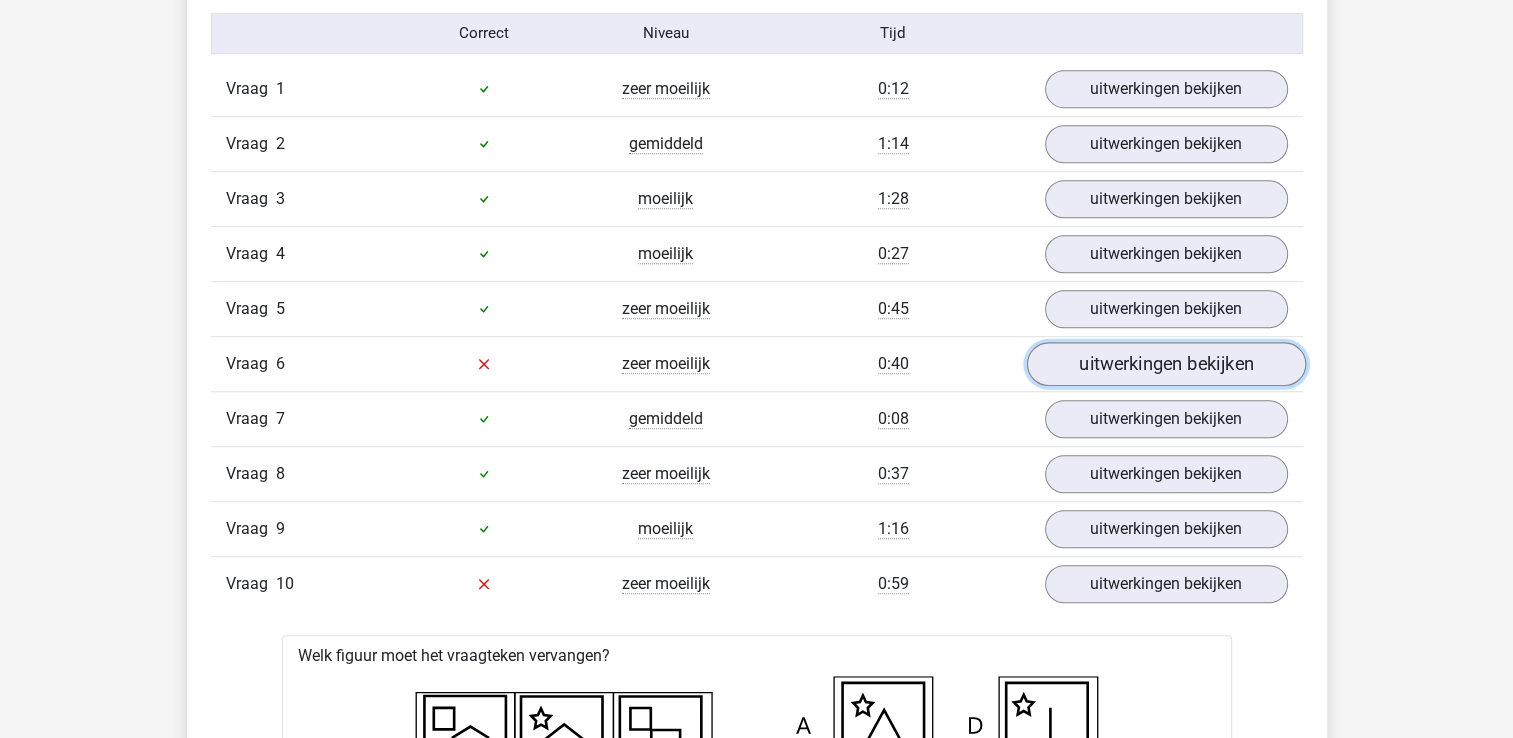 click on "uitwerkingen bekijken" at bounding box center (1165, 364) 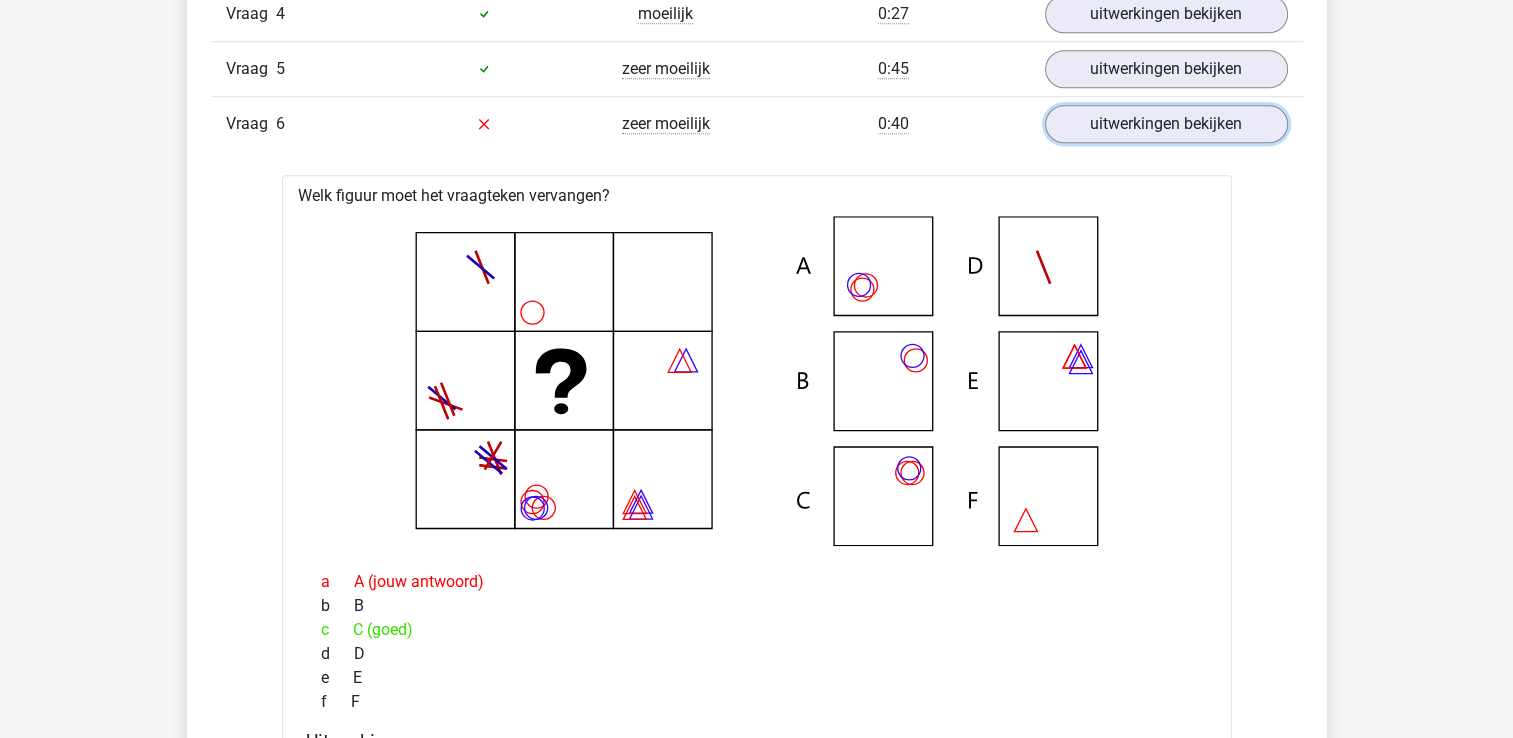 scroll, scrollTop: 1756, scrollLeft: 0, axis: vertical 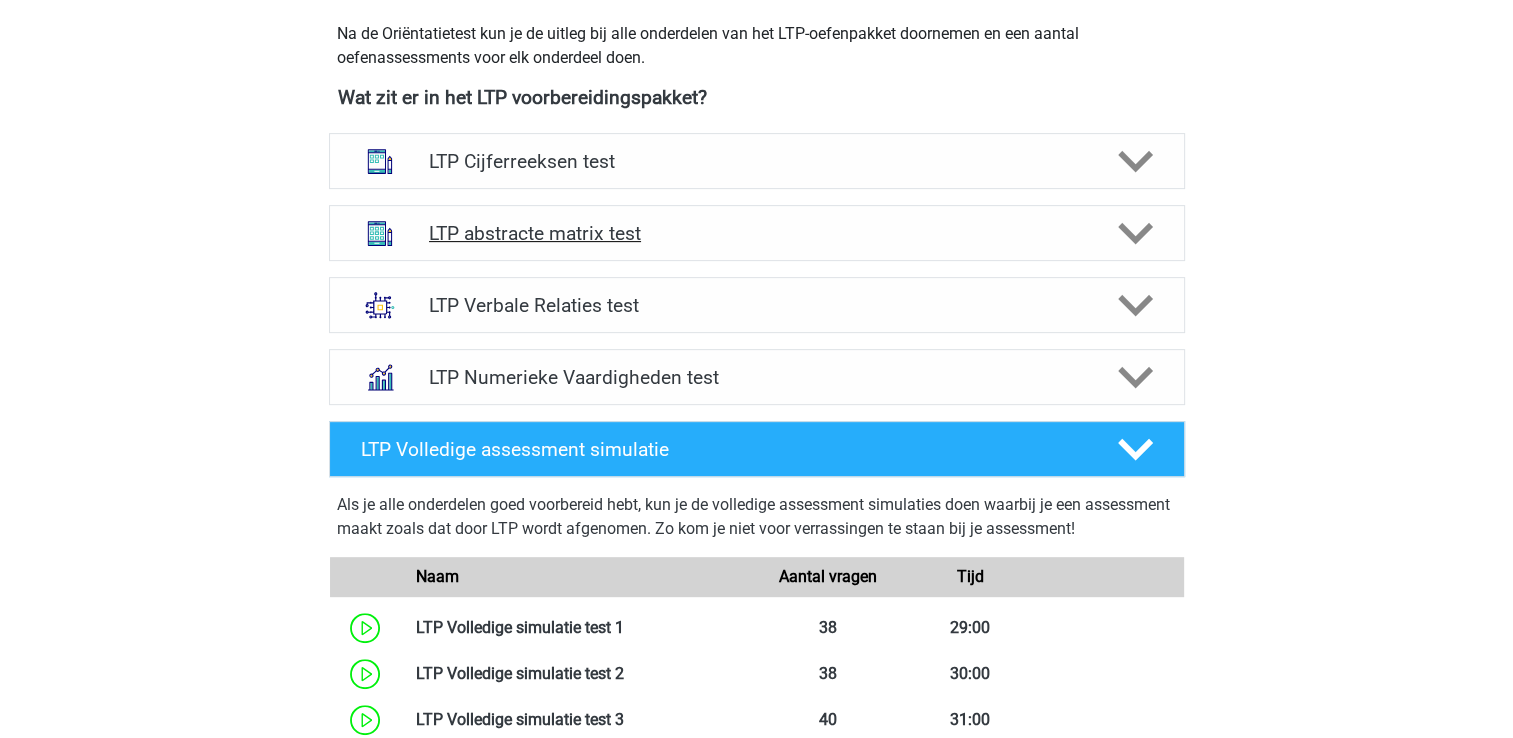 click on "LTP abstracte matrix test" at bounding box center [756, 233] 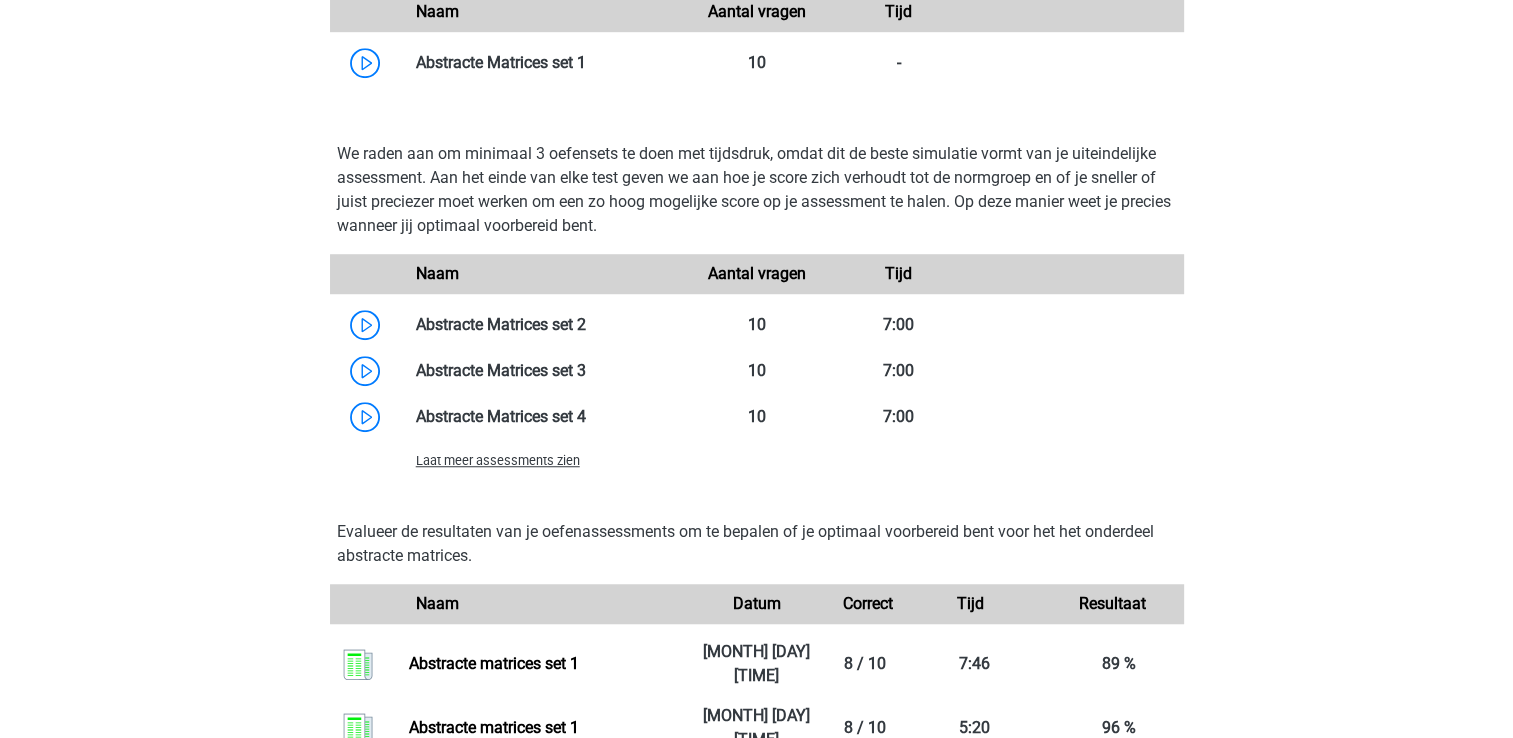 scroll, scrollTop: 1440, scrollLeft: 0, axis: vertical 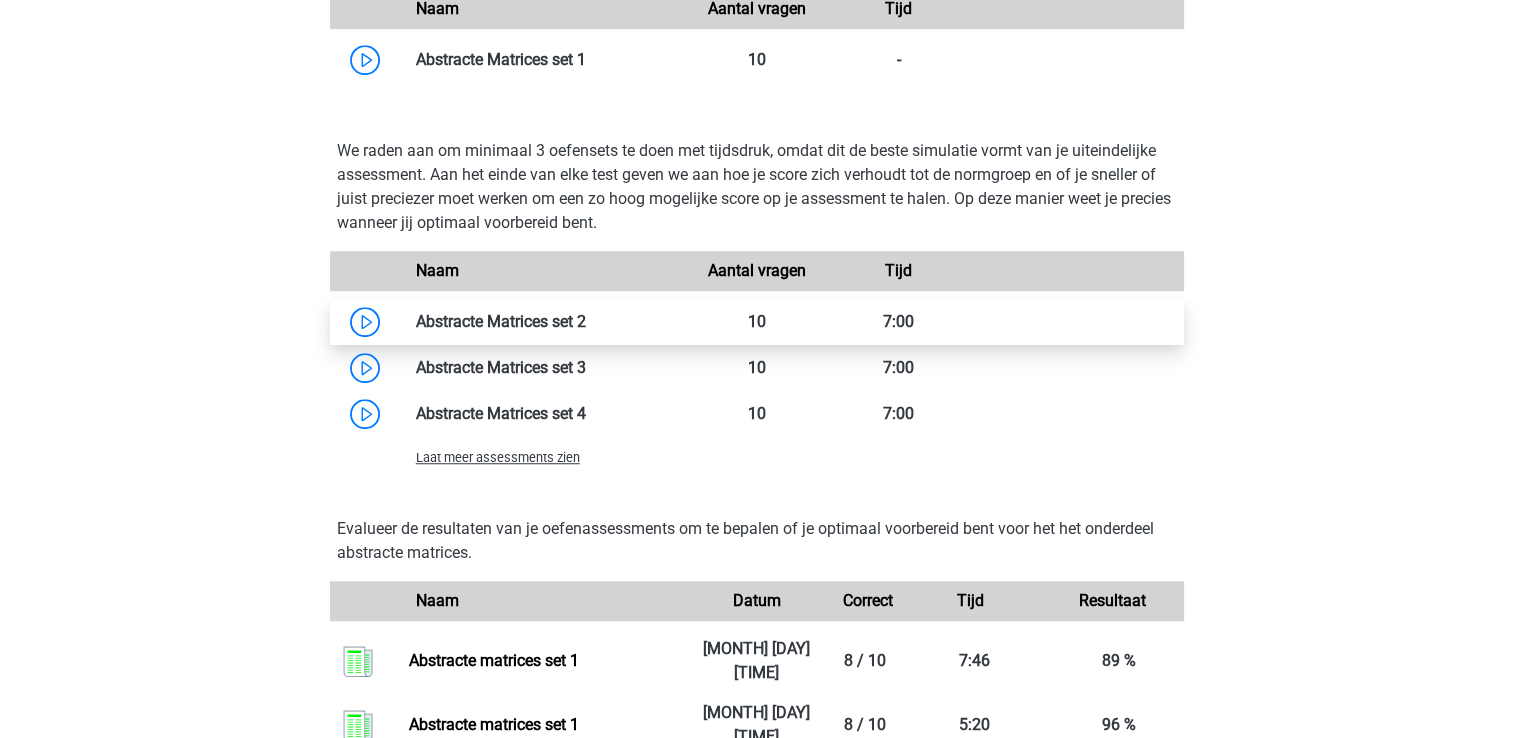 click at bounding box center (586, 321) 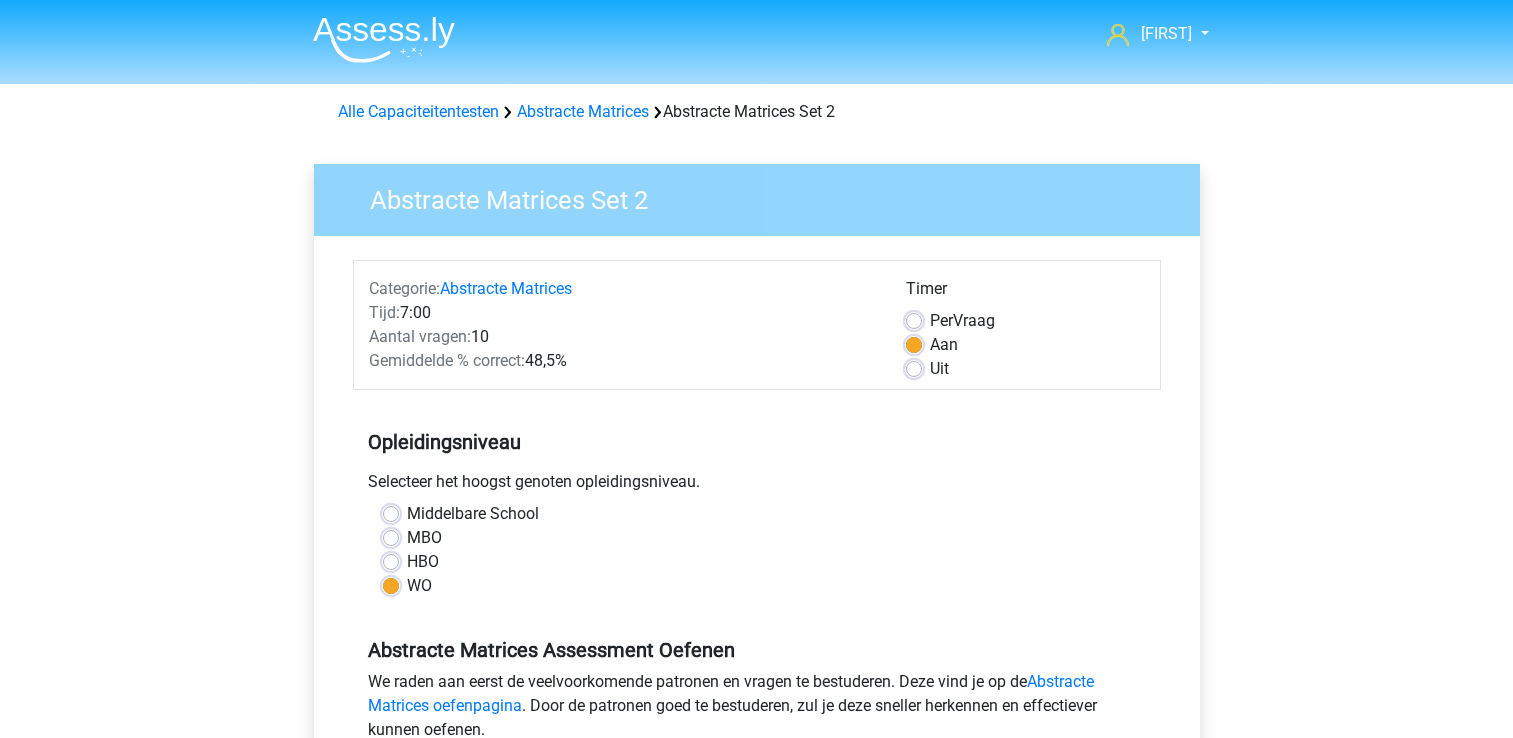 scroll, scrollTop: 0, scrollLeft: 0, axis: both 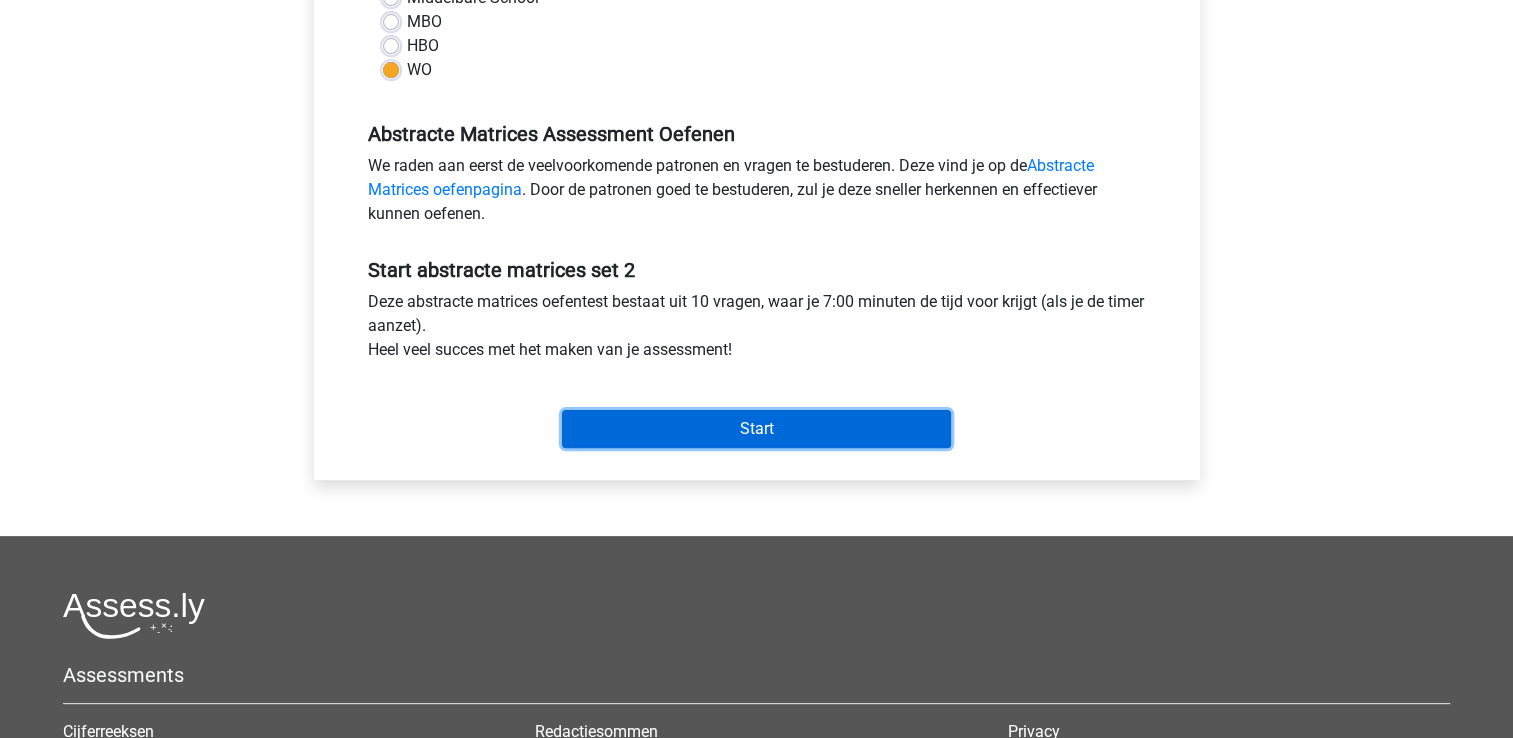click on "Start" at bounding box center (756, 429) 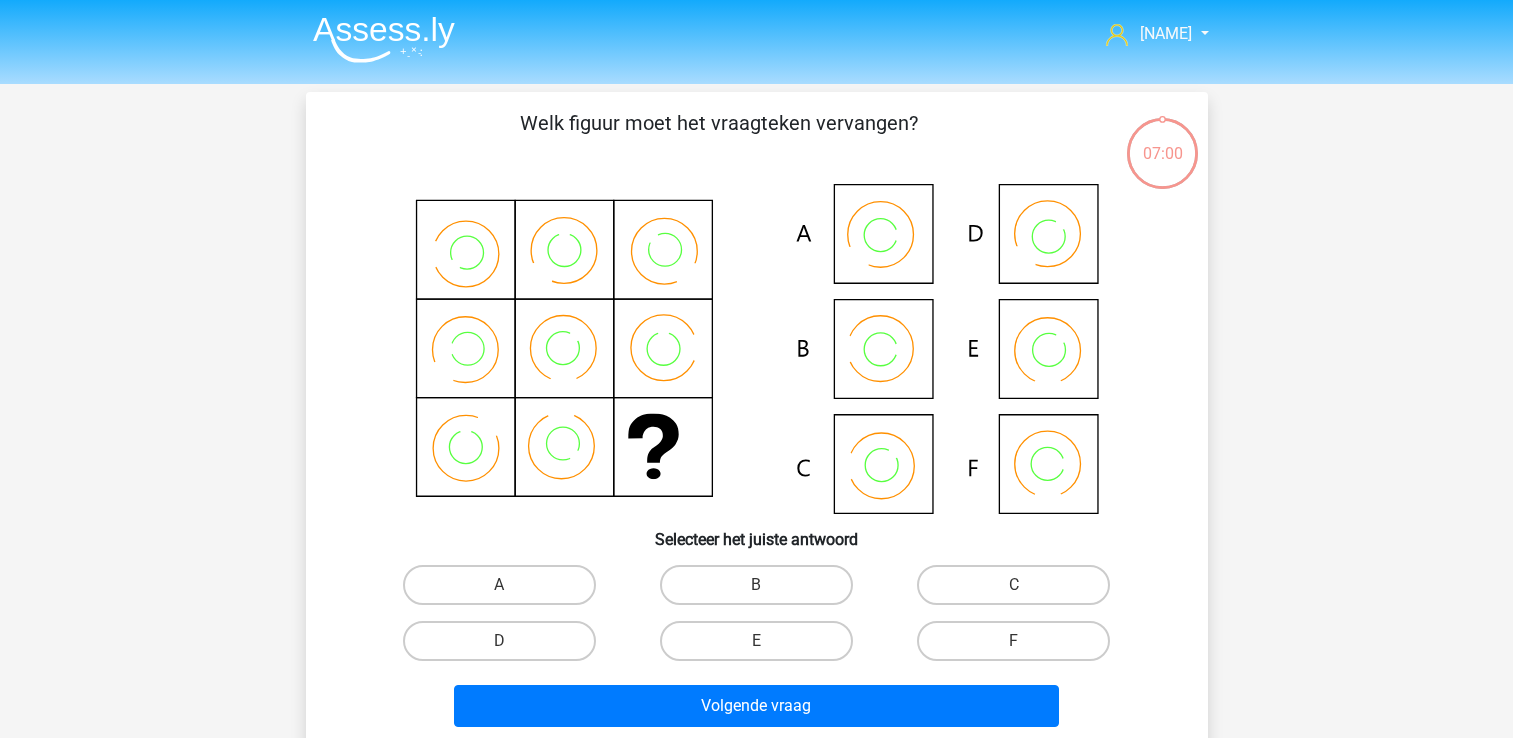 scroll, scrollTop: 0, scrollLeft: 0, axis: both 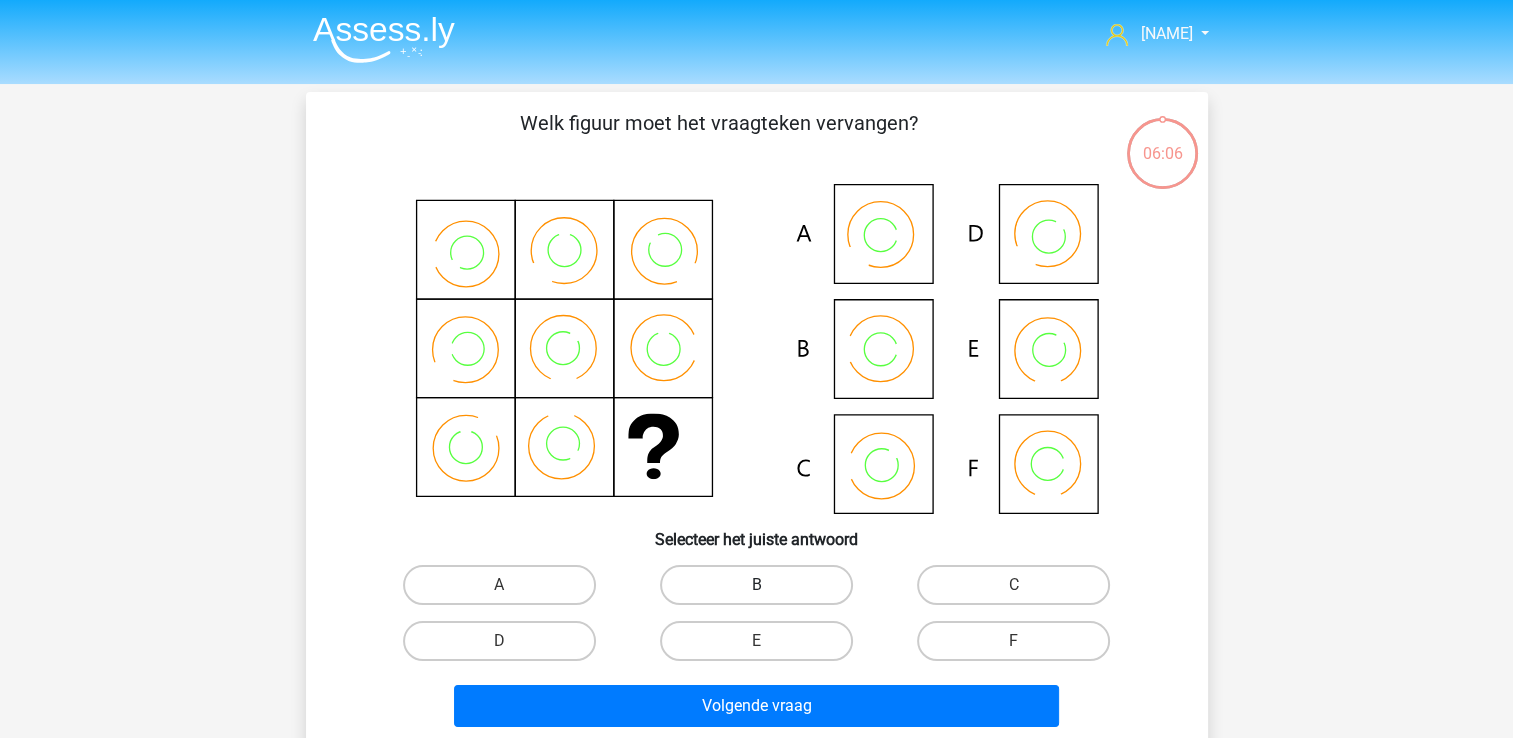 click on "B" at bounding box center (756, 585) 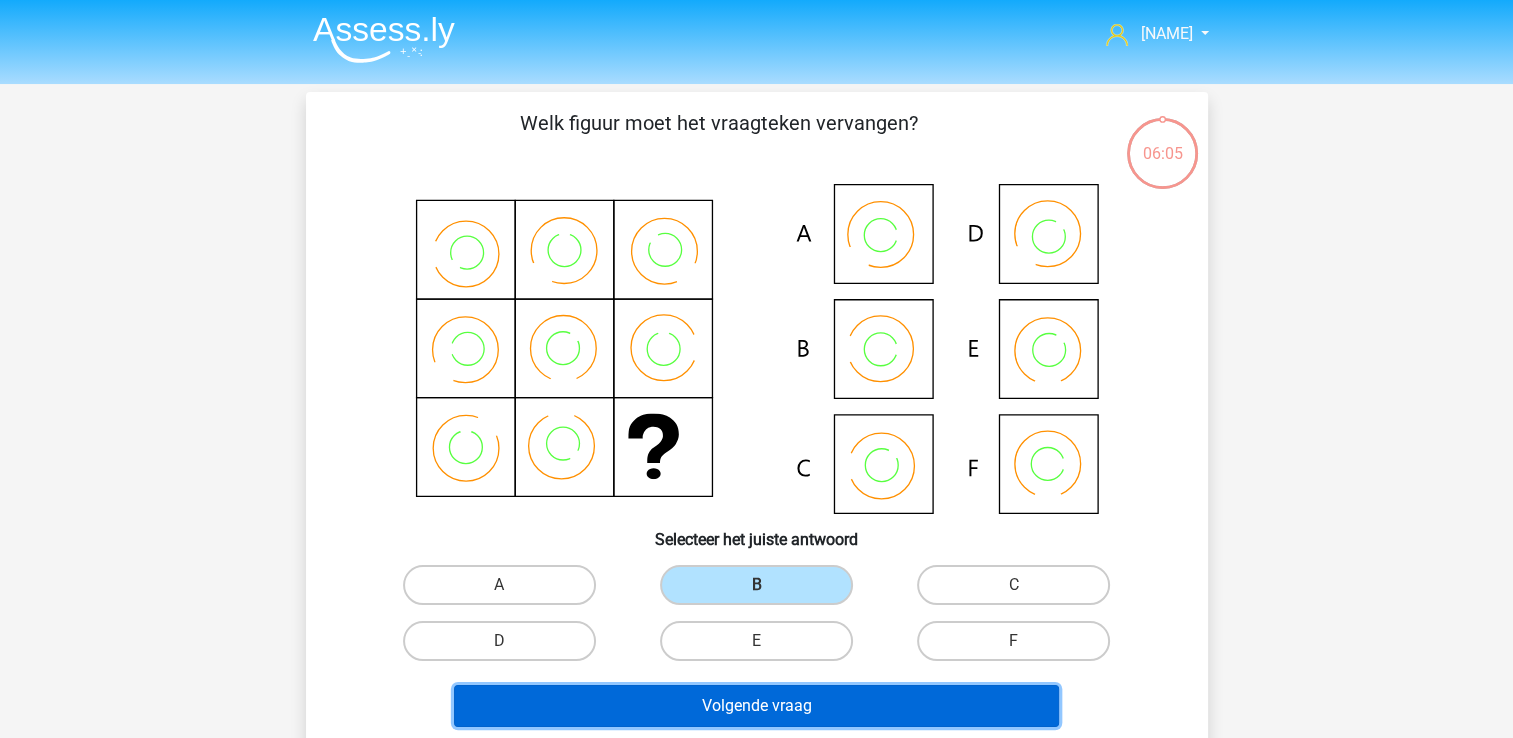 click on "Volgende vraag" at bounding box center (756, 706) 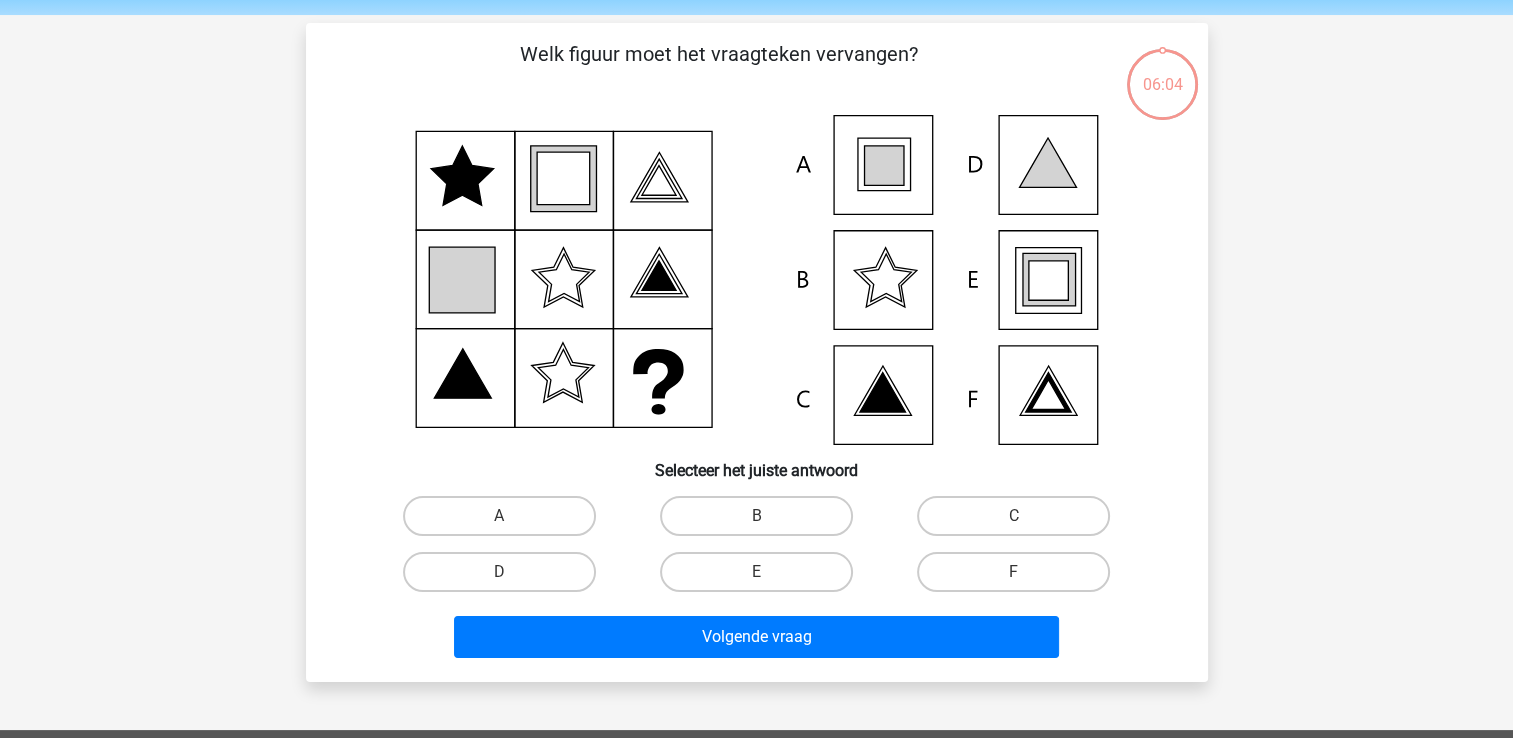 scroll, scrollTop: 92, scrollLeft: 0, axis: vertical 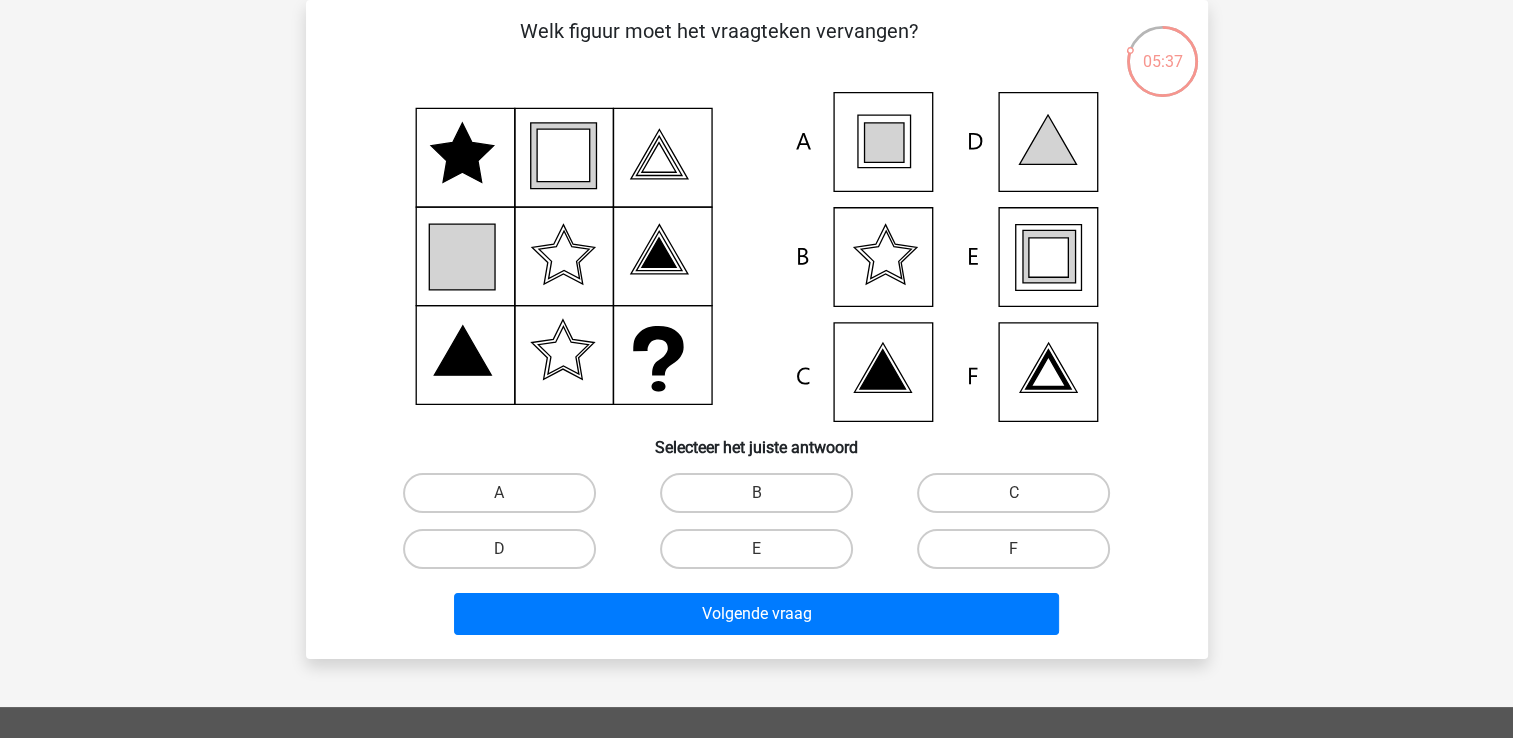 click on "E" at bounding box center [762, 555] 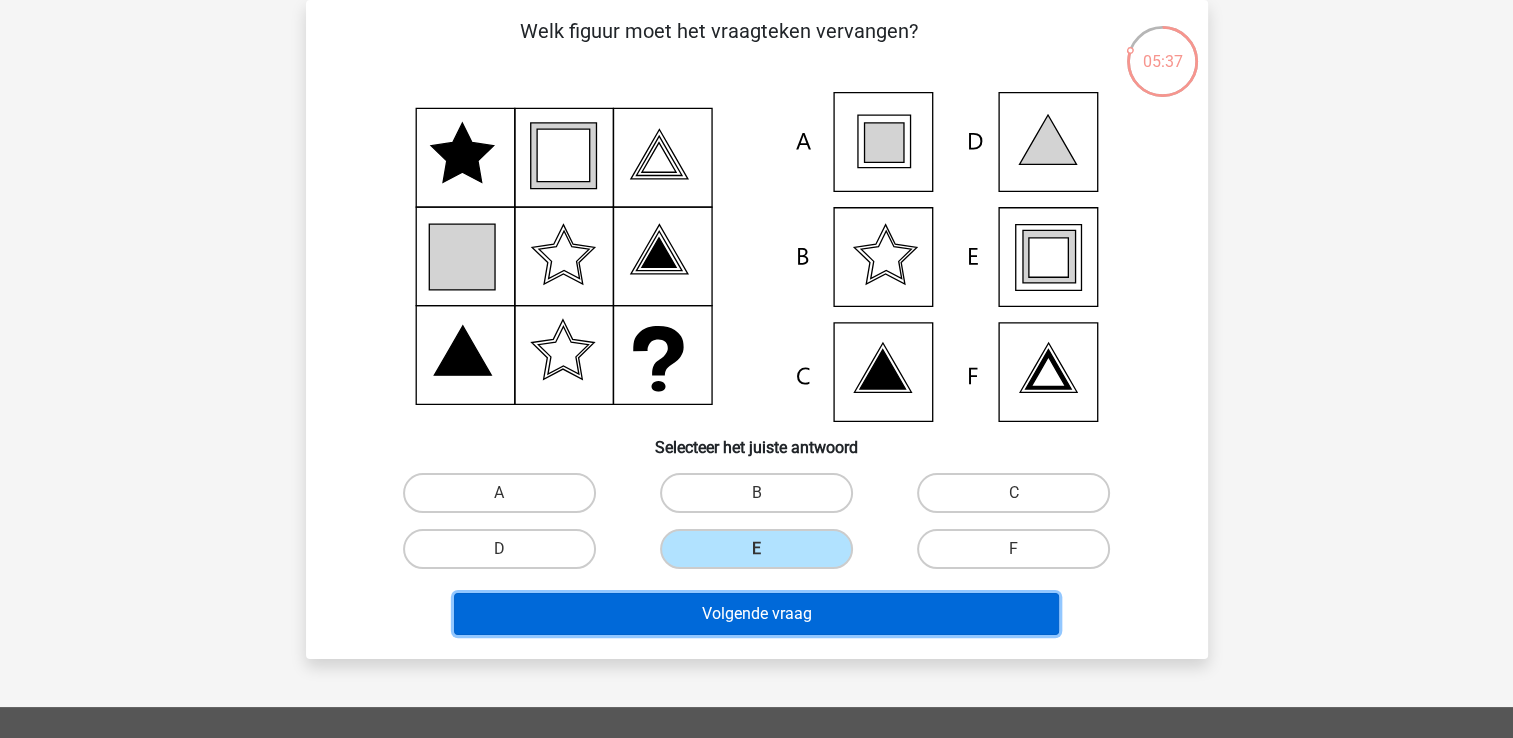 click on "Volgende vraag" at bounding box center [756, 614] 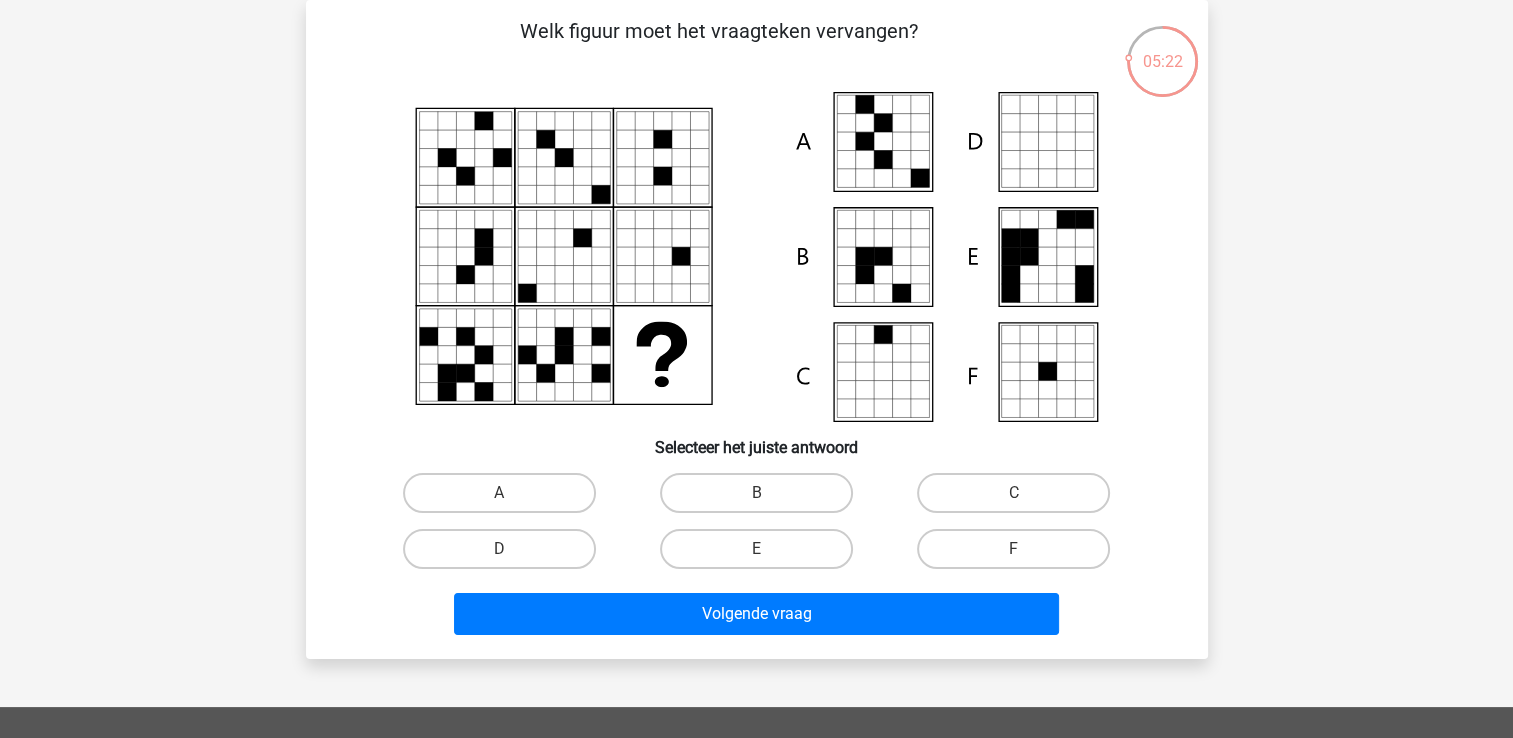 click on "A" at bounding box center [499, 493] 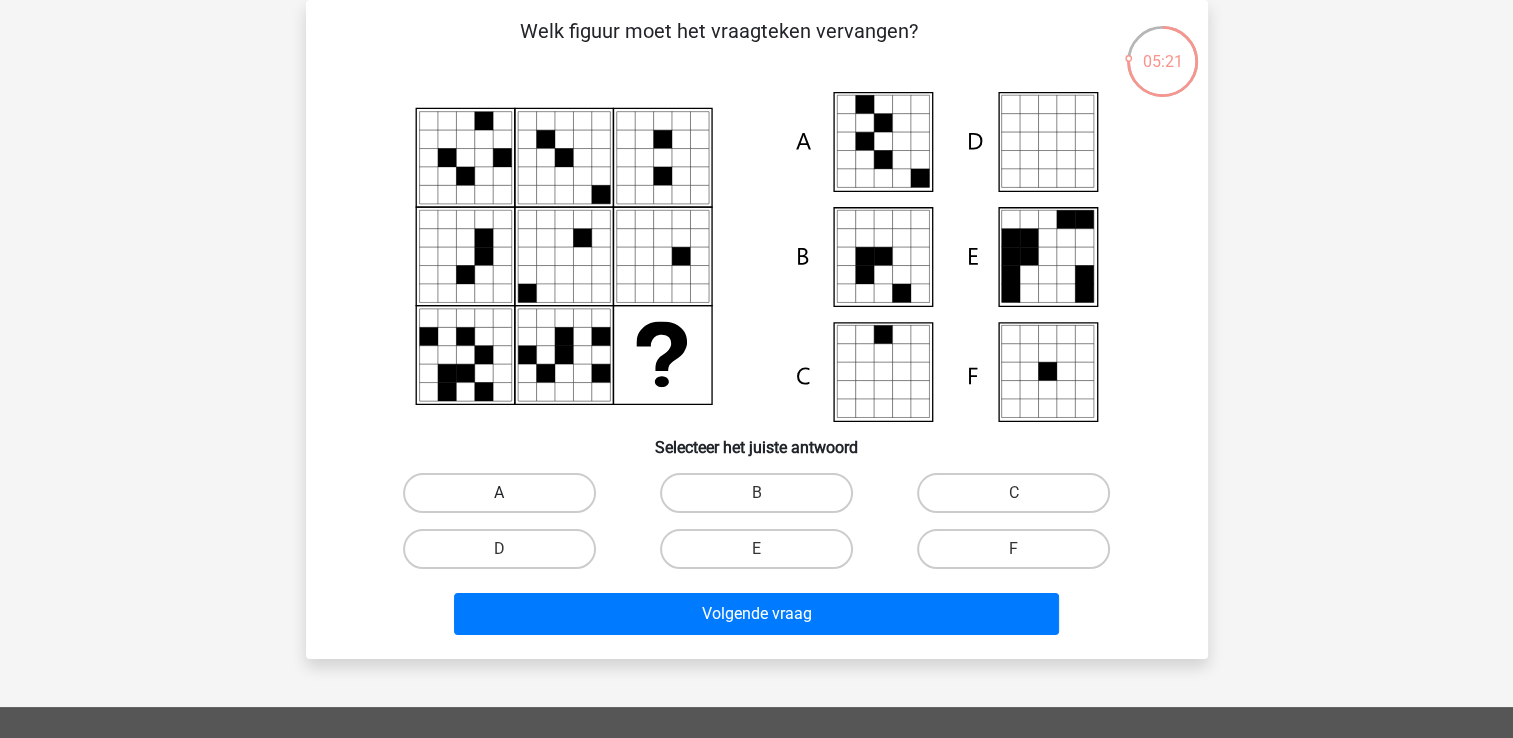 click on "A" at bounding box center (499, 493) 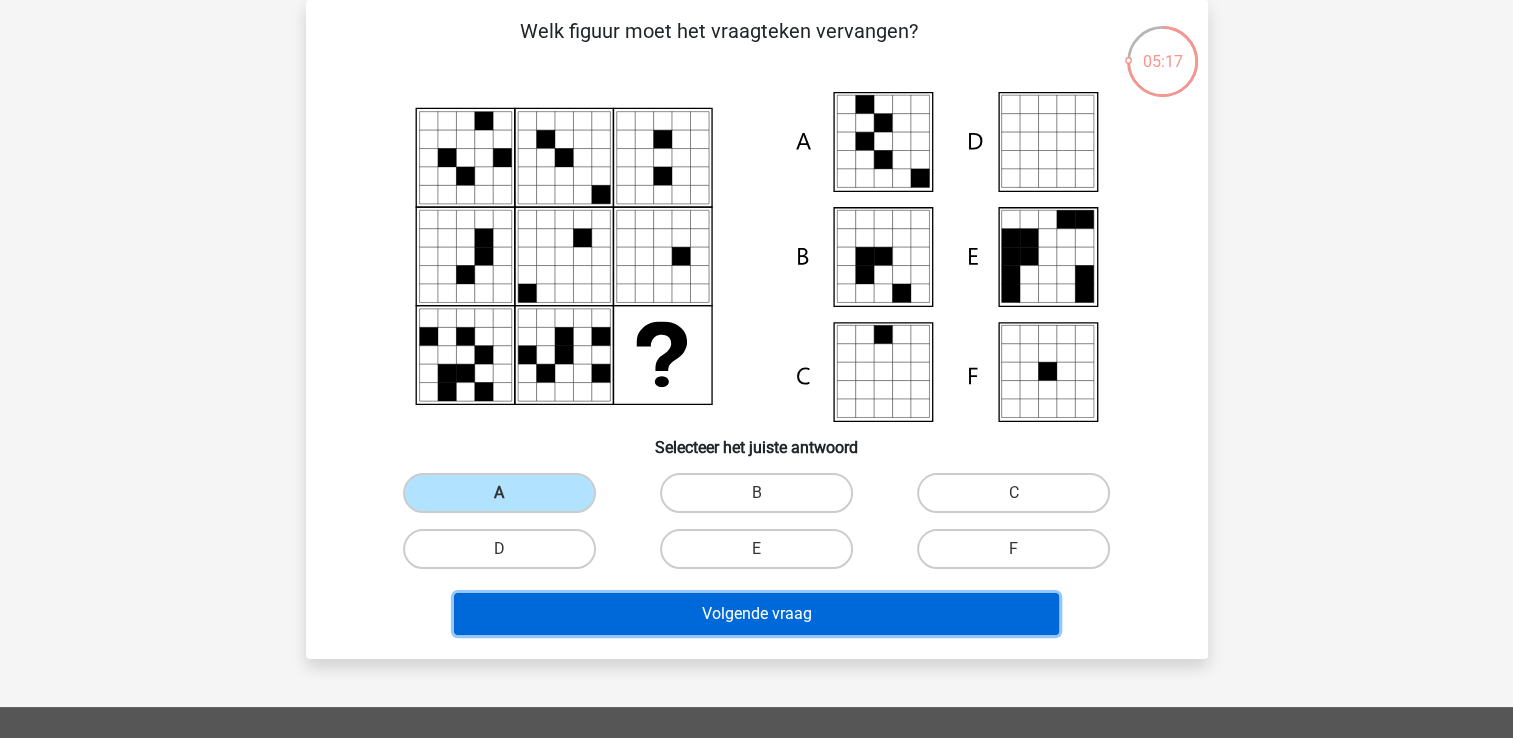 click on "Volgende vraag" at bounding box center (756, 614) 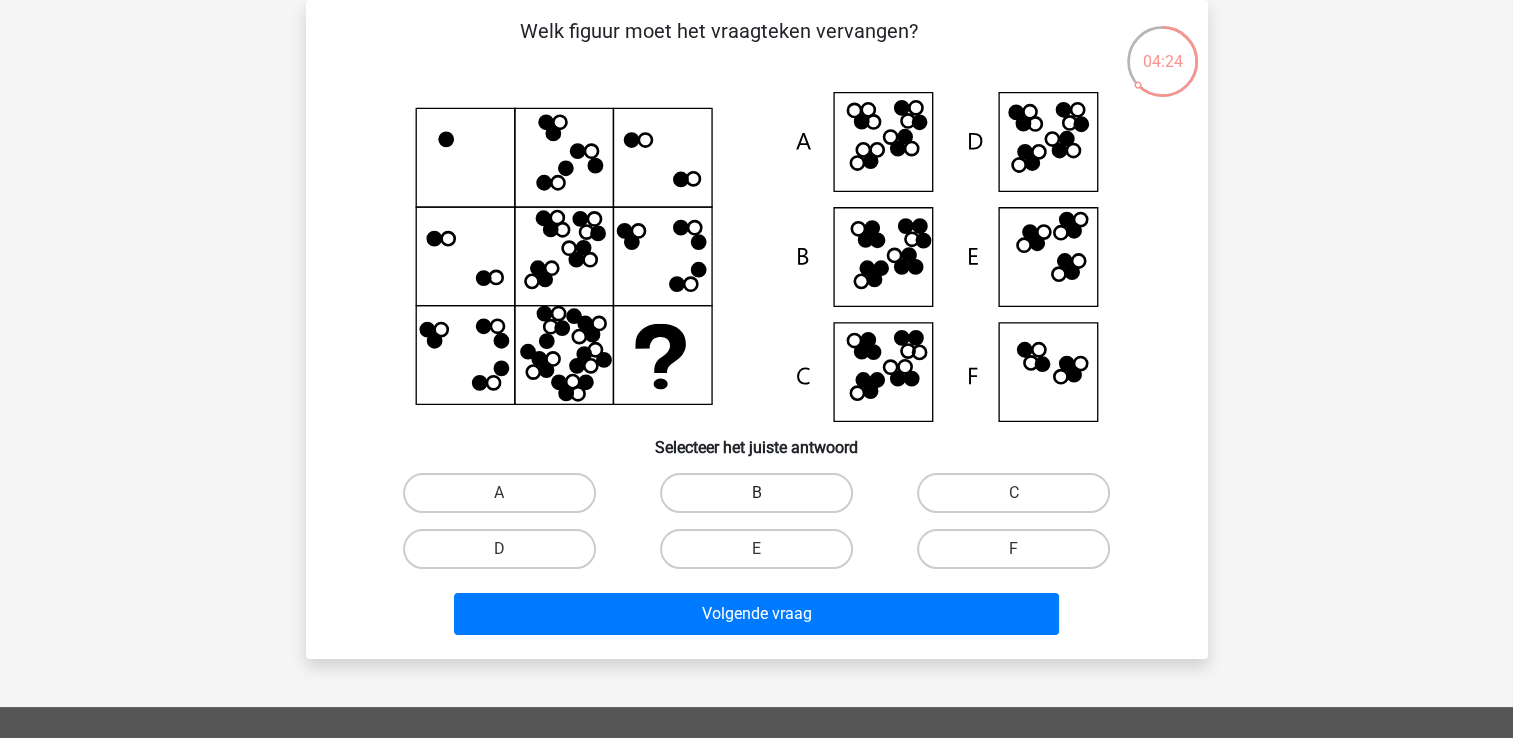 click on "B" at bounding box center [756, 493] 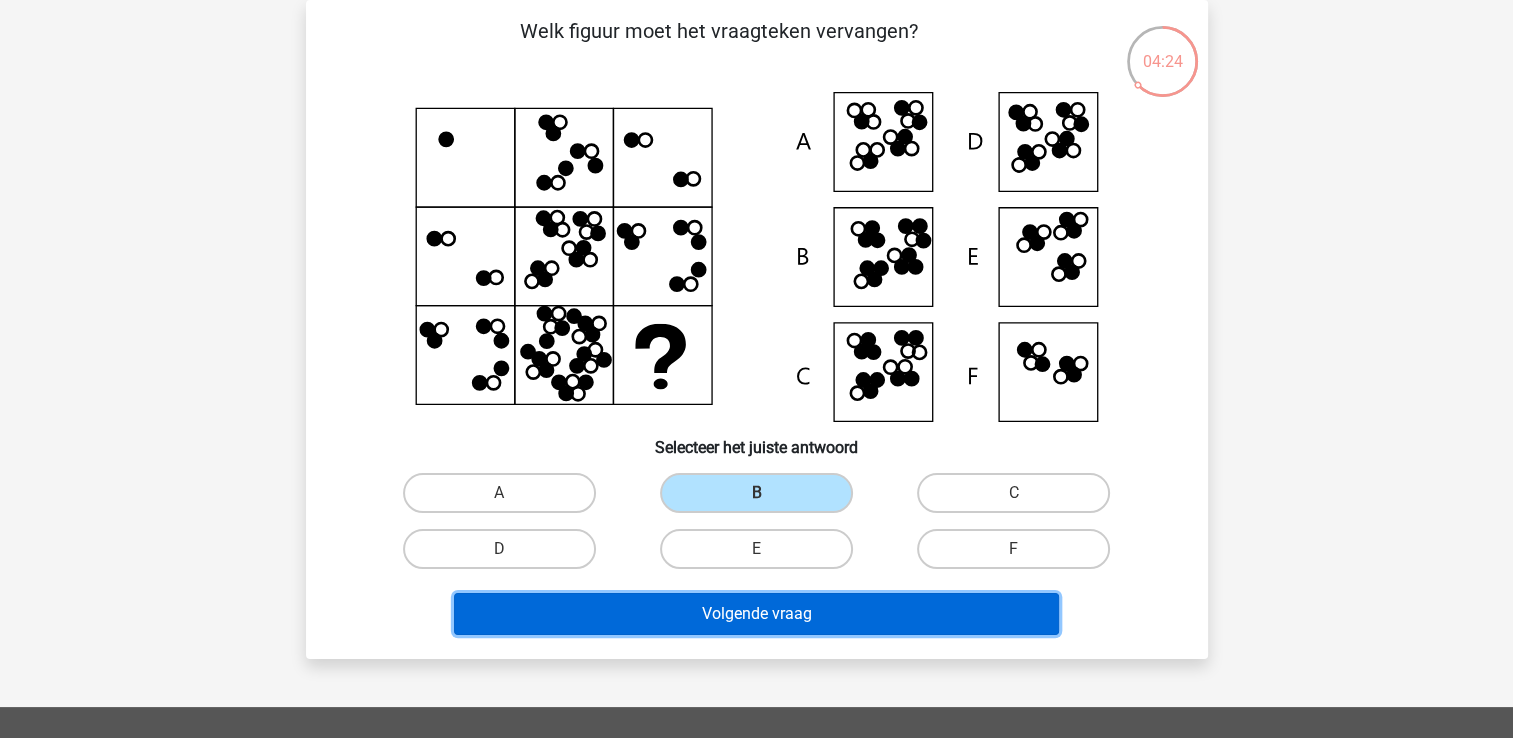 click on "Volgende vraag" at bounding box center [756, 614] 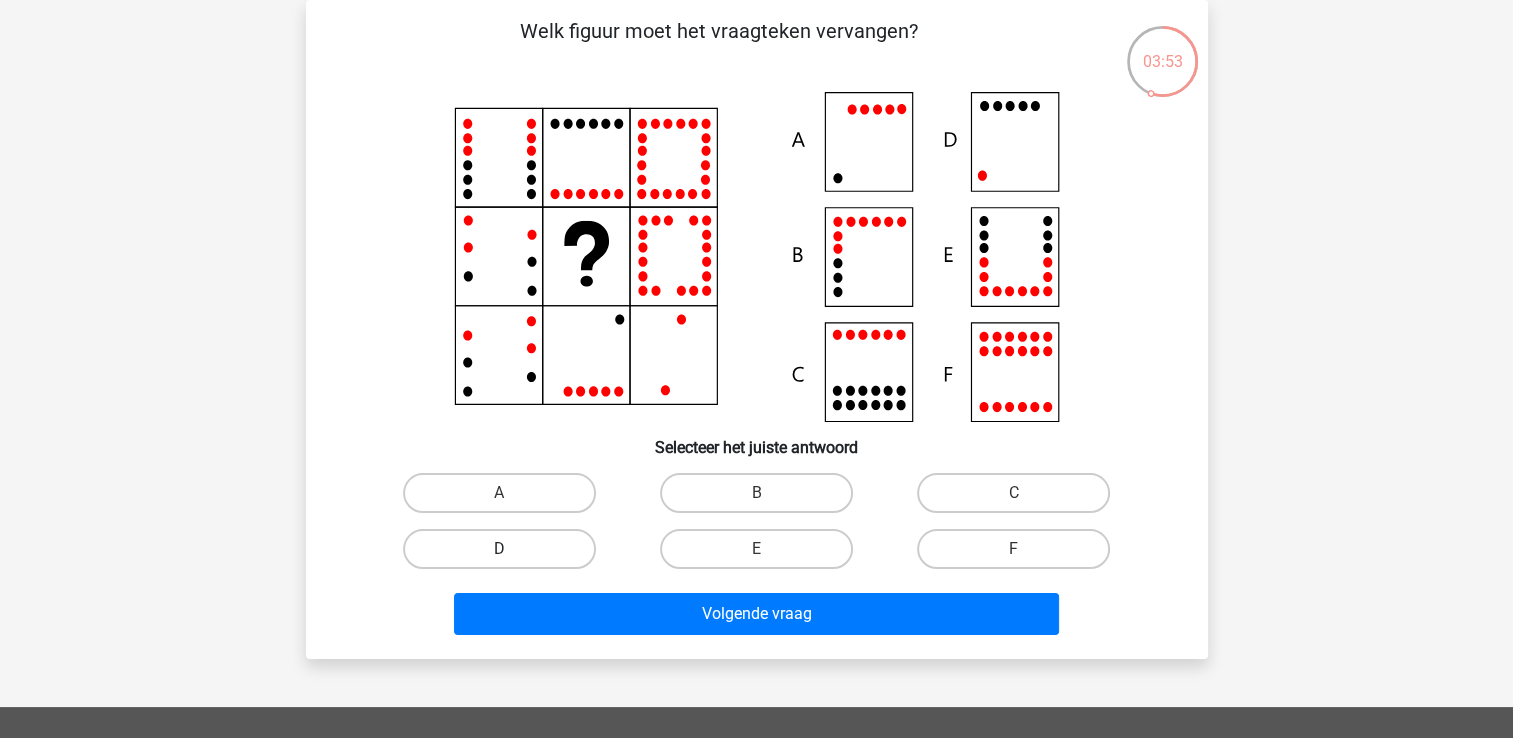 click on "D" at bounding box center (499, 549) 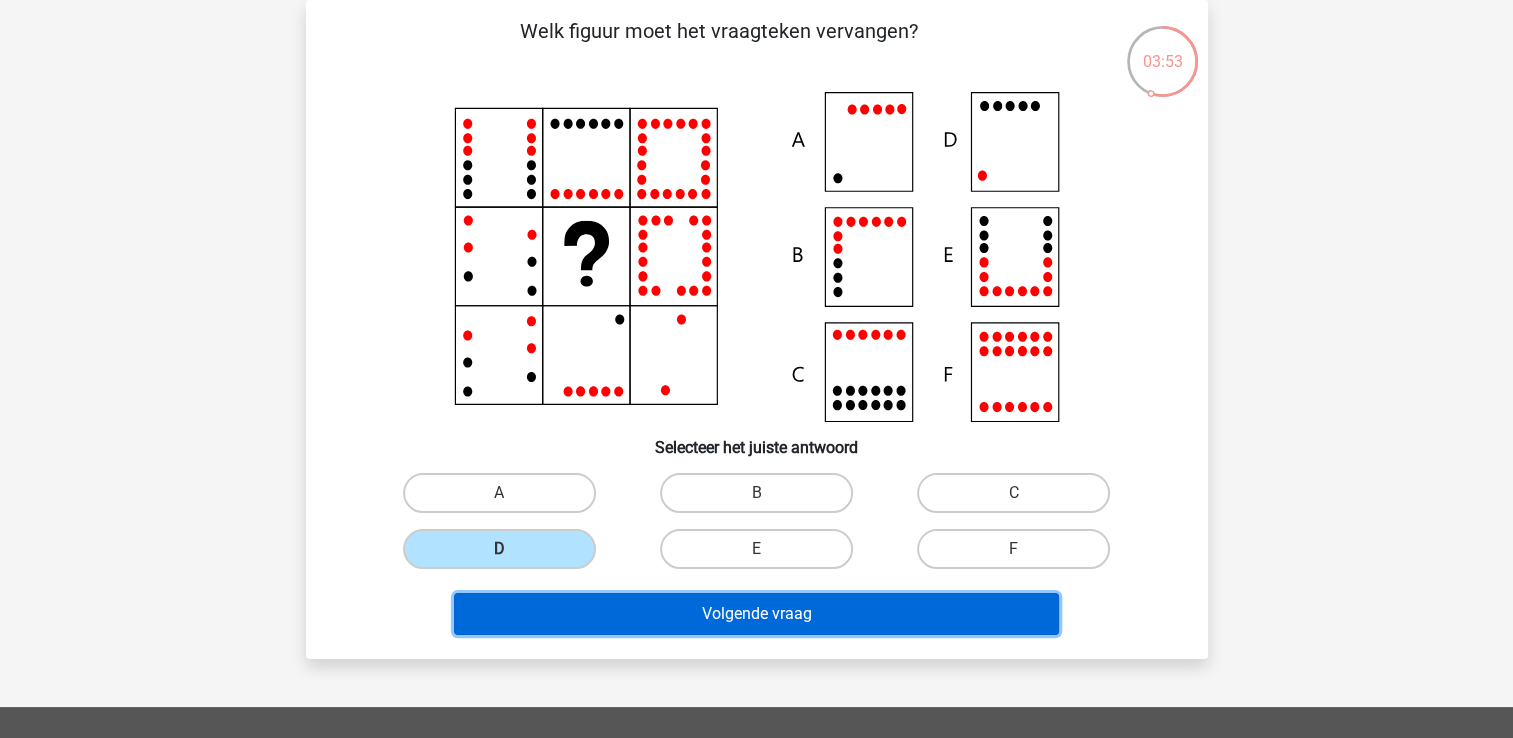 click on "Volgende vraag" at bounding box center [756, 614] 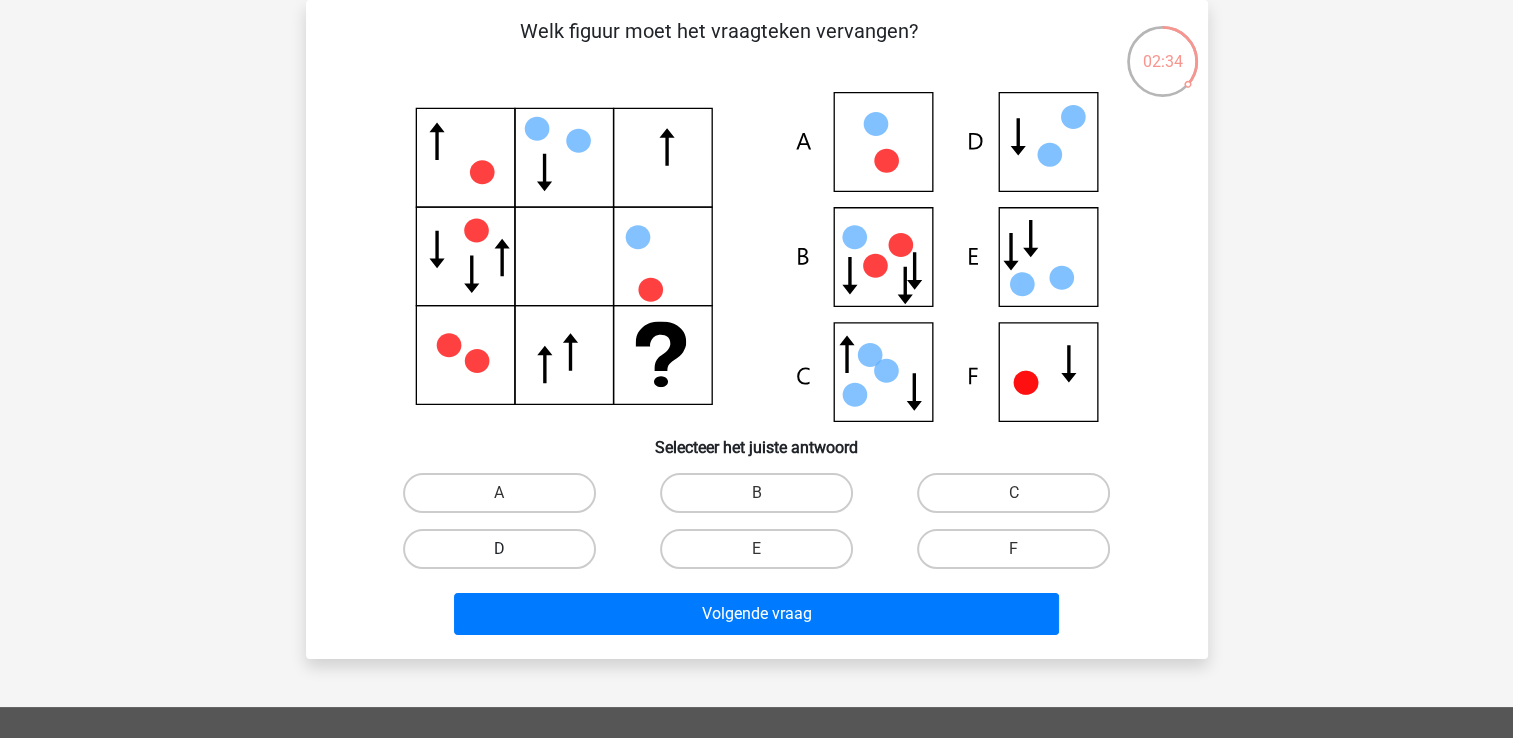 click on "D" at bounding box center (499, 549) 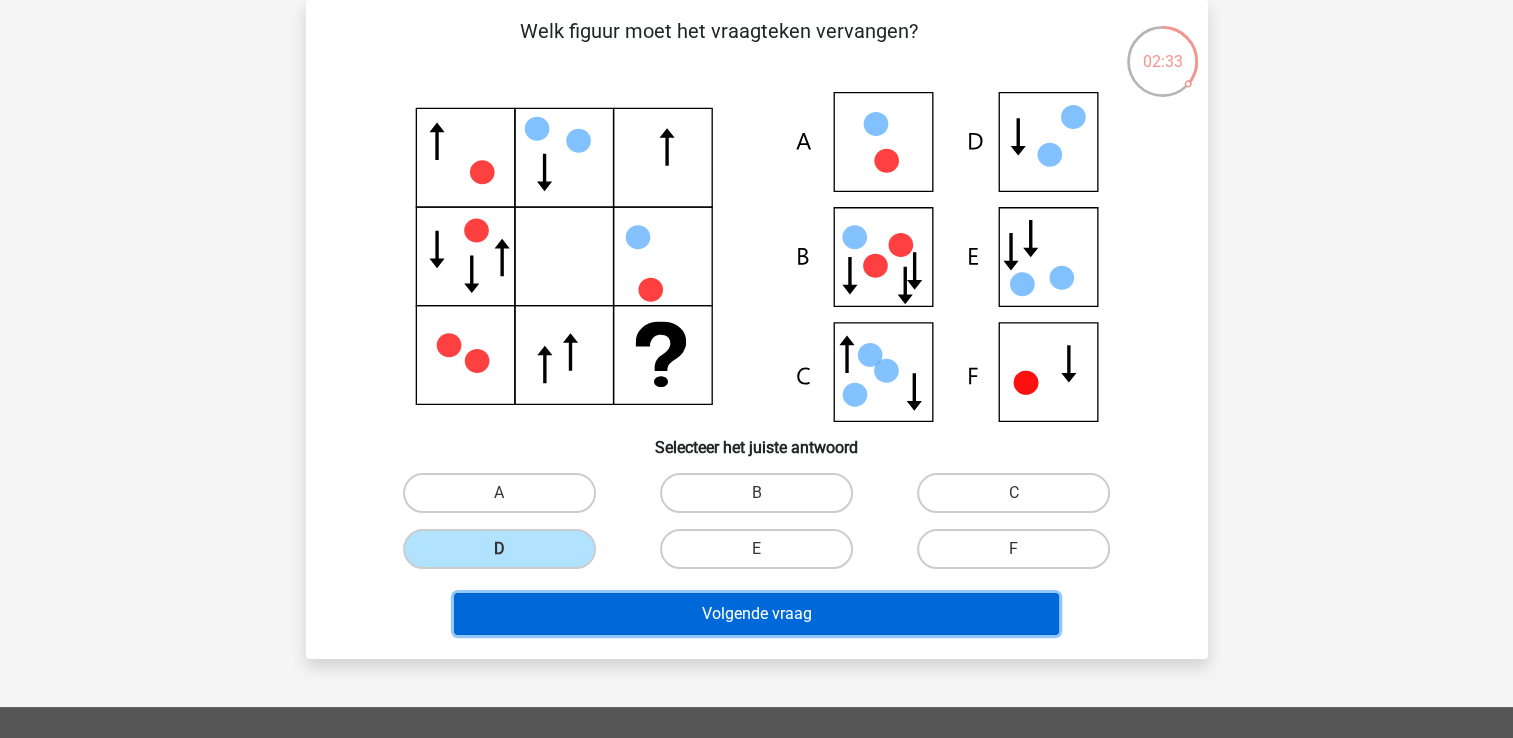 click on "Volgende vraag" at bounding box center [756, 614] 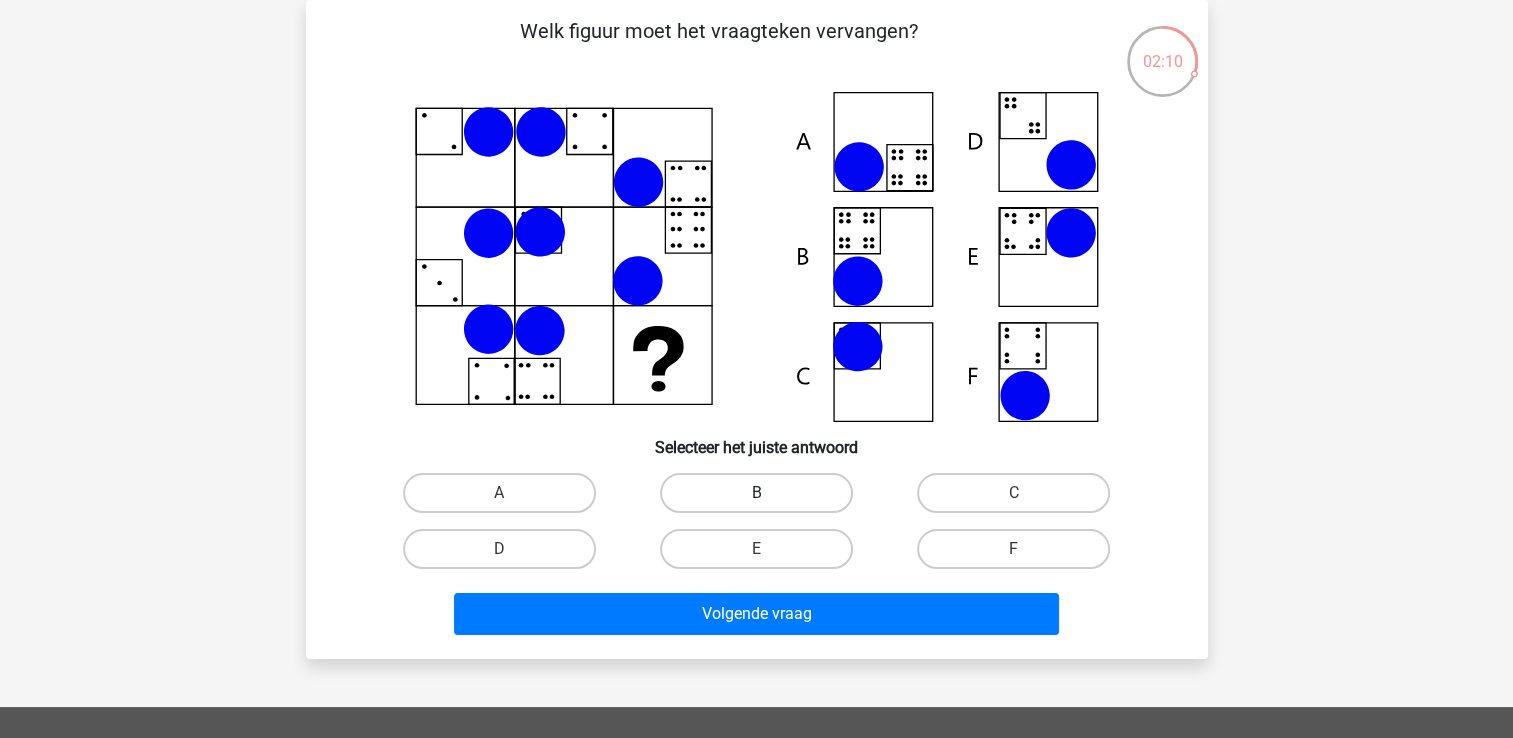 click on "B" at bounding box center (756, 493) 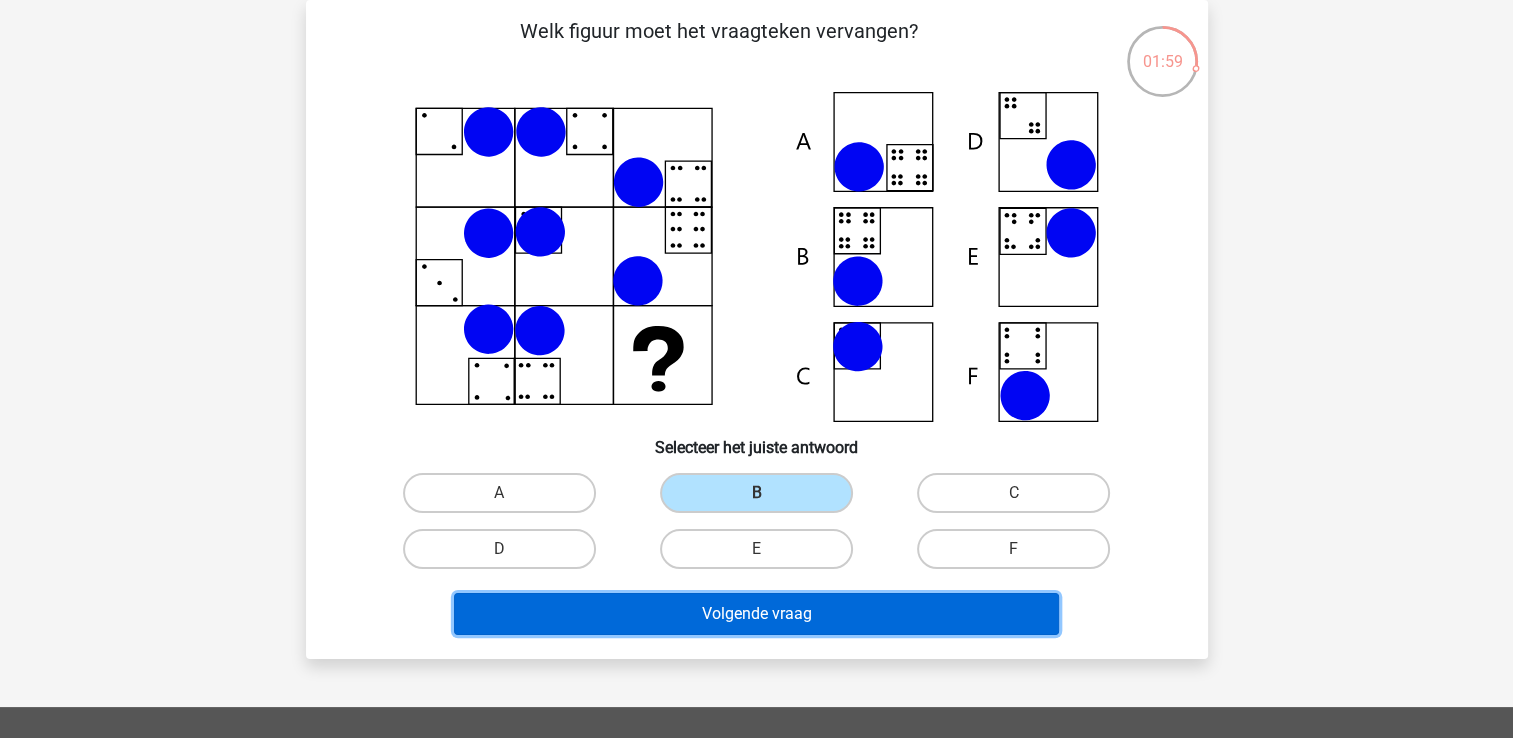 click on "Volgende vraag" at bounding box center (756, 614) 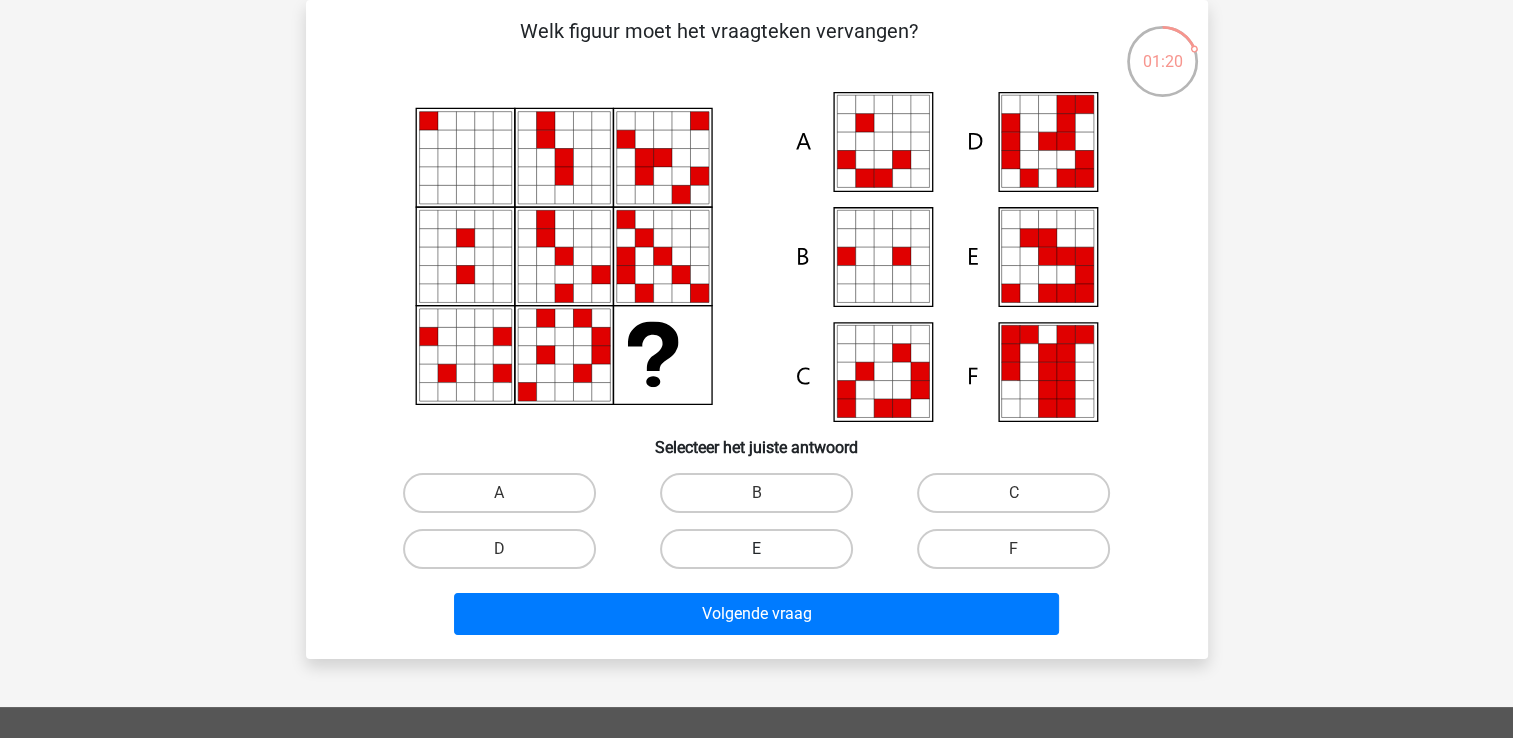 click on "E" at bounding box center (756, 549) 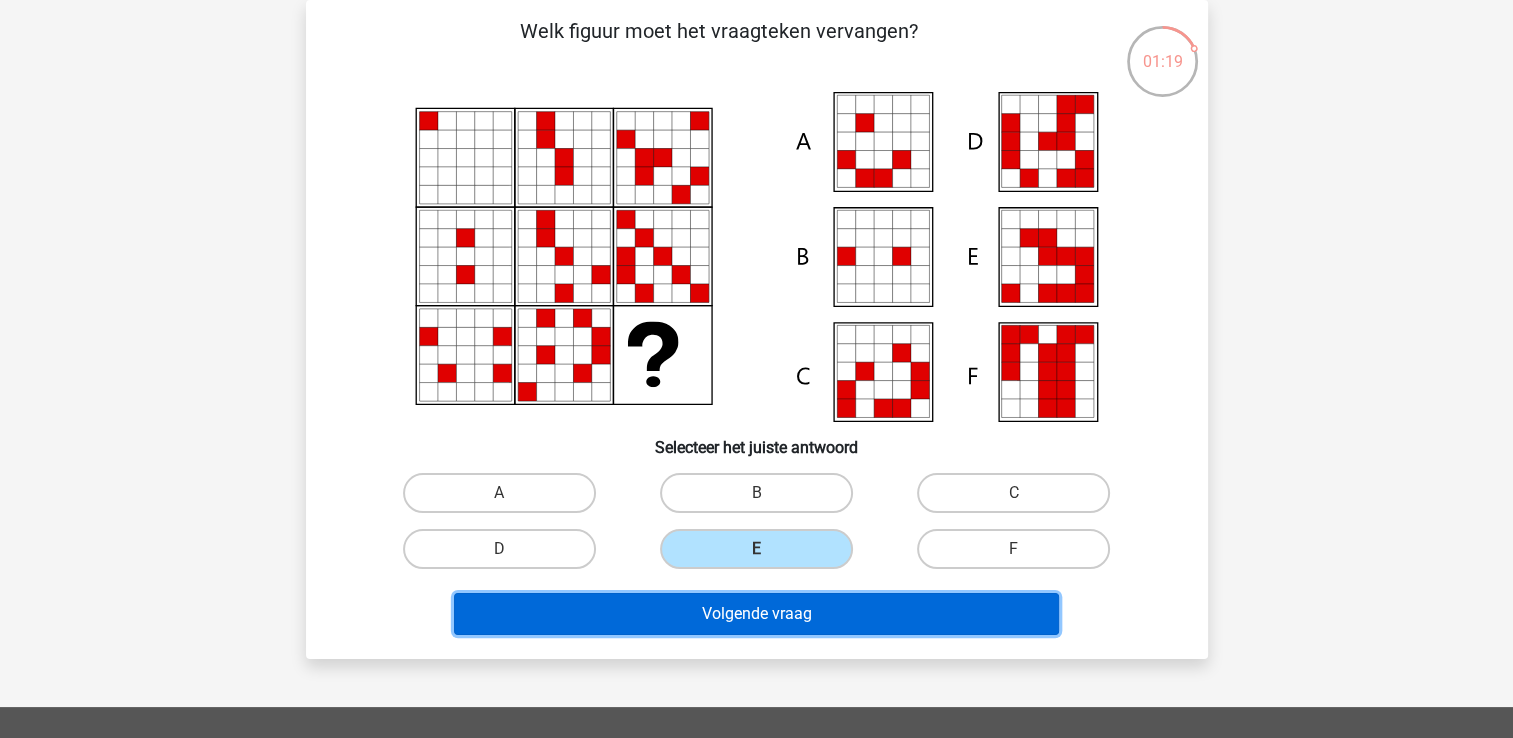 click on "Volgende vraag" at bounding box center (756, 614) 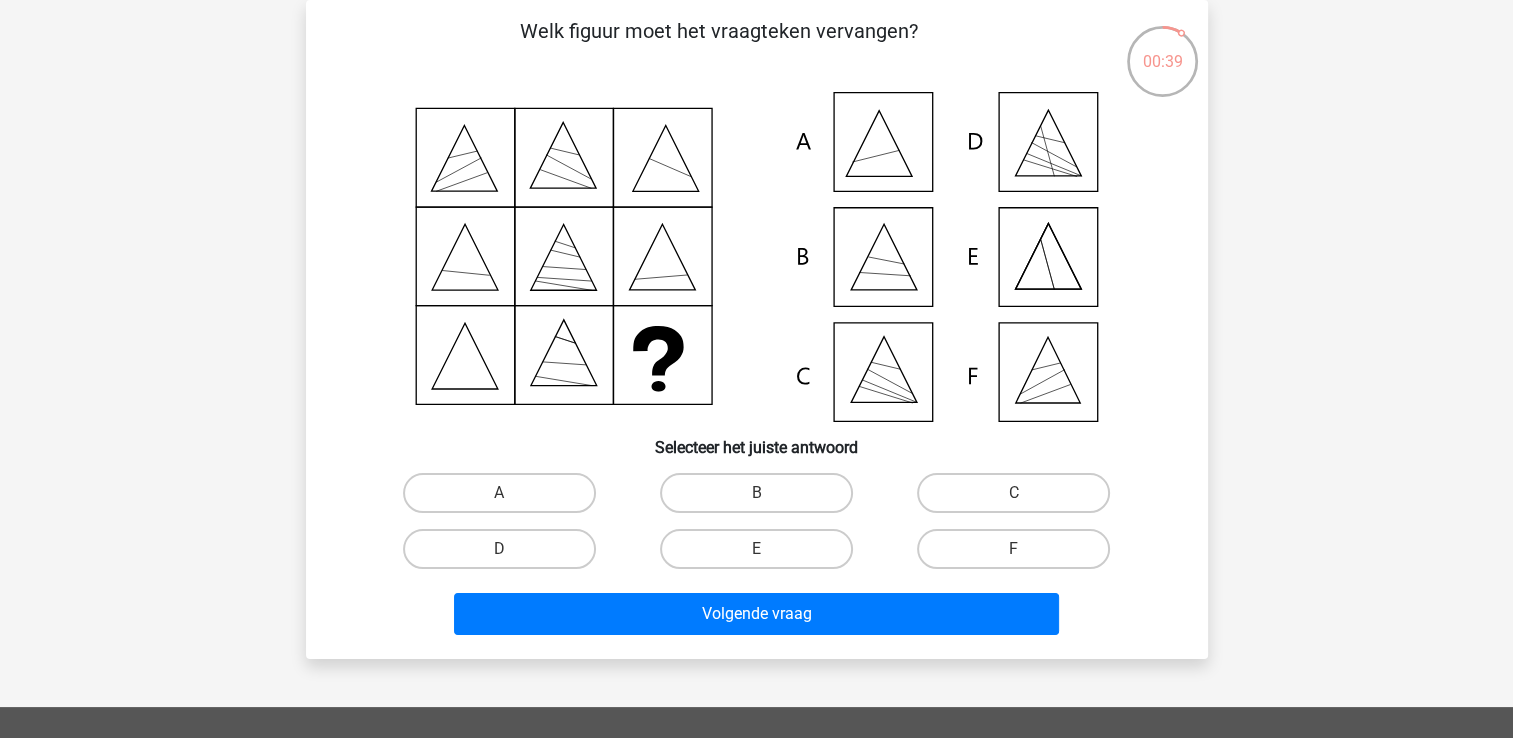 click 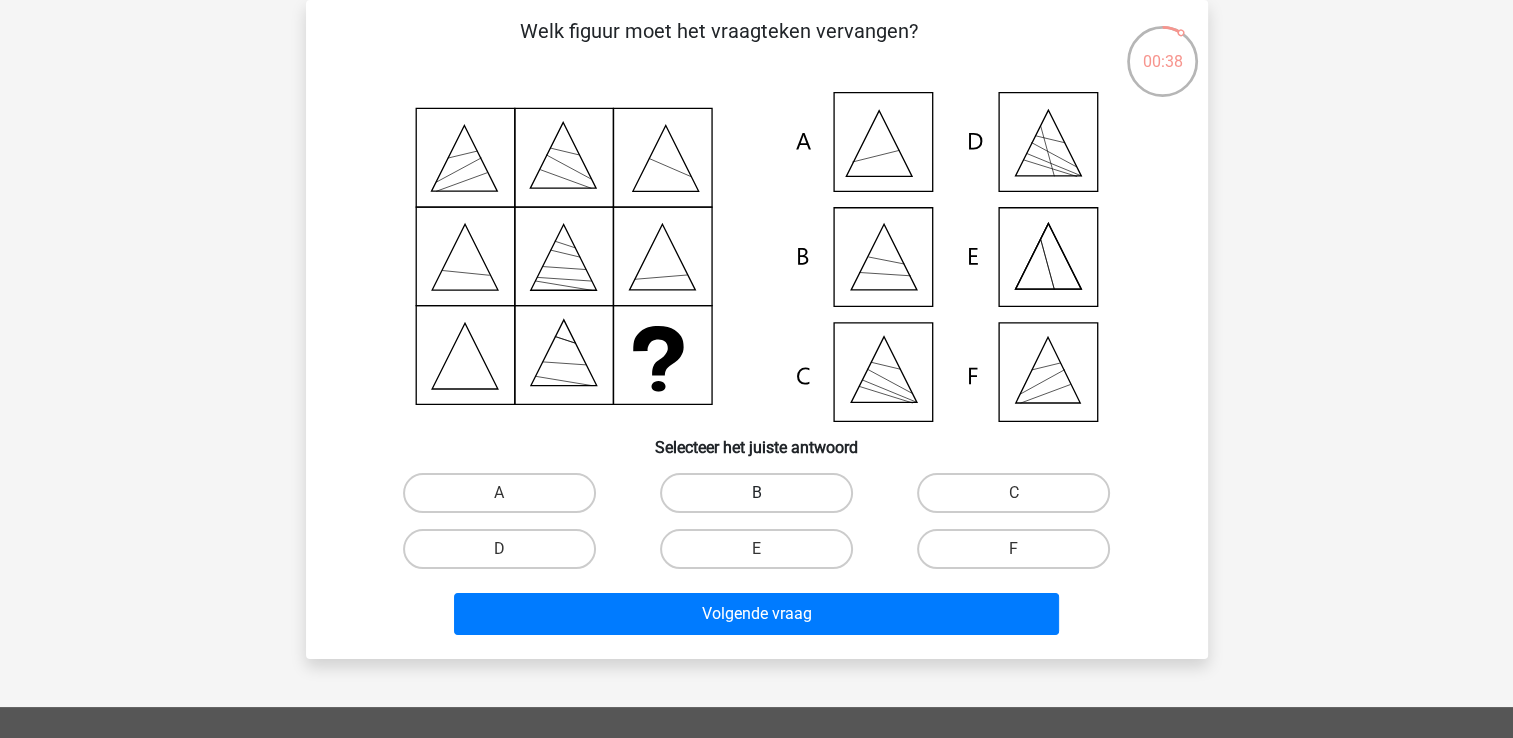 click on "B" at bounding box center (756, 493) 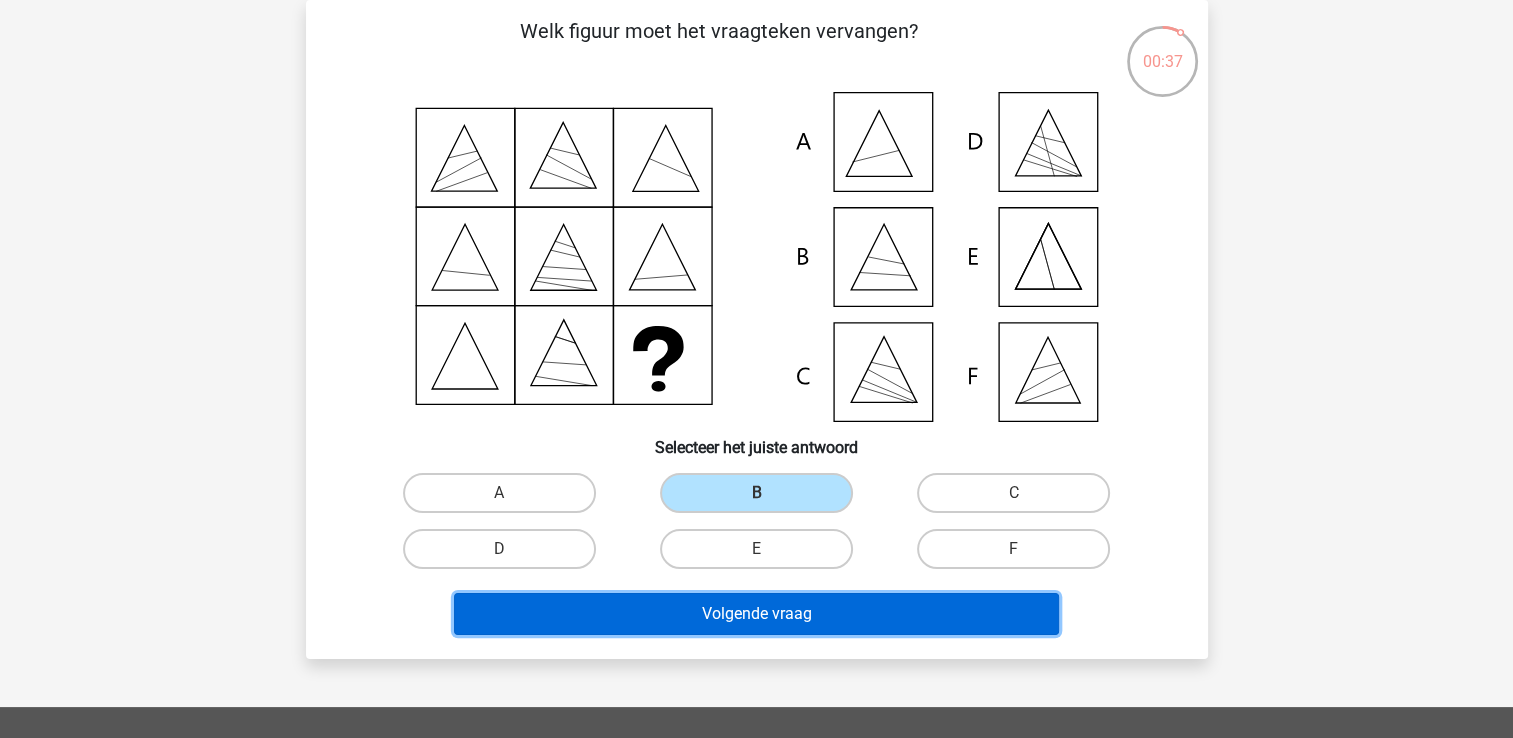 click on "Volgende vraag" at bounding box center (756, 614) 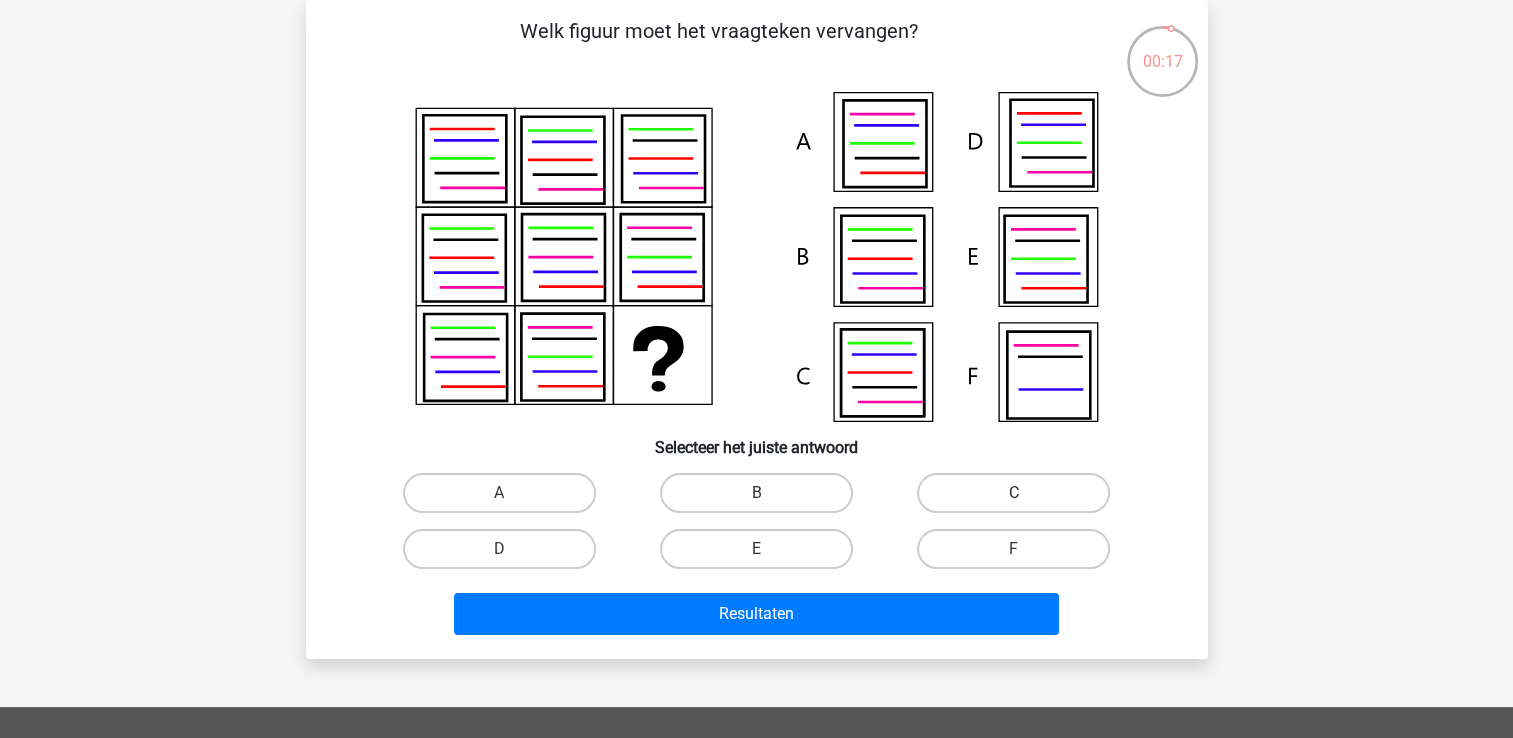 click on "C" at bounding box center (1013, 493) 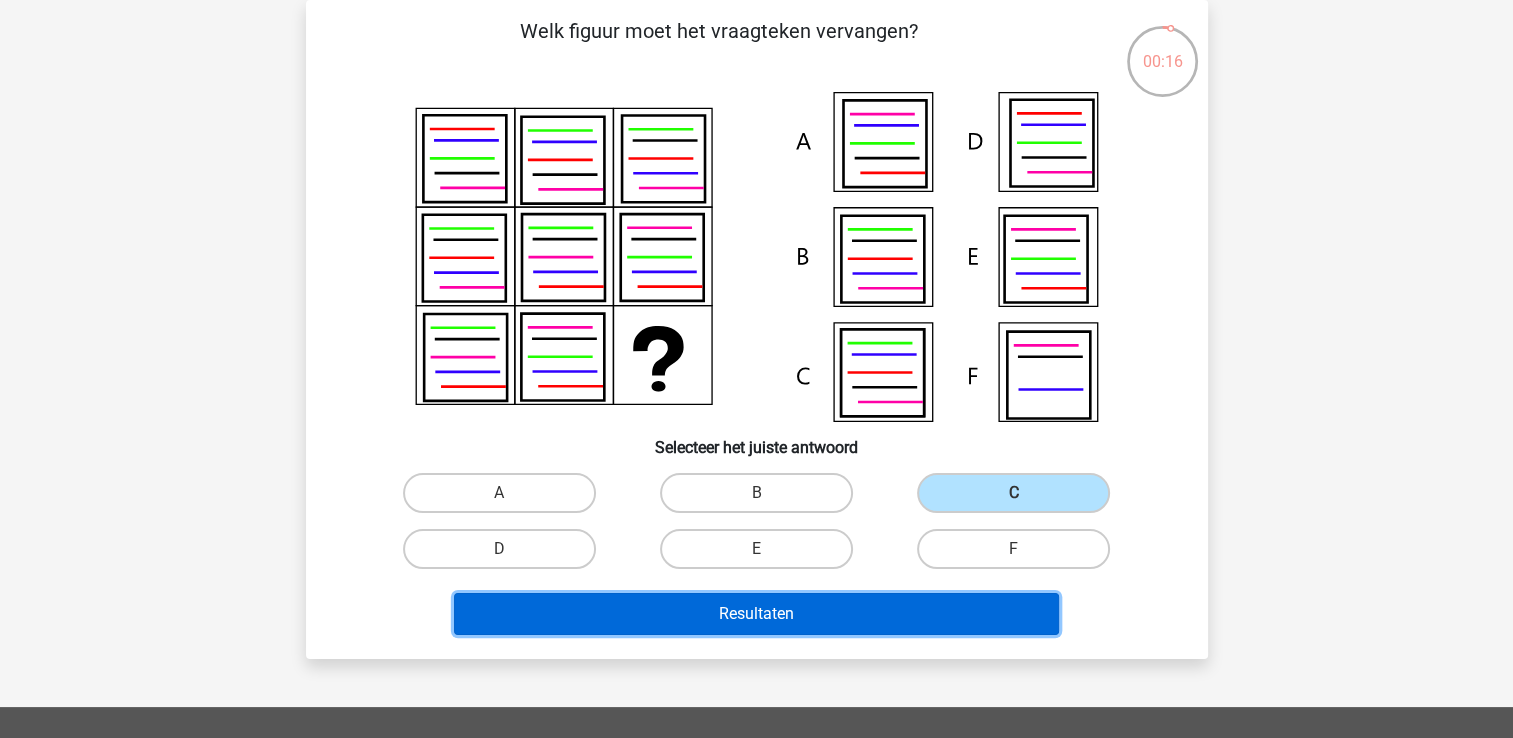 click on "Resultaten" at bounding box center [756, 614] 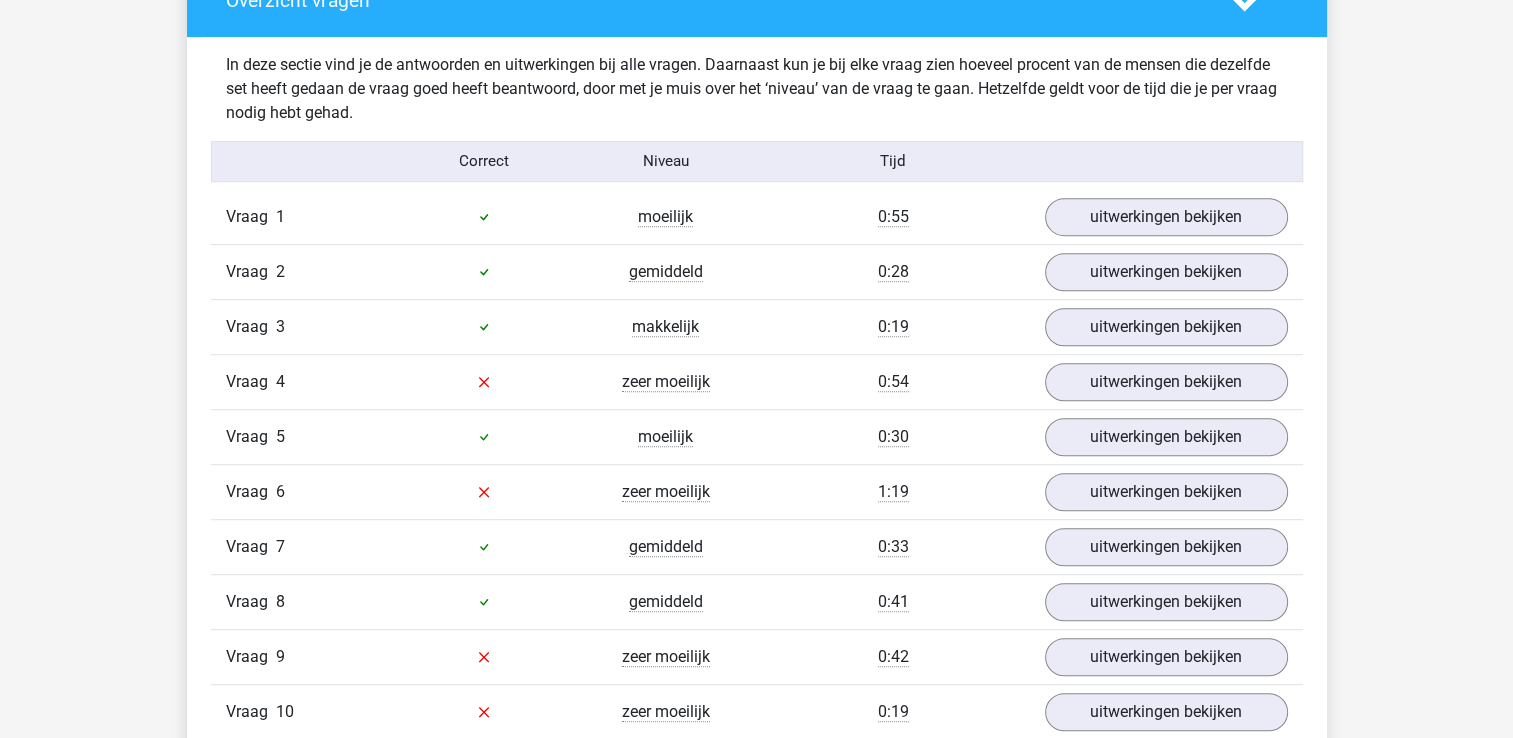 scroll, scrollTop: 1200, scrollLeft: 0, axis: vertical 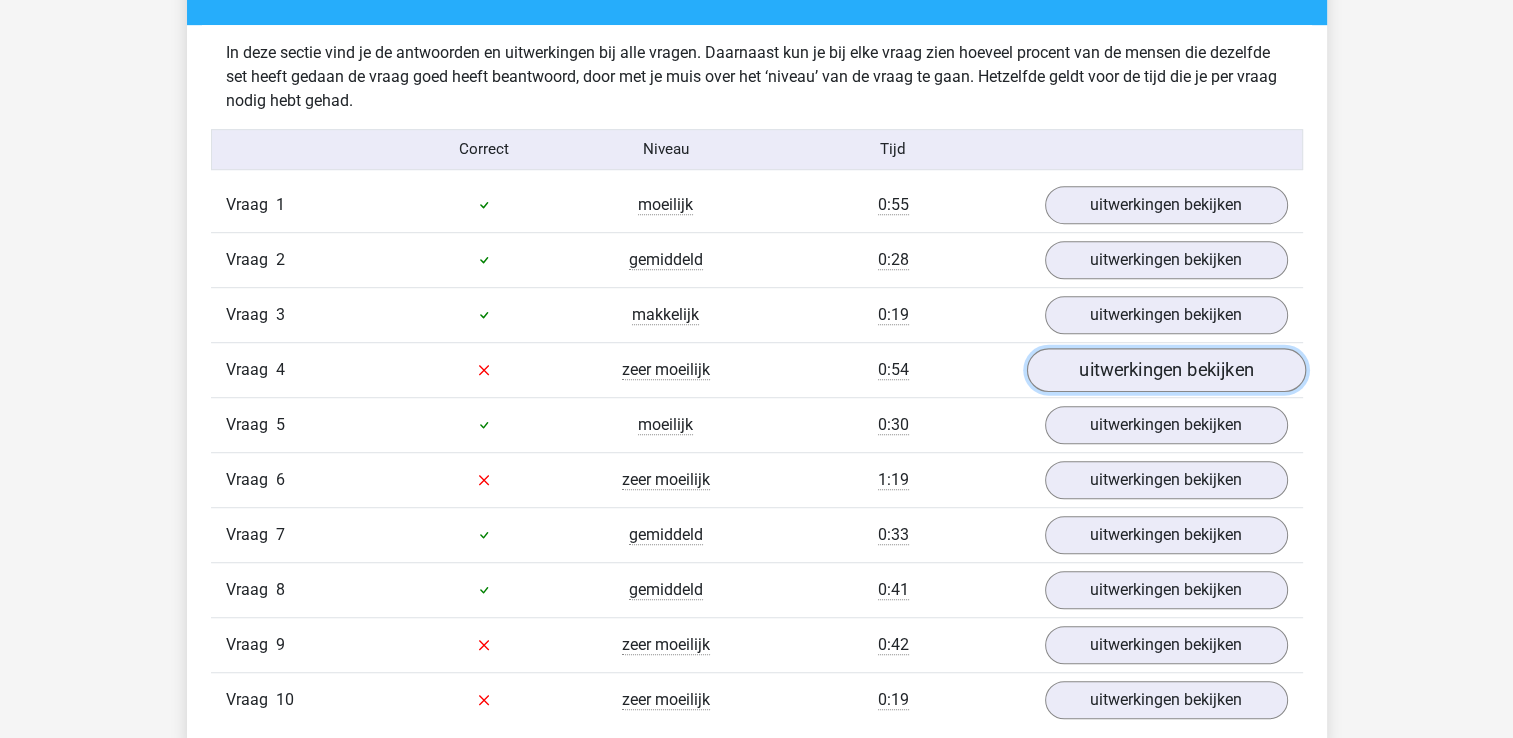 click on "uitwerkingen bekijken" at bounding box center [1165, 370] 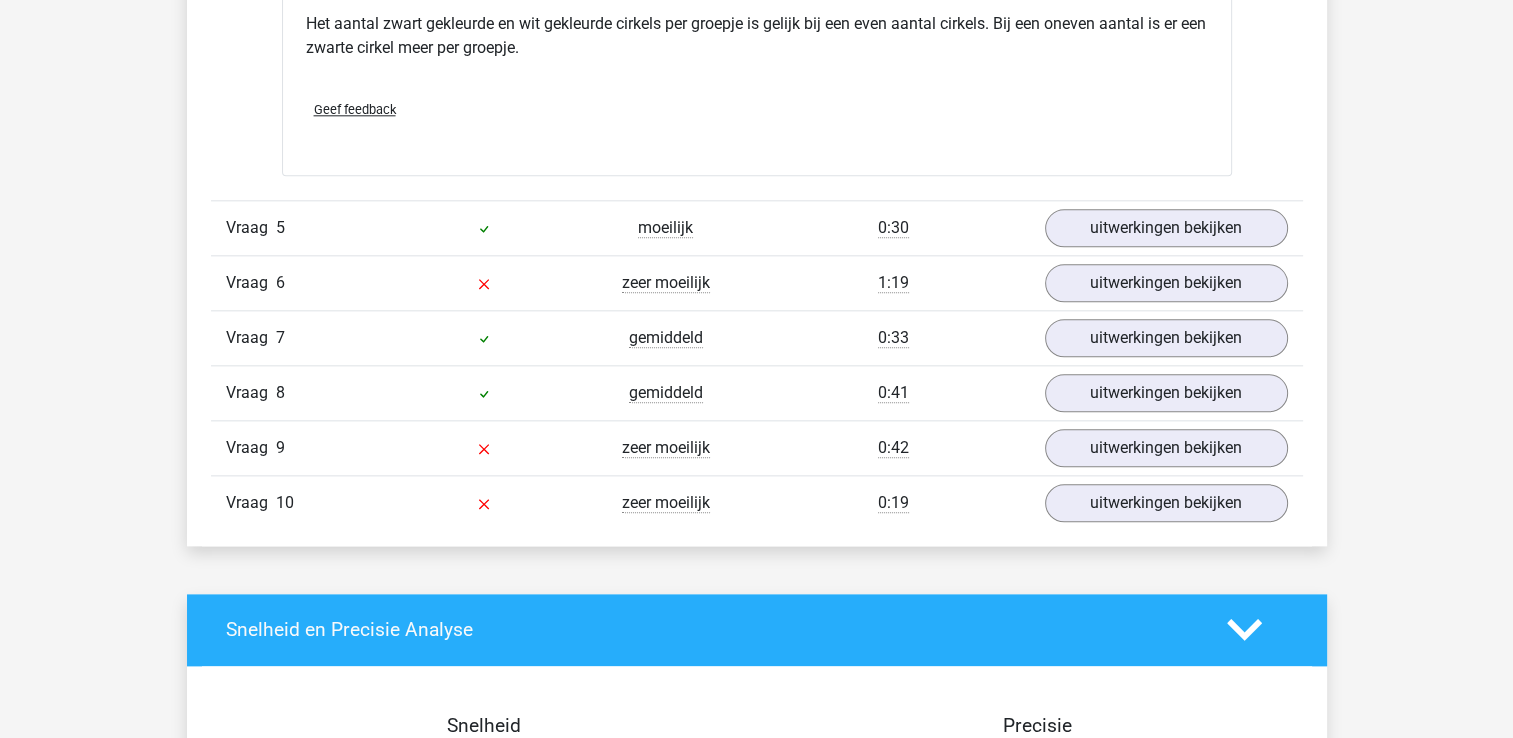 scroll, scrollTop: 2280, scrollLeft: 0, axis: vertical 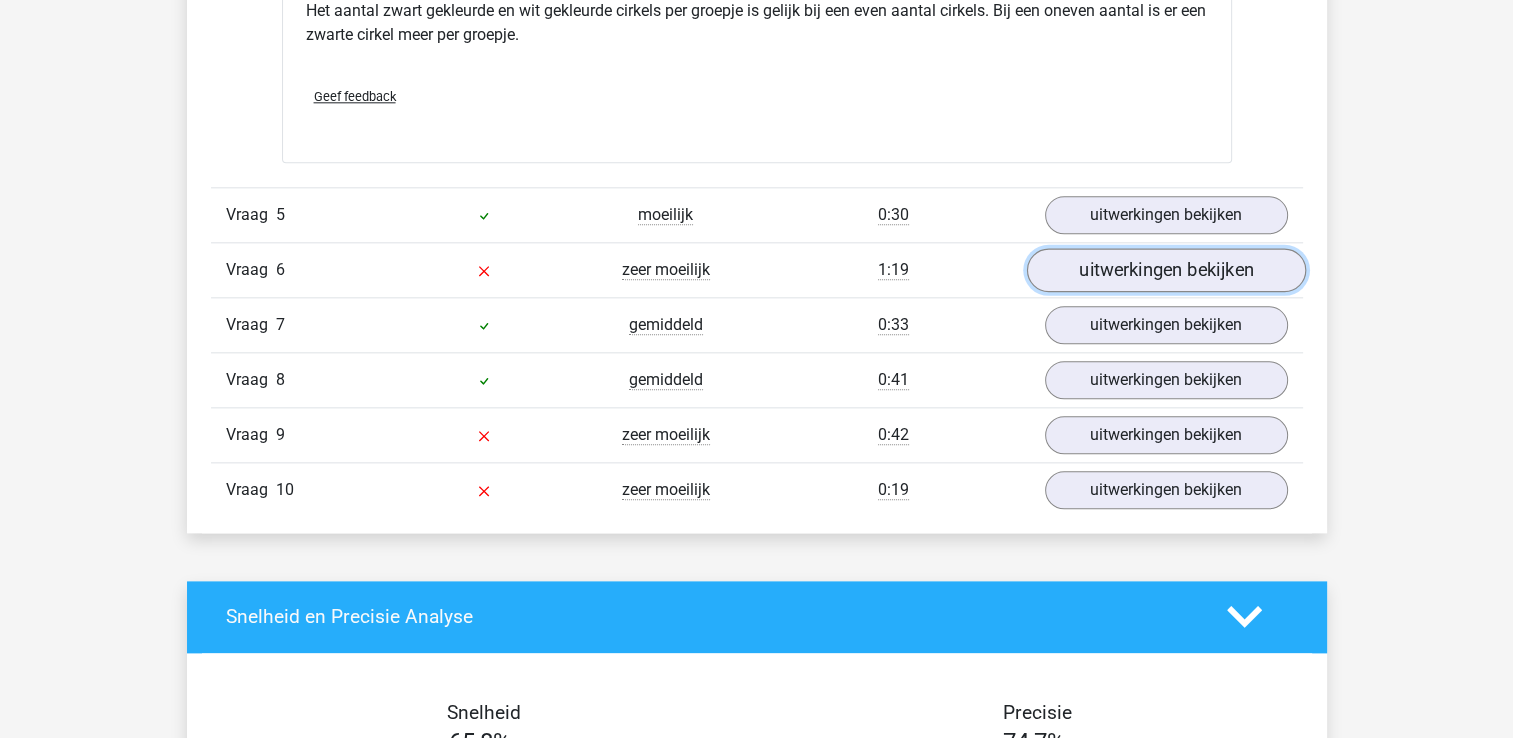 click on "uitwerkingen bekijken" at bounding box center [1165, 270] 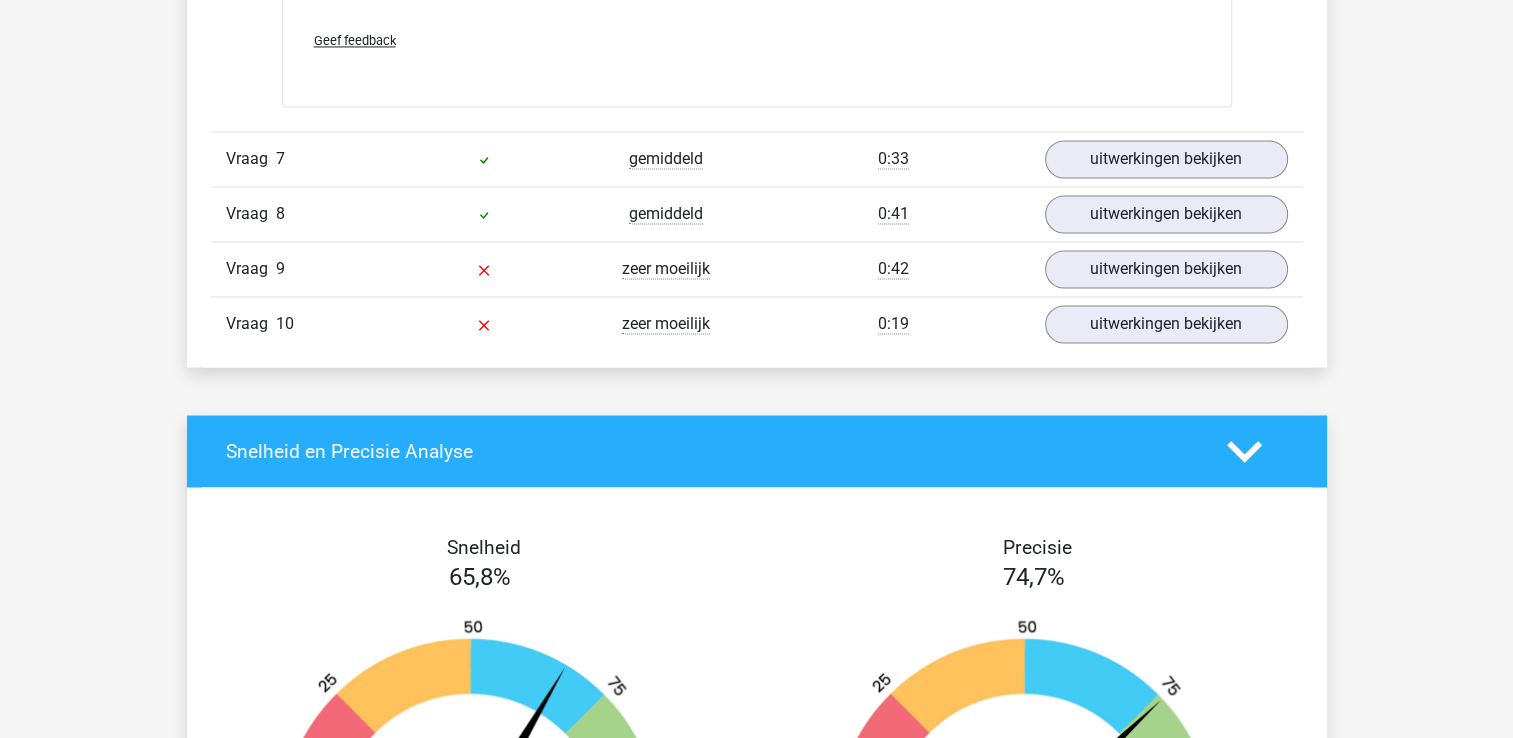 scroll, scrollTop: 3280, scrollLeft: 0, axis: vertical 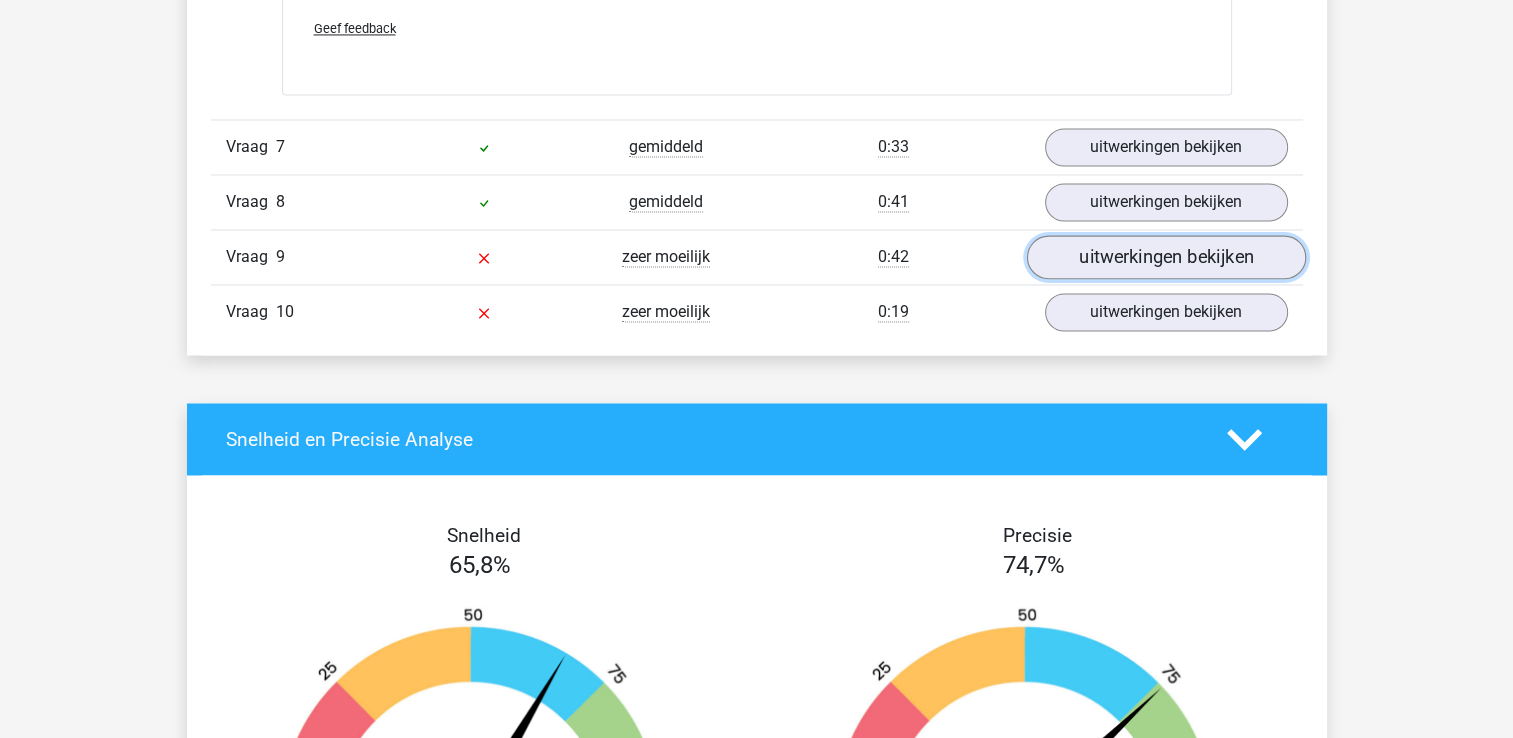 click on "uitwerkingen bekijken" at bounding box center (1165, 257) 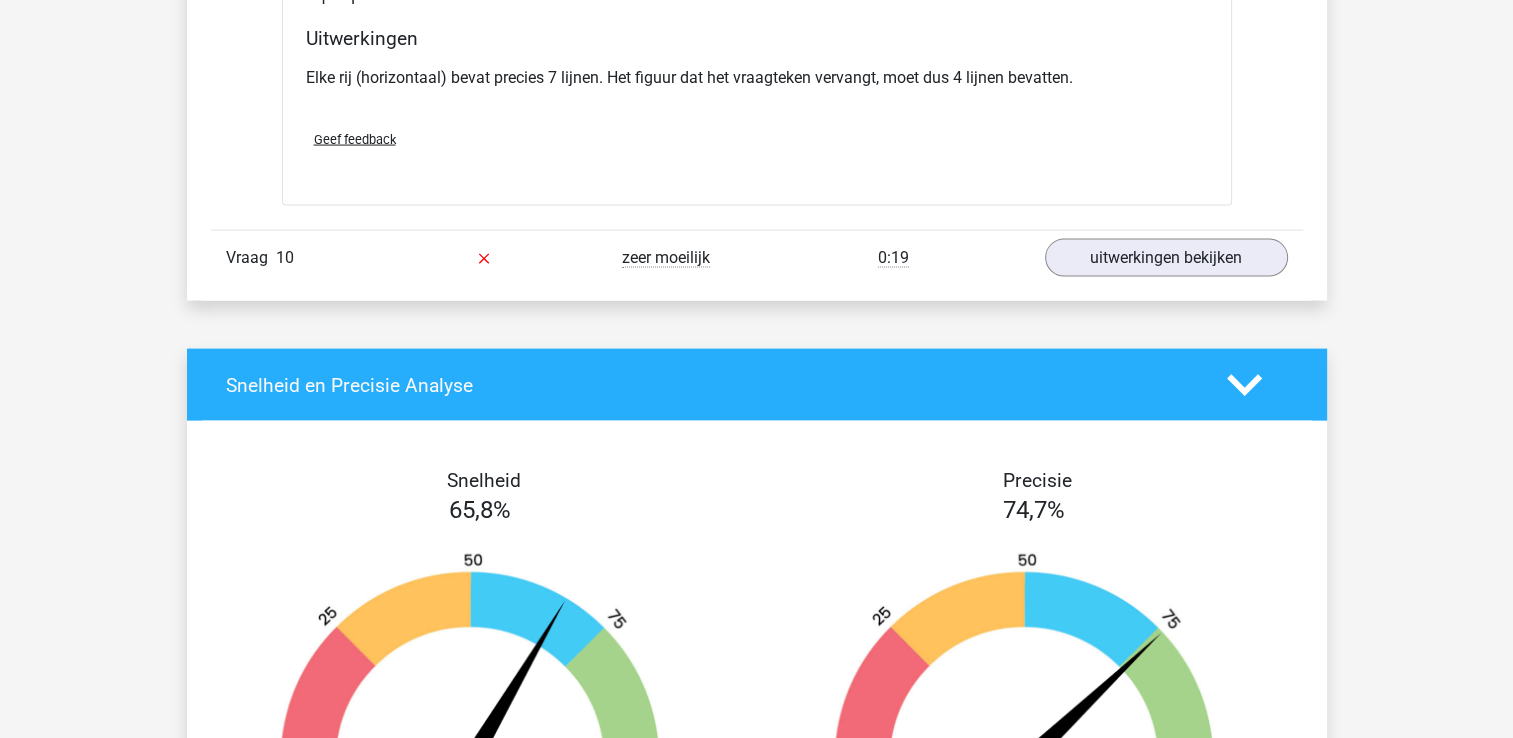 scroll, scrollTop: 4120, scrollLeft: 0, axis: vertical 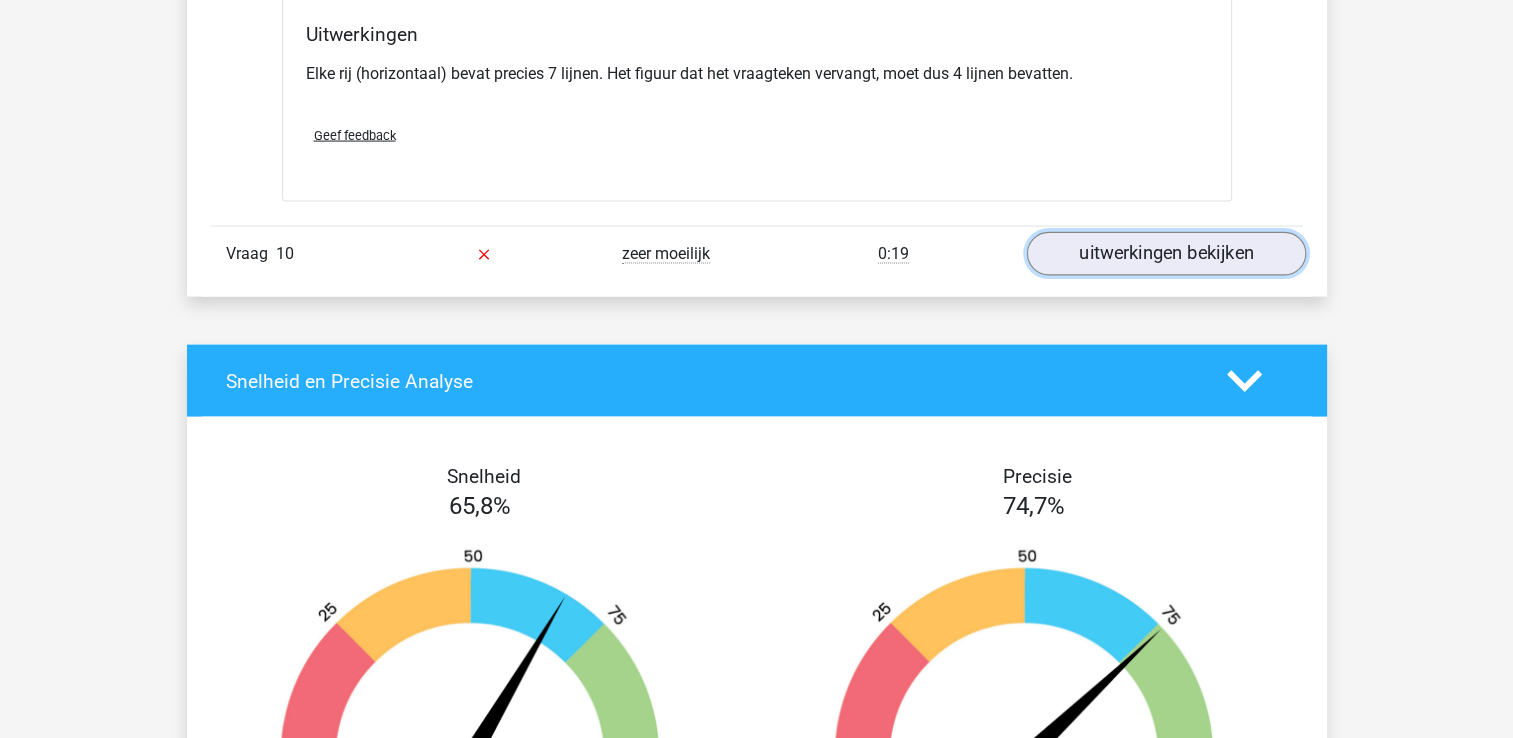 click on "uitwerkingen bekijken" at bounding box center [1165, 254] 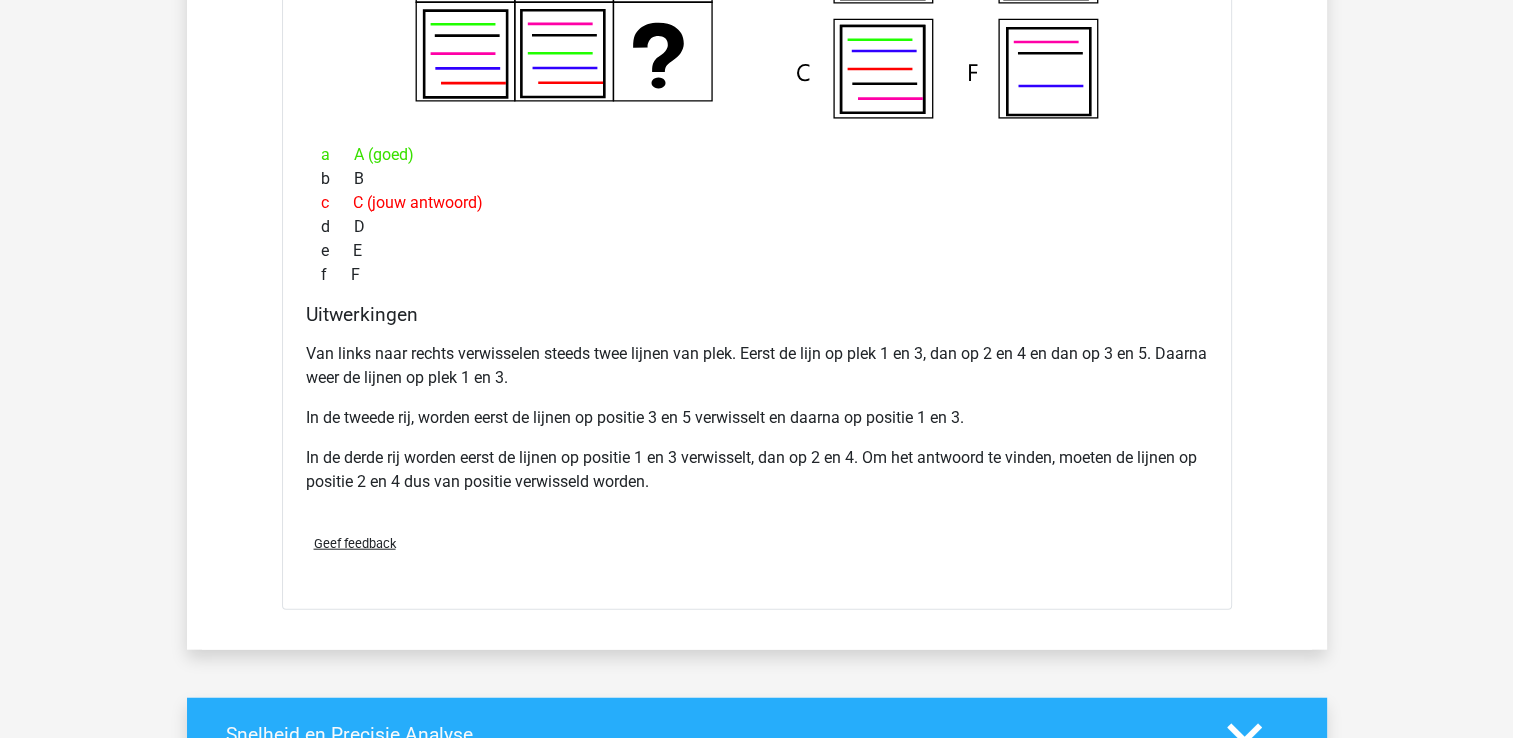 scroll, scrollTop: 4800, scrollLeft: 0, axis: vertical 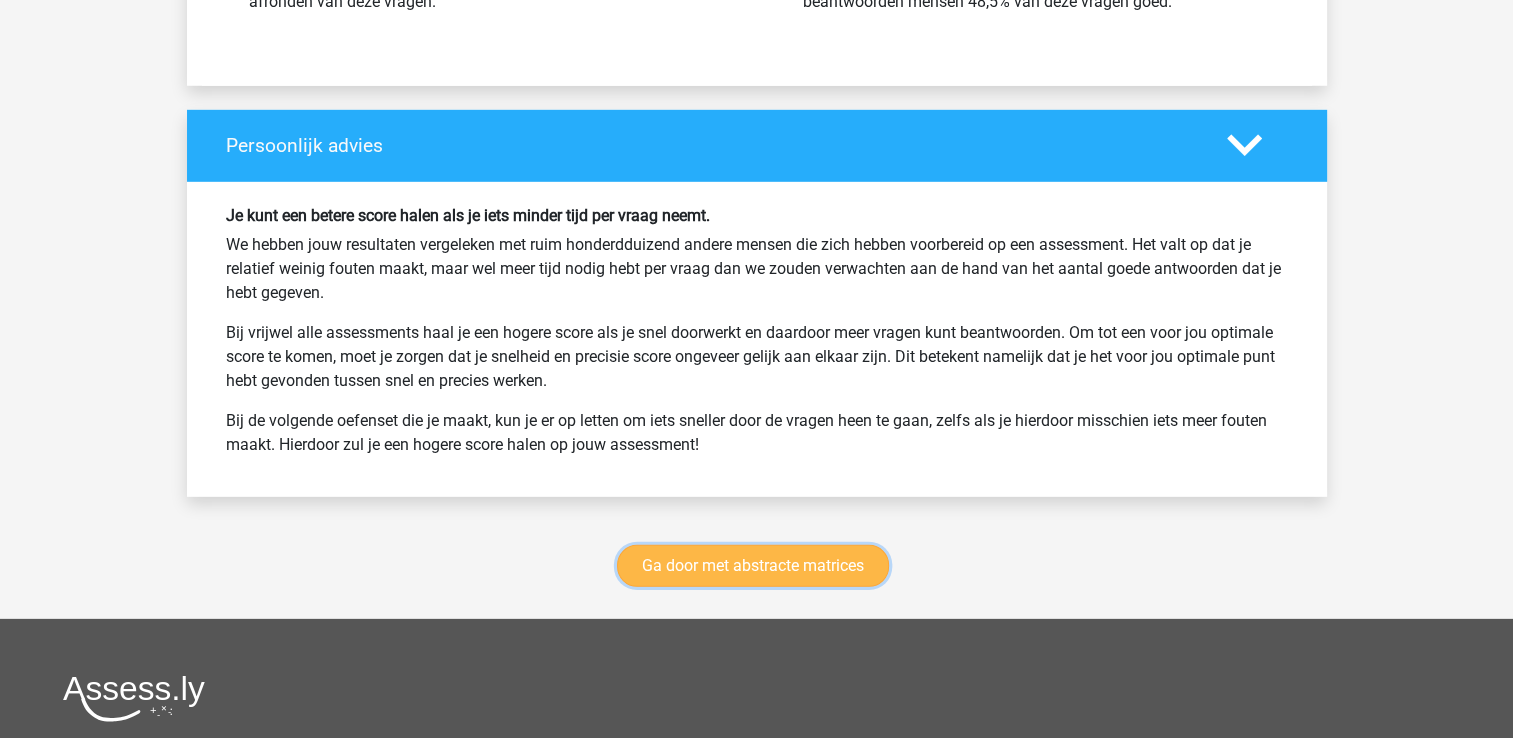 click on "Ga door met abstracte matrices" at bounding box center [753, 566] 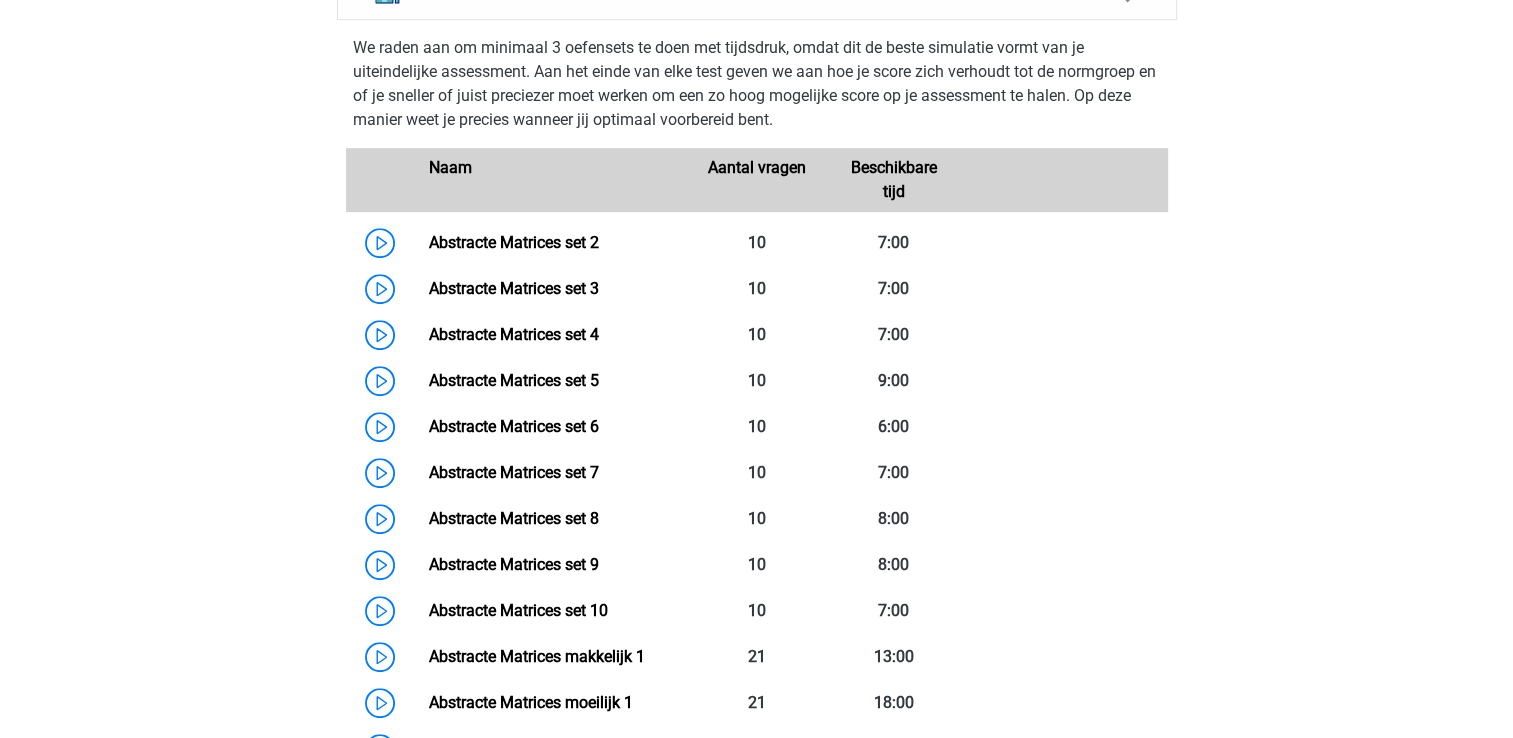 scroll, scrollTop: 920, scrollLeft: 0, axis: vertical 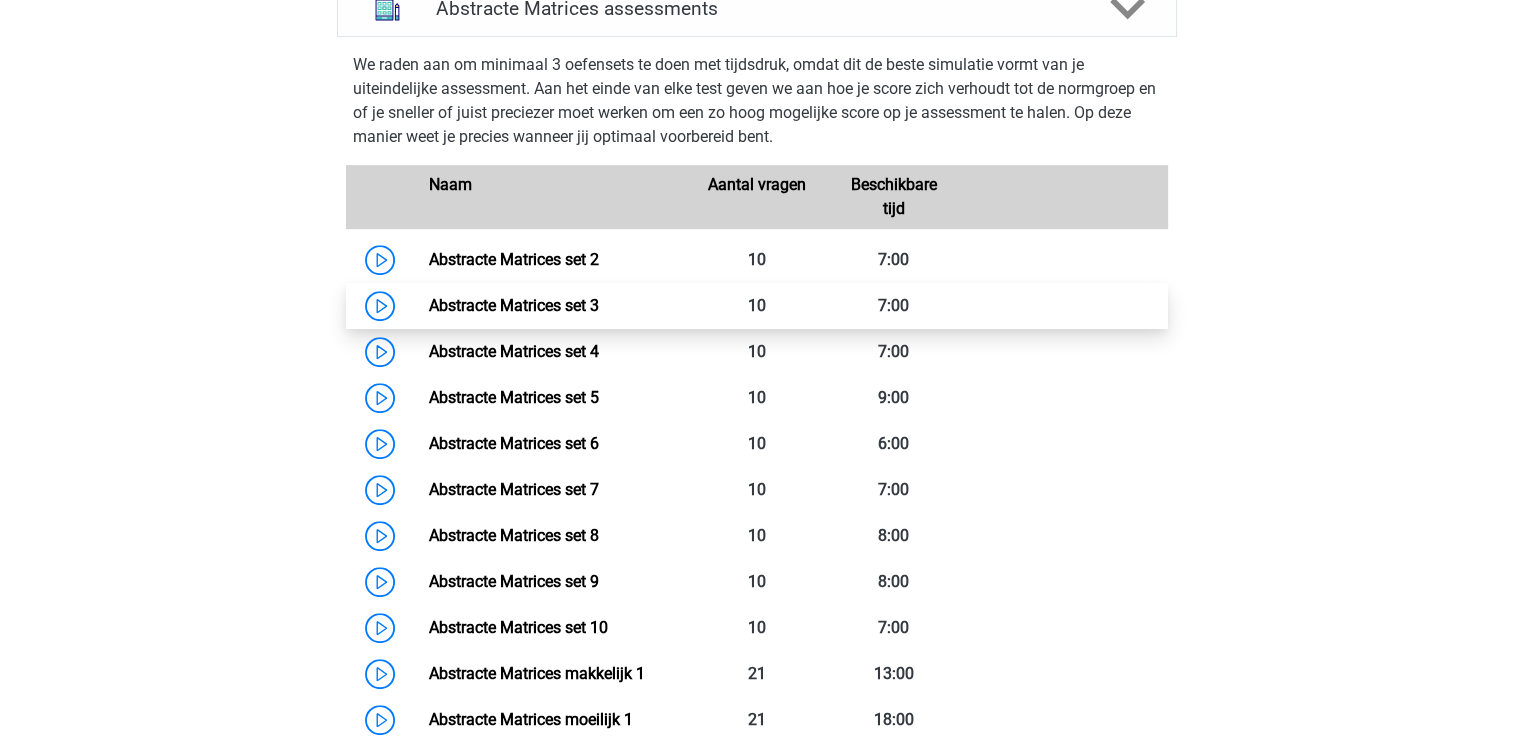 click on "Abstracte Matrices
set 3" at bounding box center (514, 305) 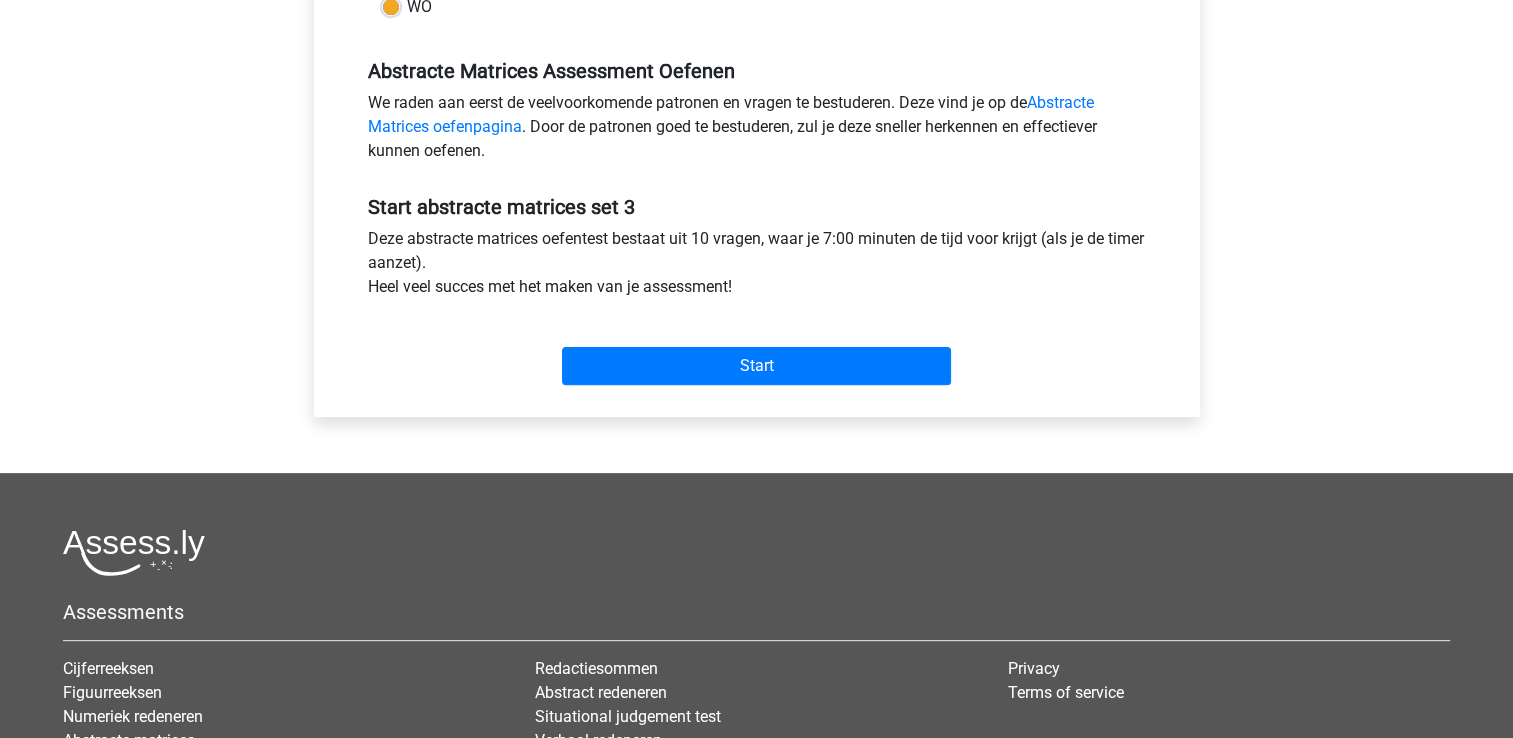 scroll, scrollTop: 600, scrollLeft: 0, axis: vertical 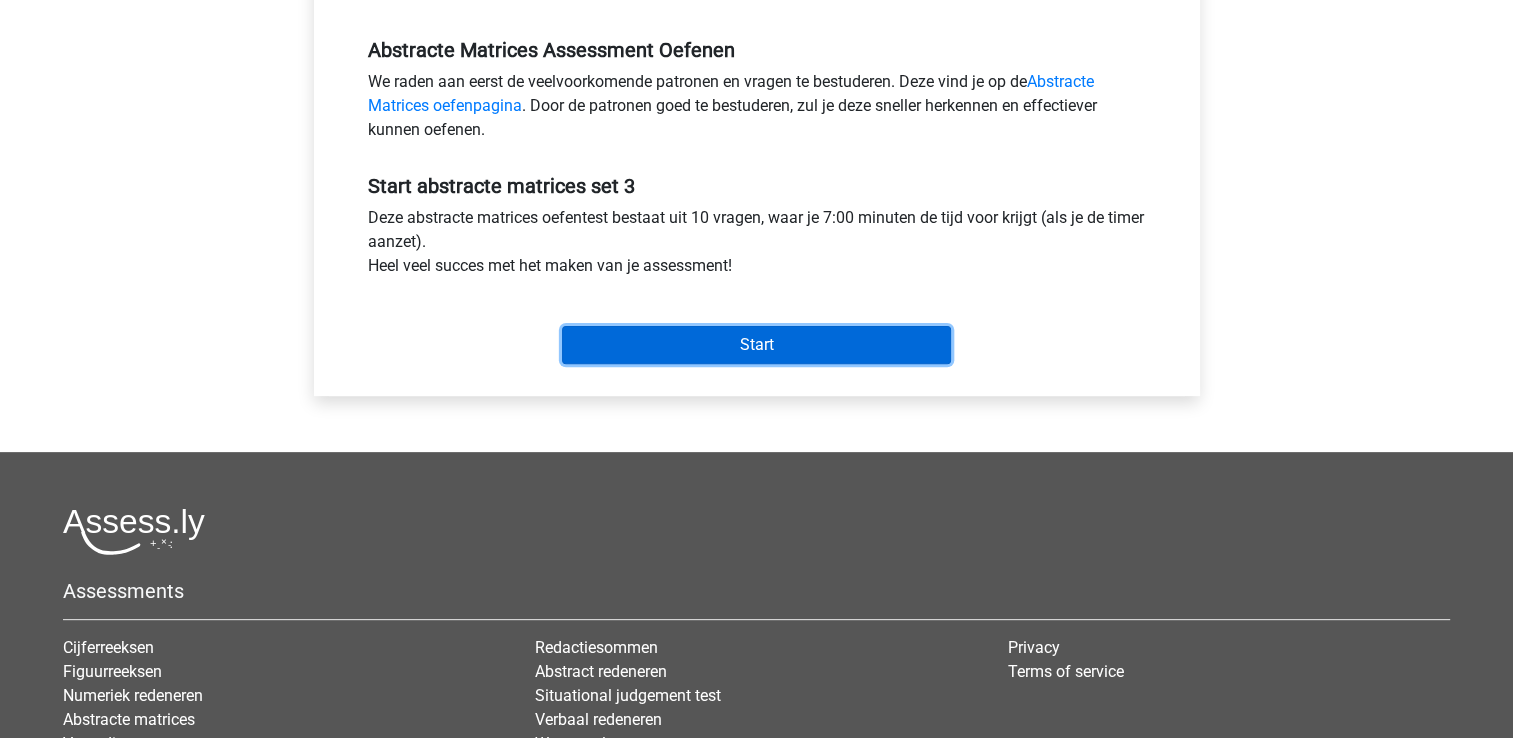click on "Start" at bounding box center (756, 345) 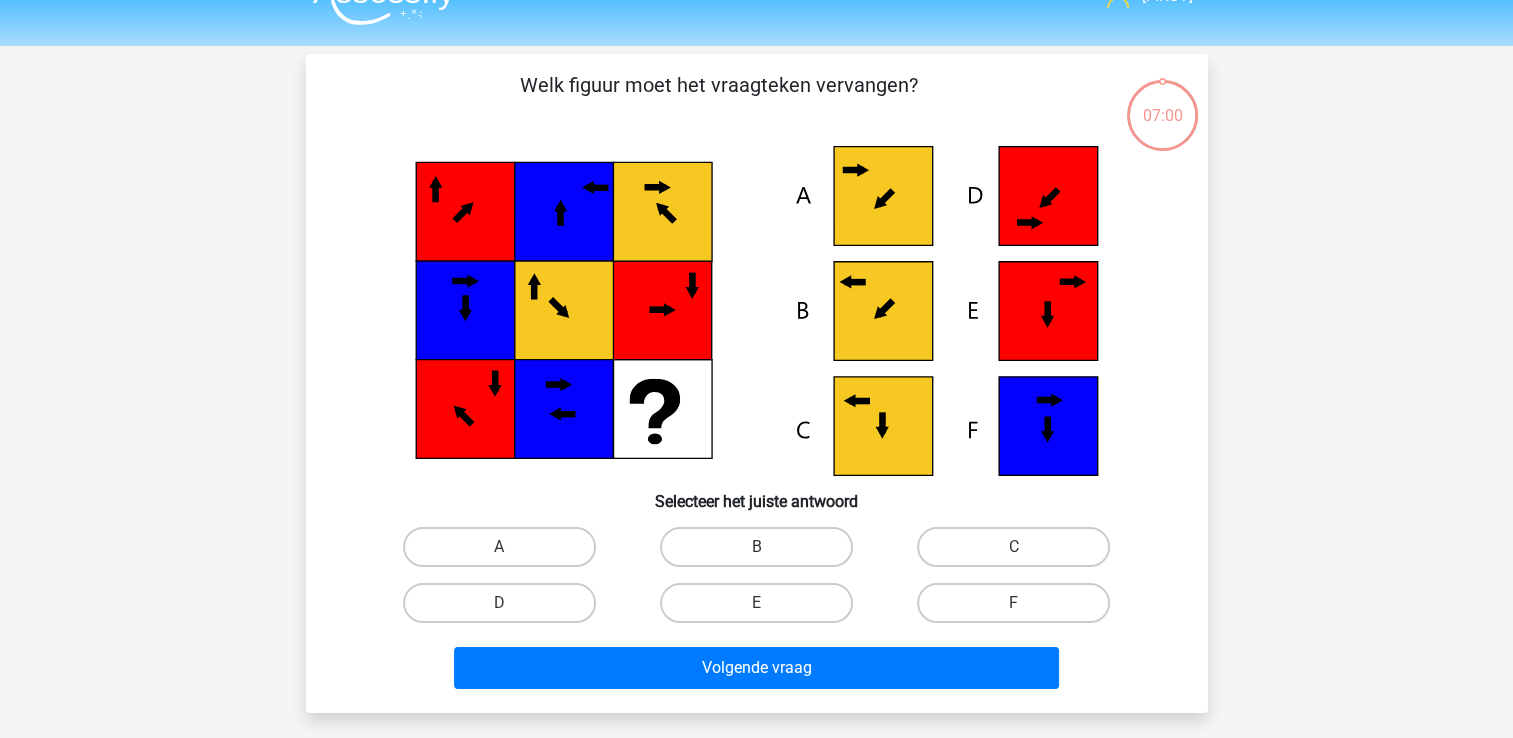 scroll, scrollTop: 40, scrollLeft: 0, axis: vertical 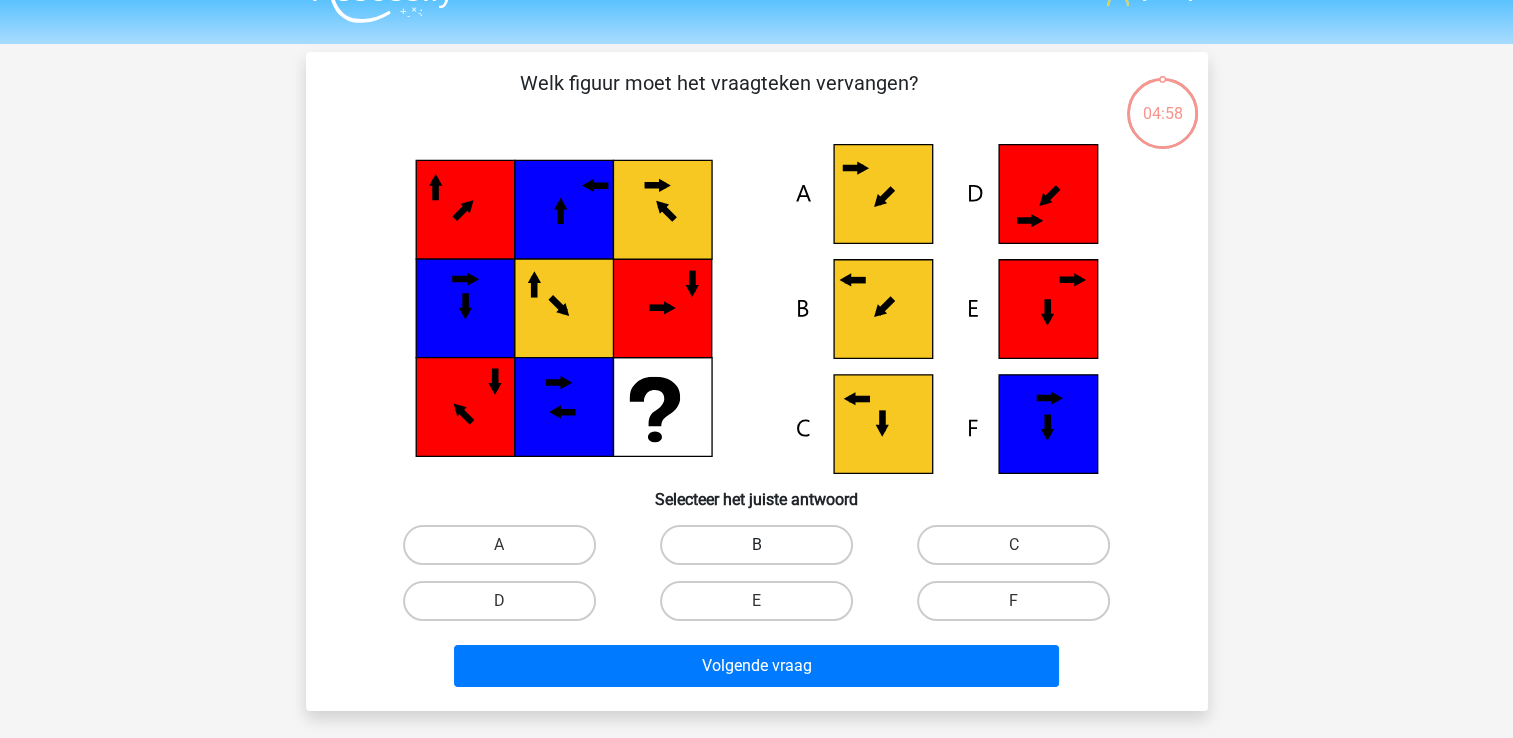 click on "B" at bounding box center (756, 545) 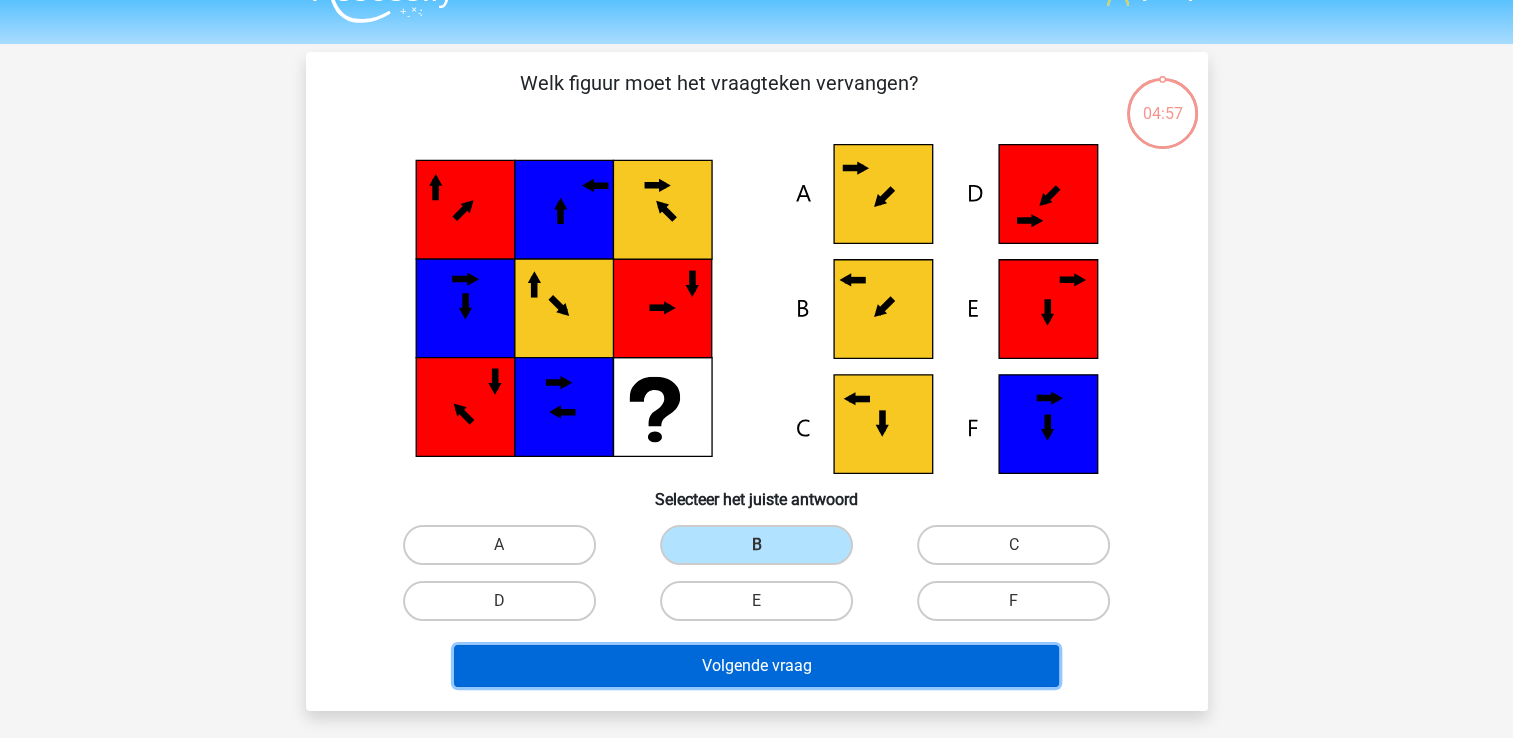 click on "Volgende vraag" at bounding box center [756, 666] 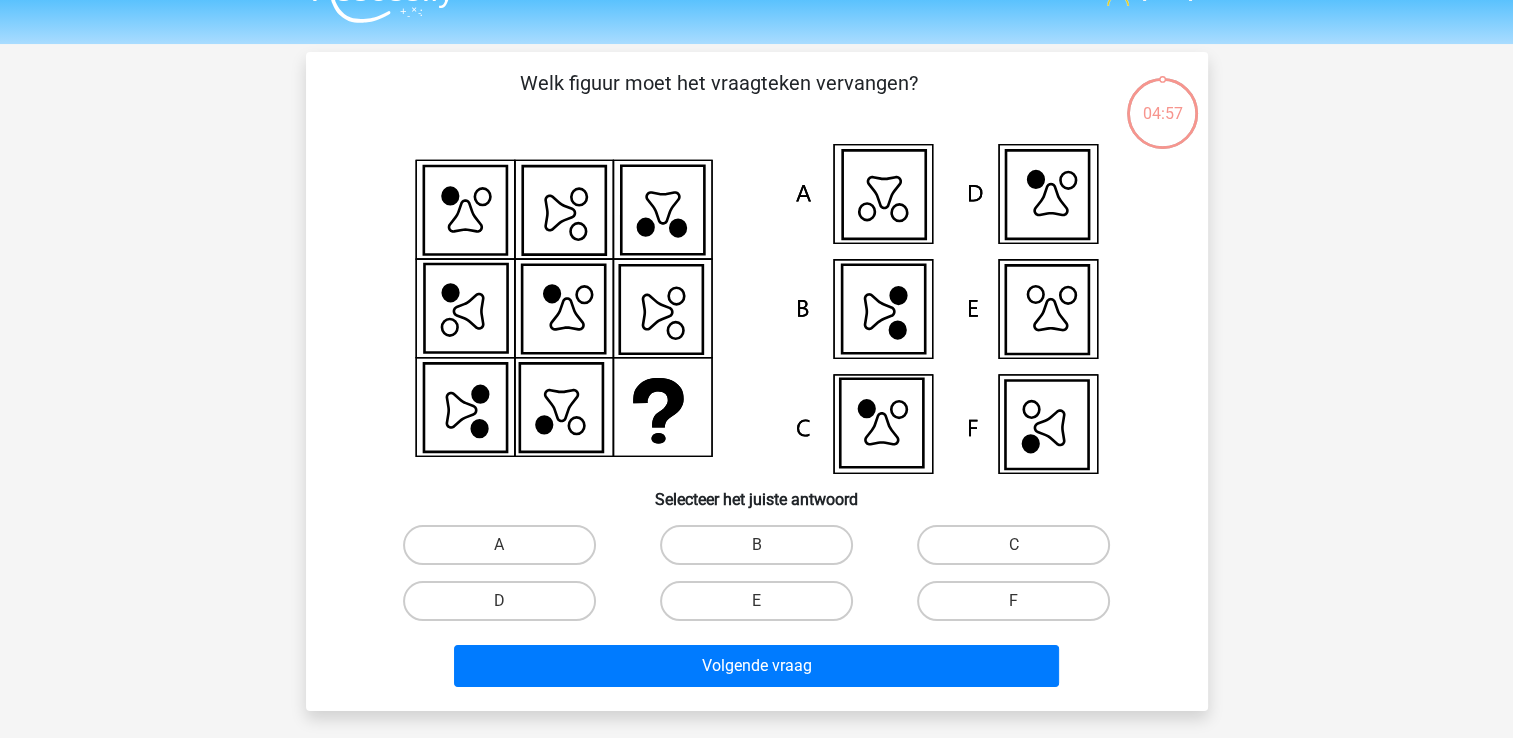 scroll, scrollTop: 92, scrollLeft: 0, axis: vertical 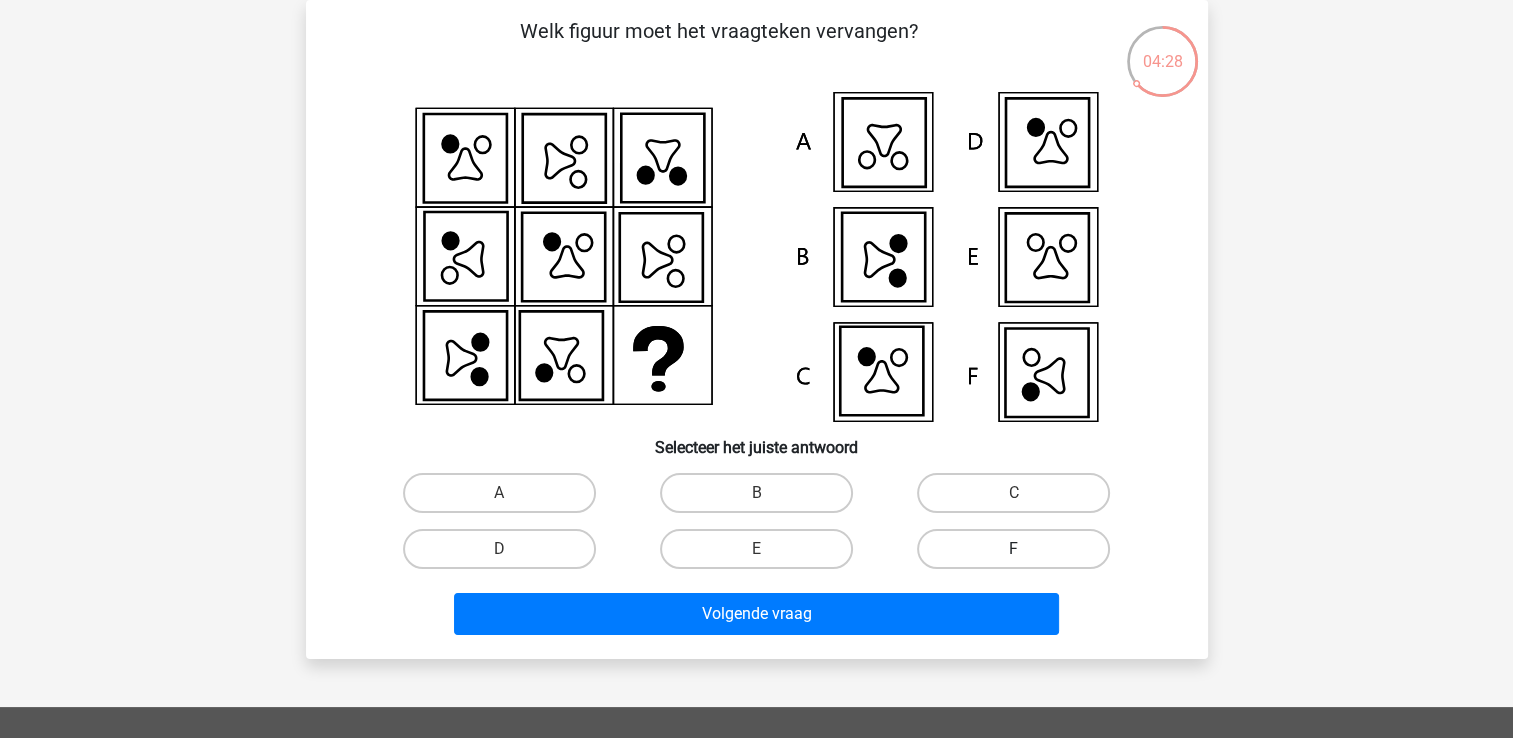 click on "F" at bounding box center [1013, 549] 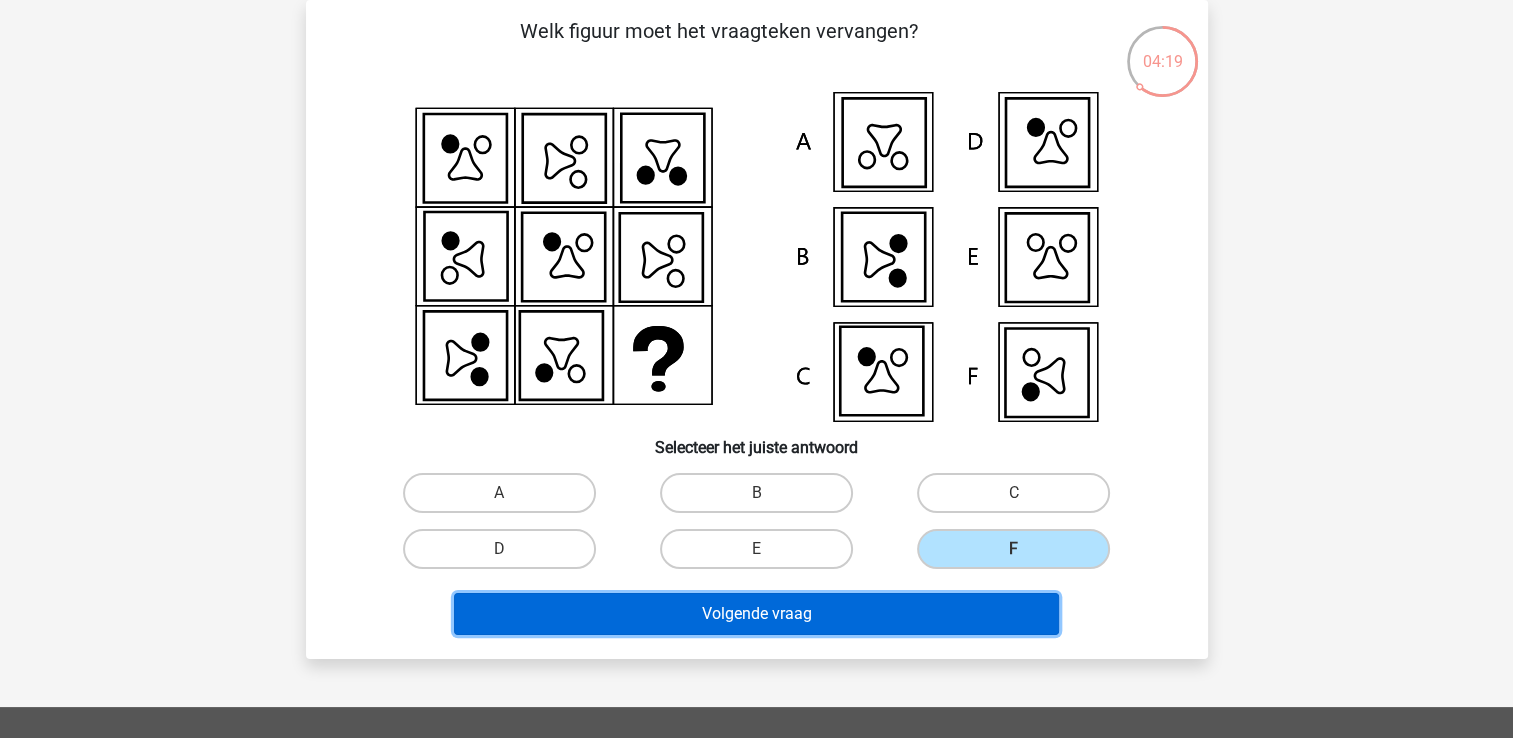 click on "Volgende vraag" at bounding box center (756, 614) 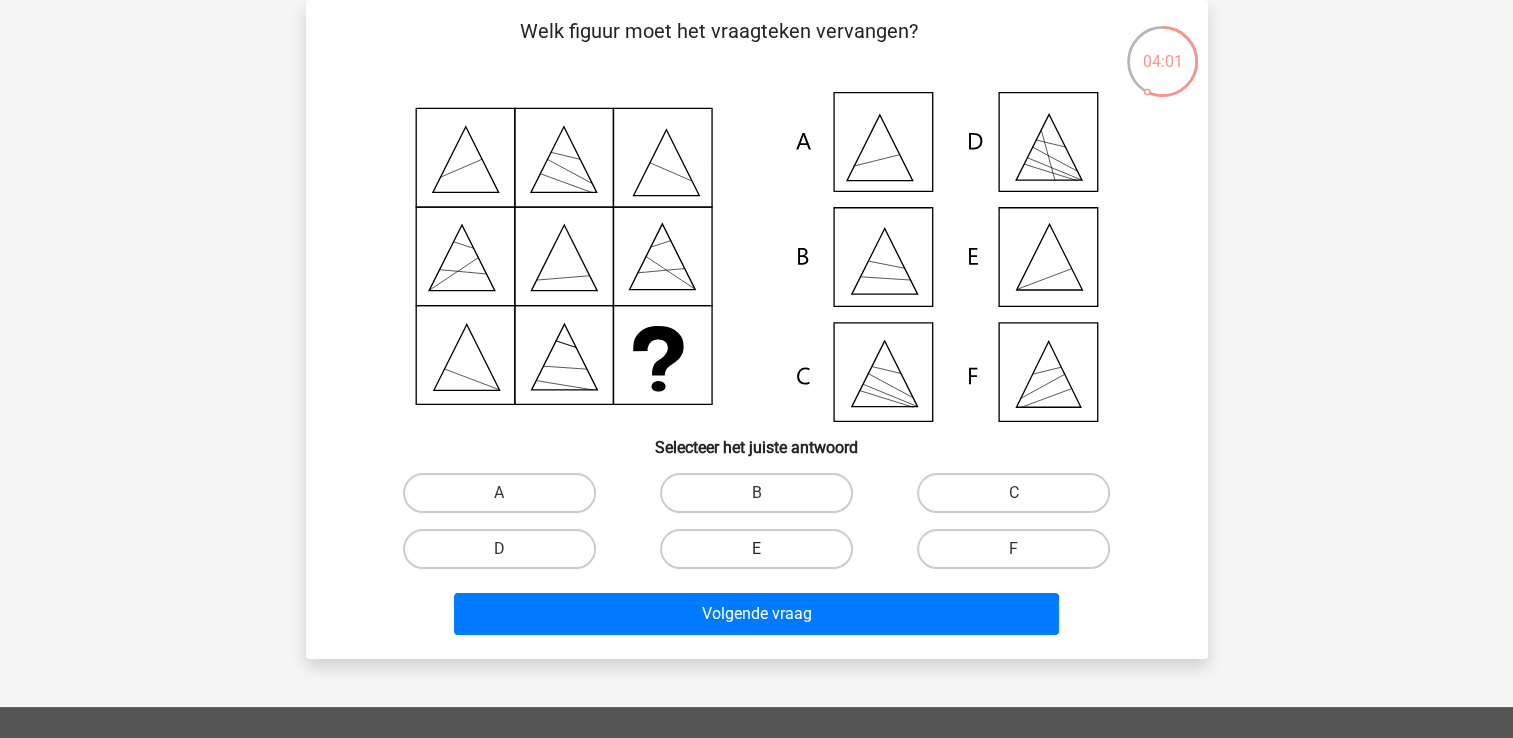 click on "E" at bounding box center [756, 549] 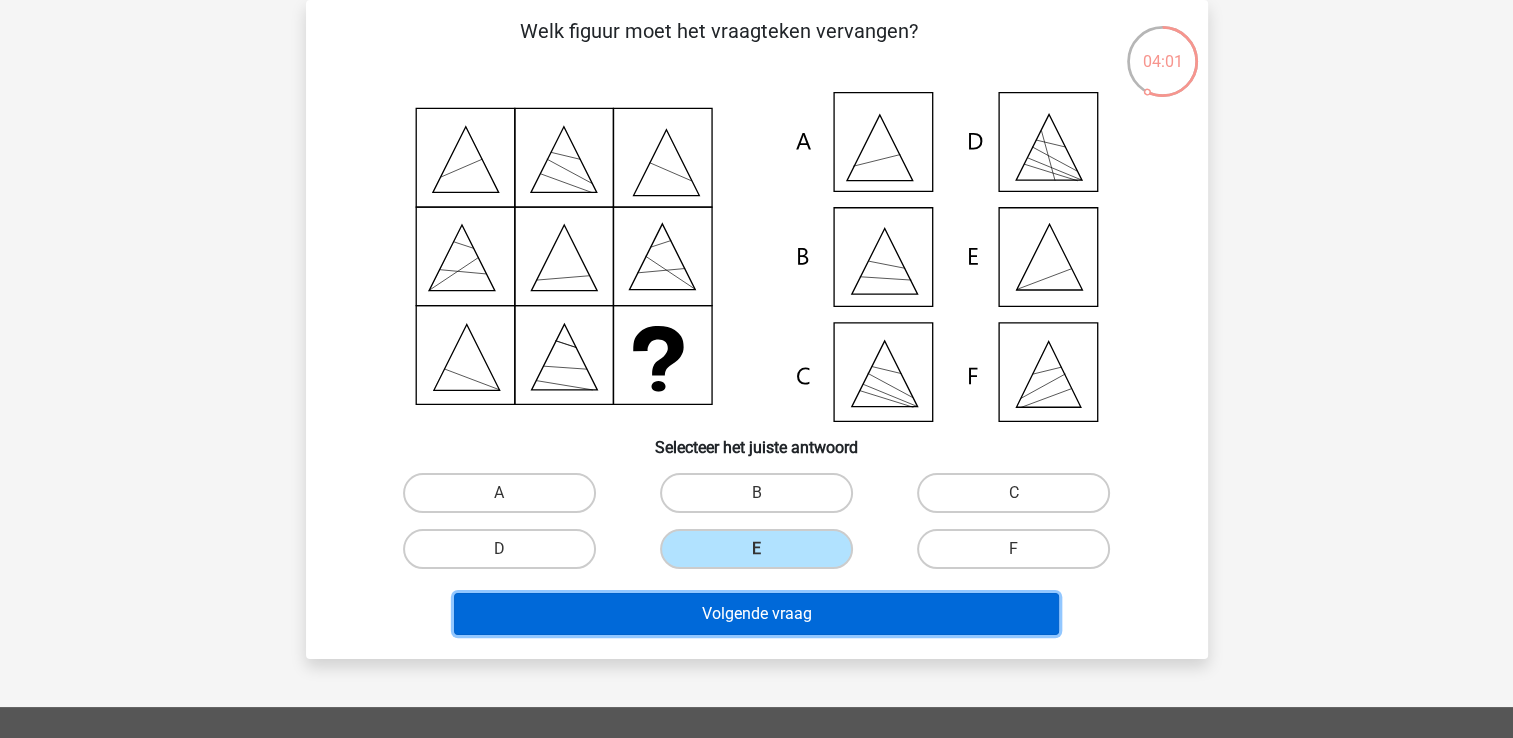 click on "Volgende vraag" at bounding box center [756, 614] 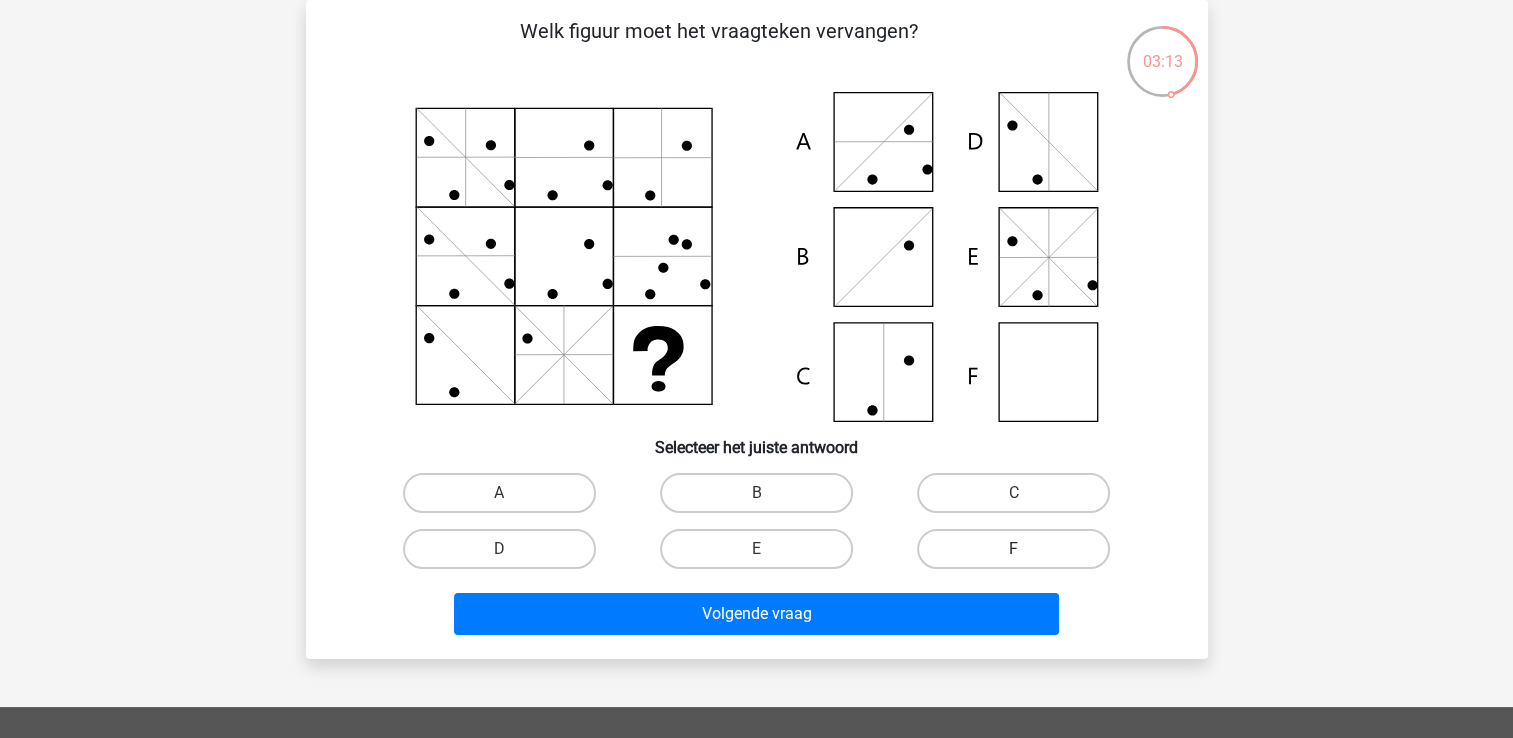 click on "F" at bounding box center (1013, 549) 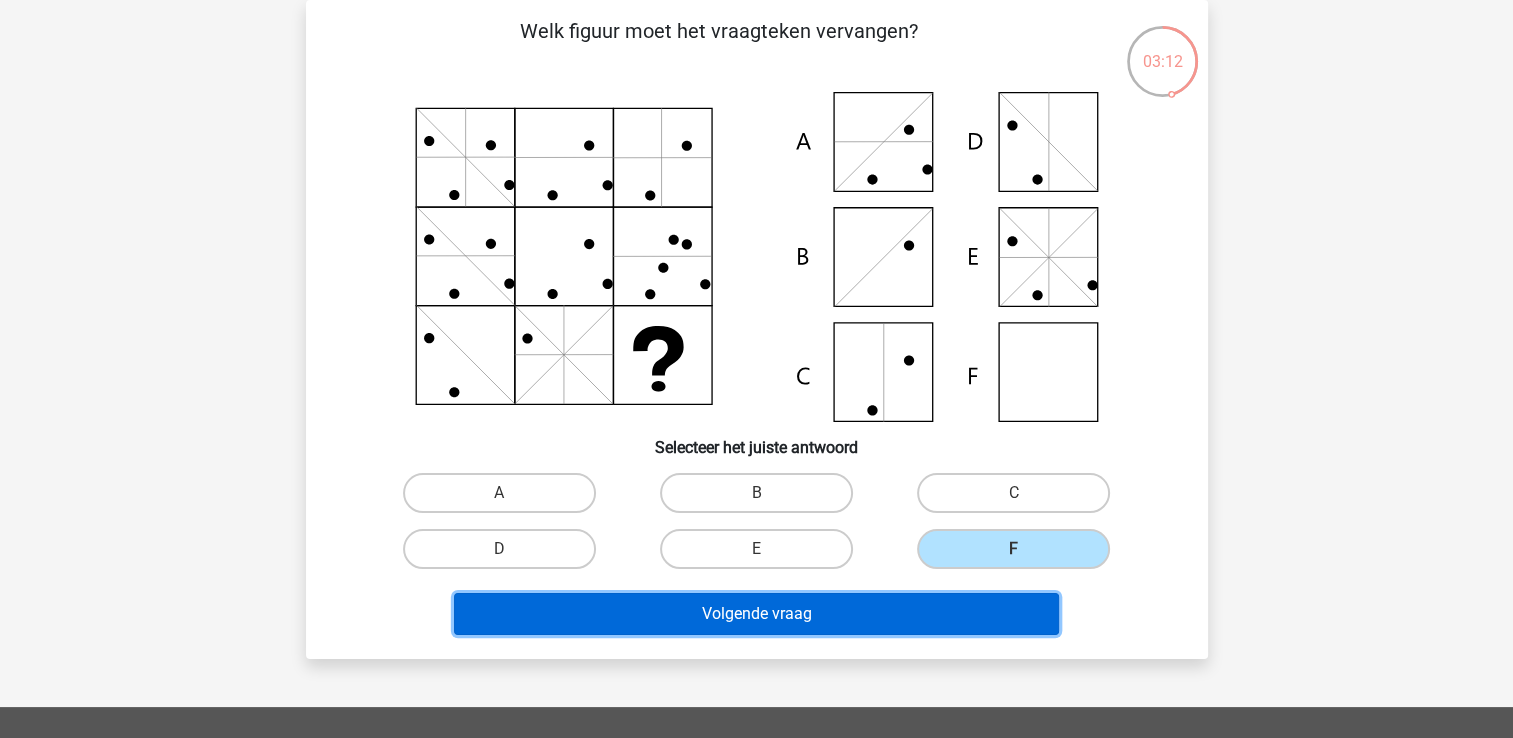 click on "Volgende vraag" at bounding box center (756, 614) 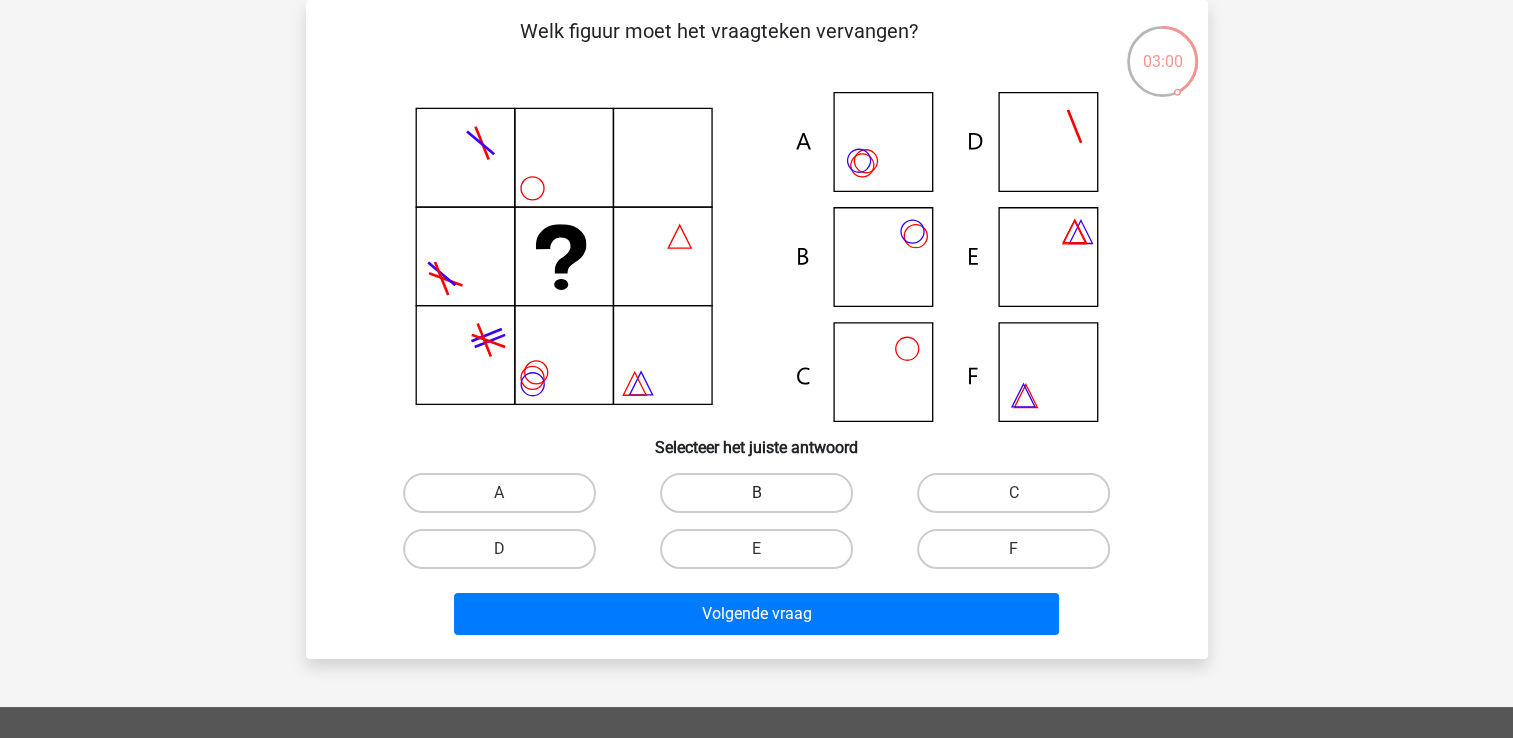 click on "B" at bounding box center (756, 493) 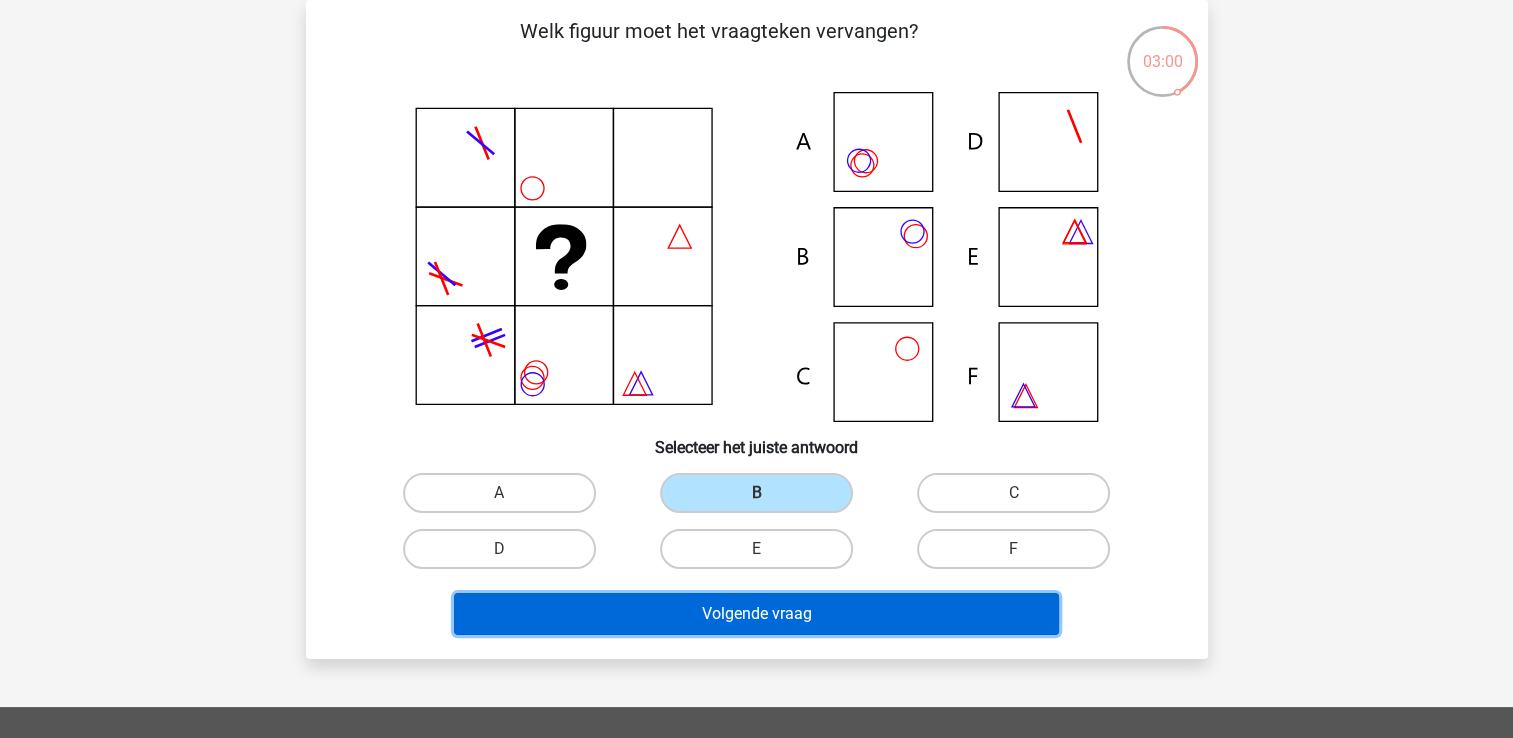 click on "Volgende vraag" at bounding box center (756, 614) 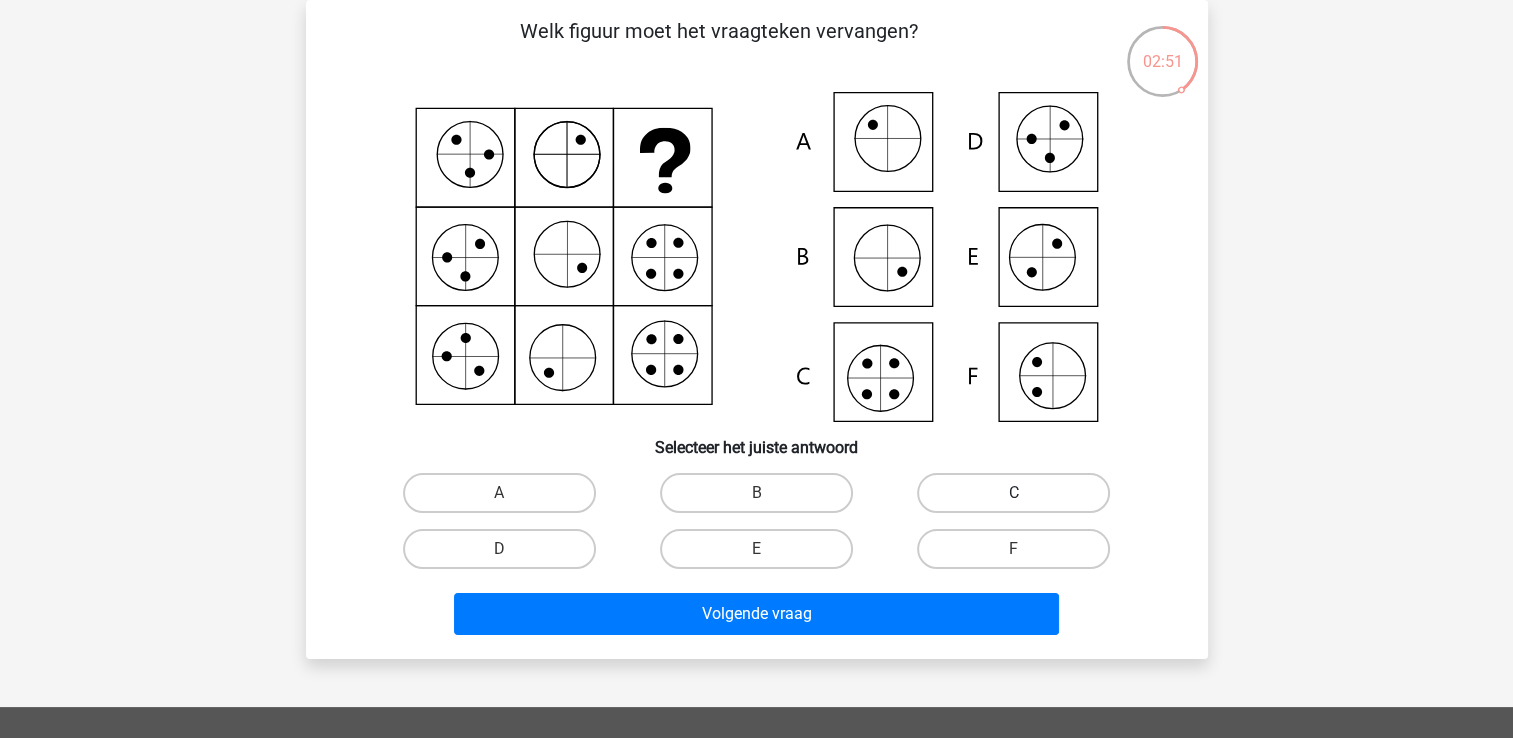 click on "C" at bounding box center (1013, 493) 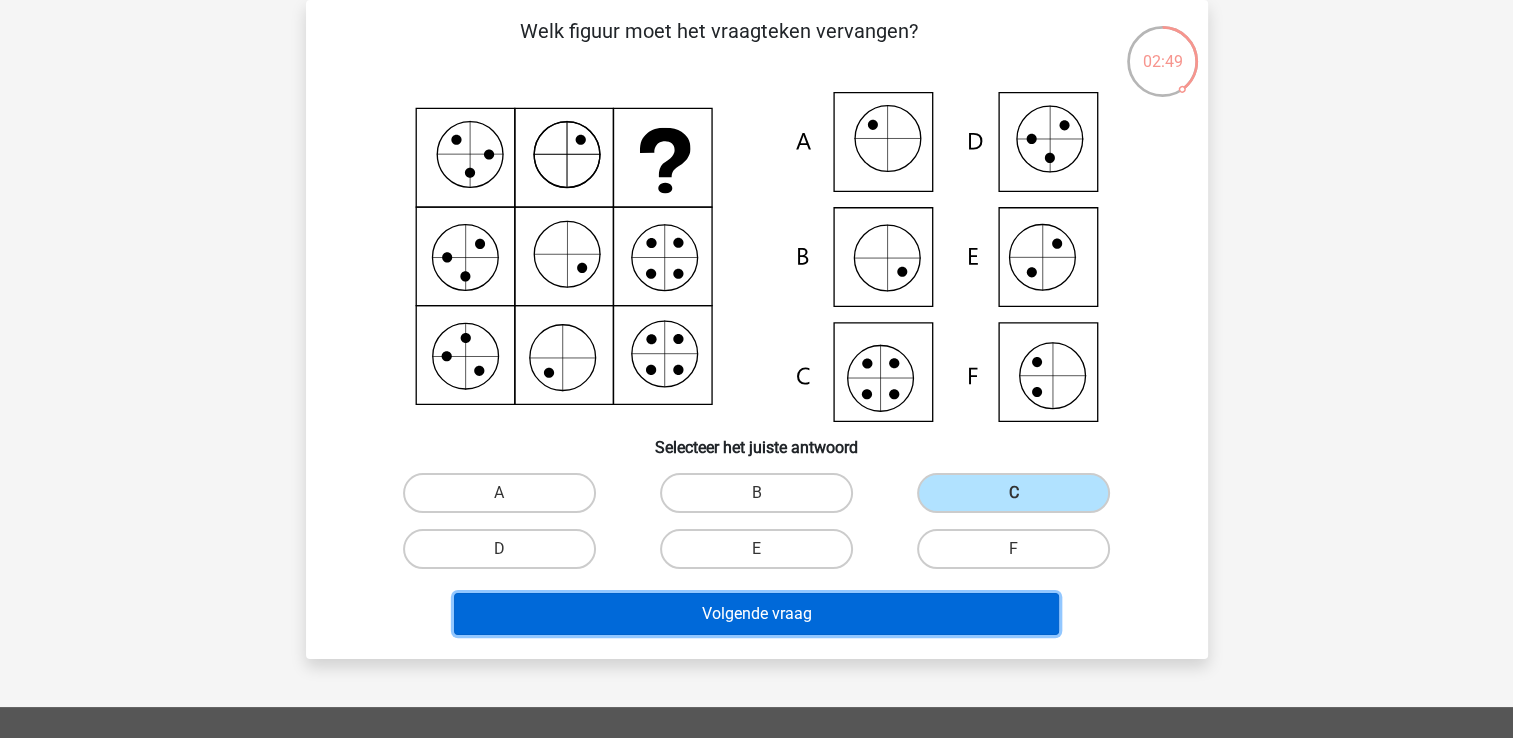click on "Volgende vraag" at bounding box center (756, 614) 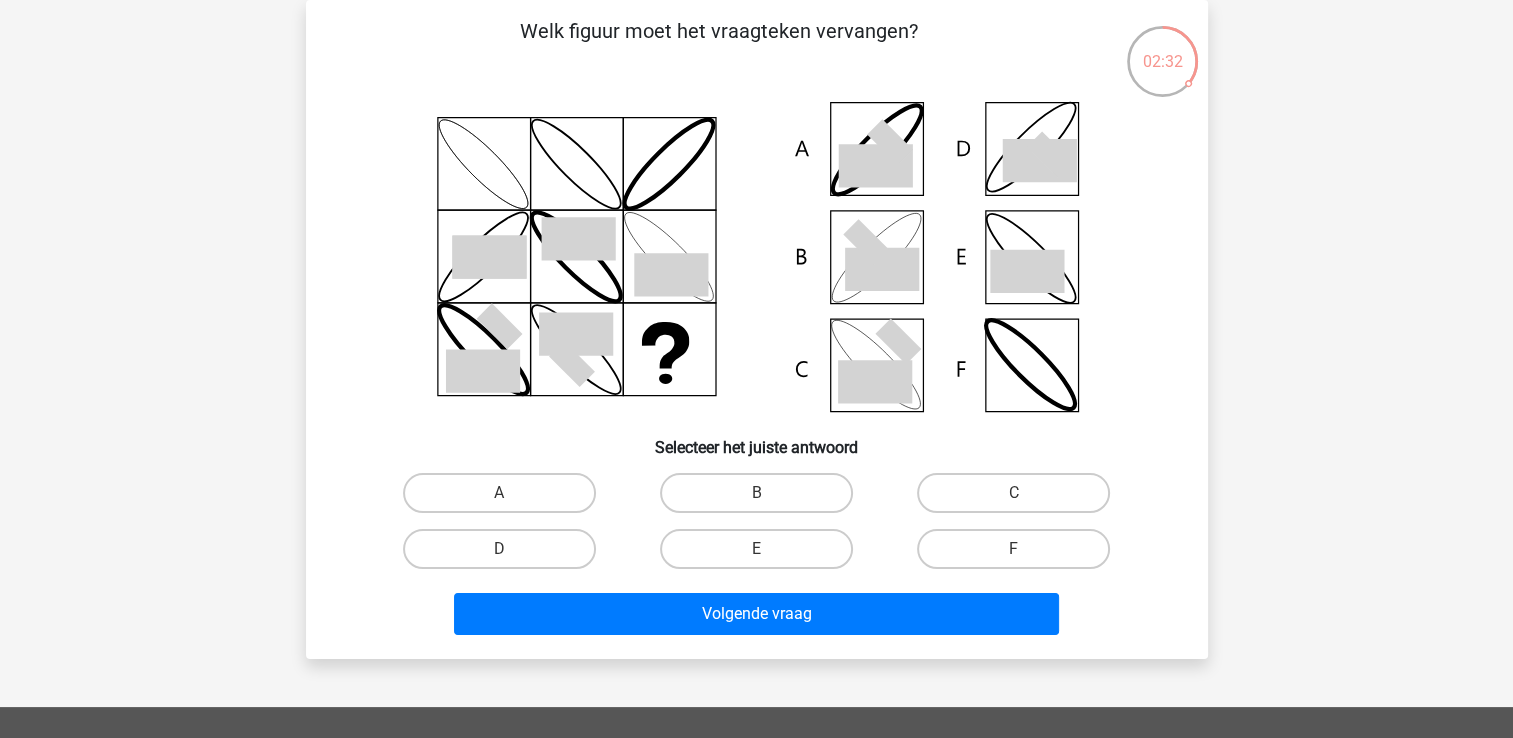 click on "B" at bounding box center (756, 493) 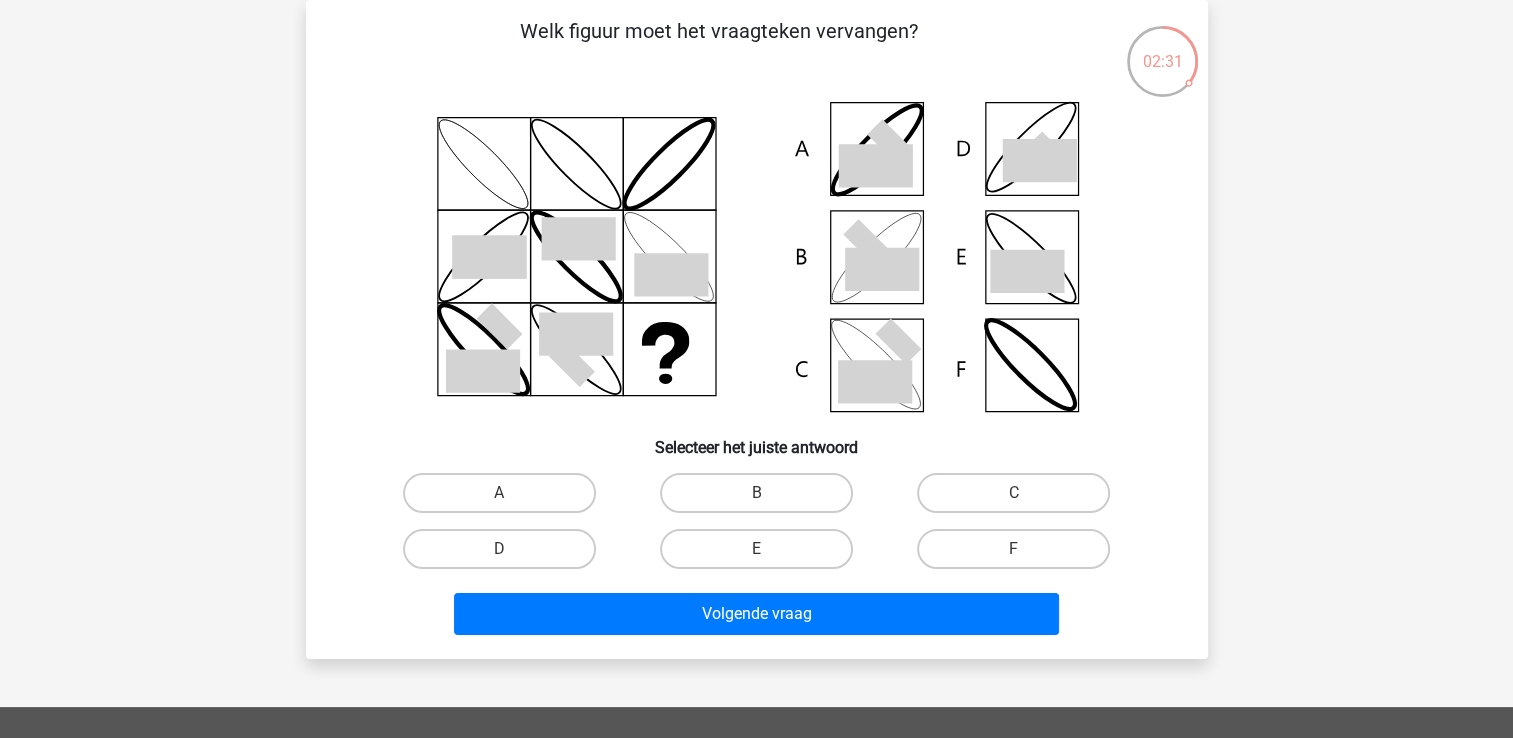 click on "B" at bounding box center [762, 499] 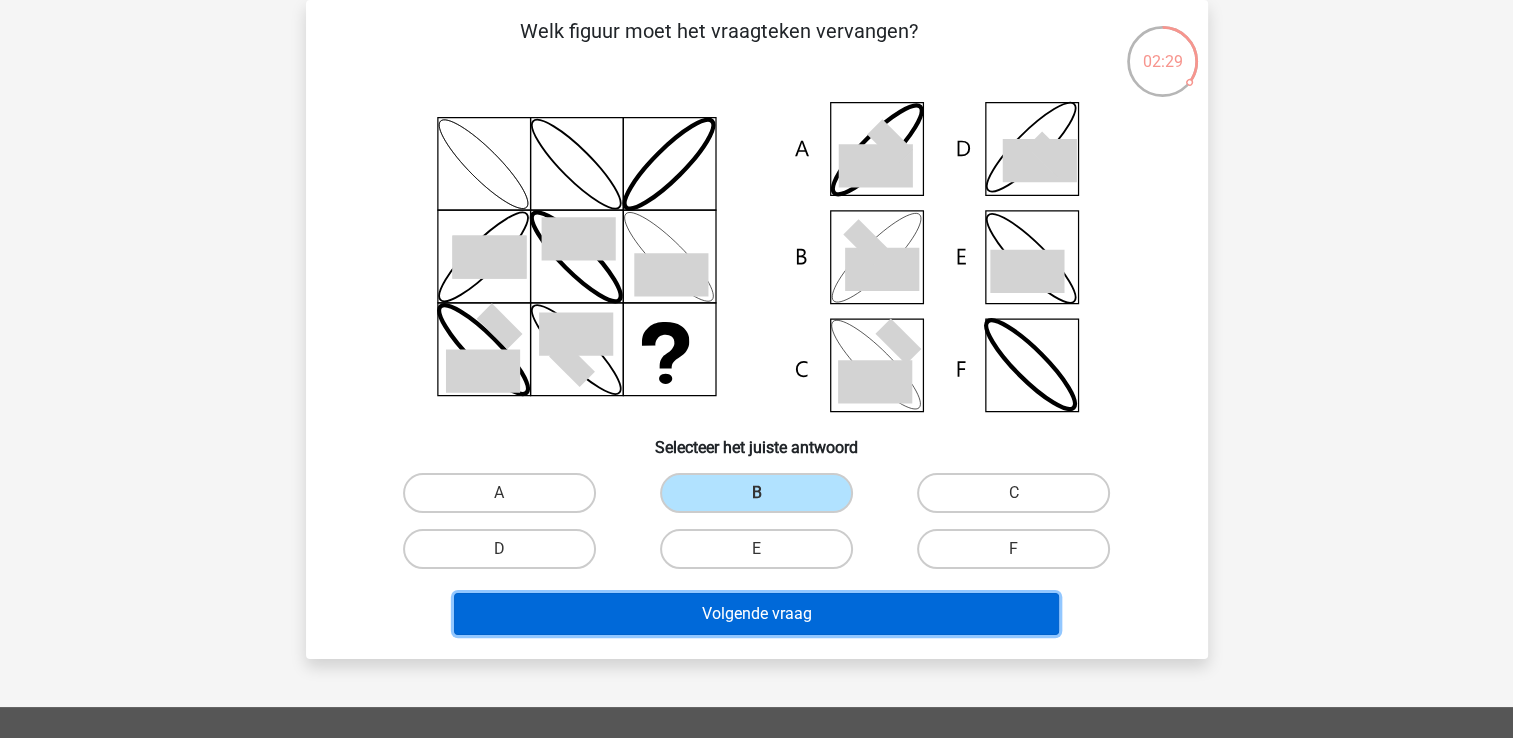 click on "Volgende vraag" at bounding box center (756, 614) 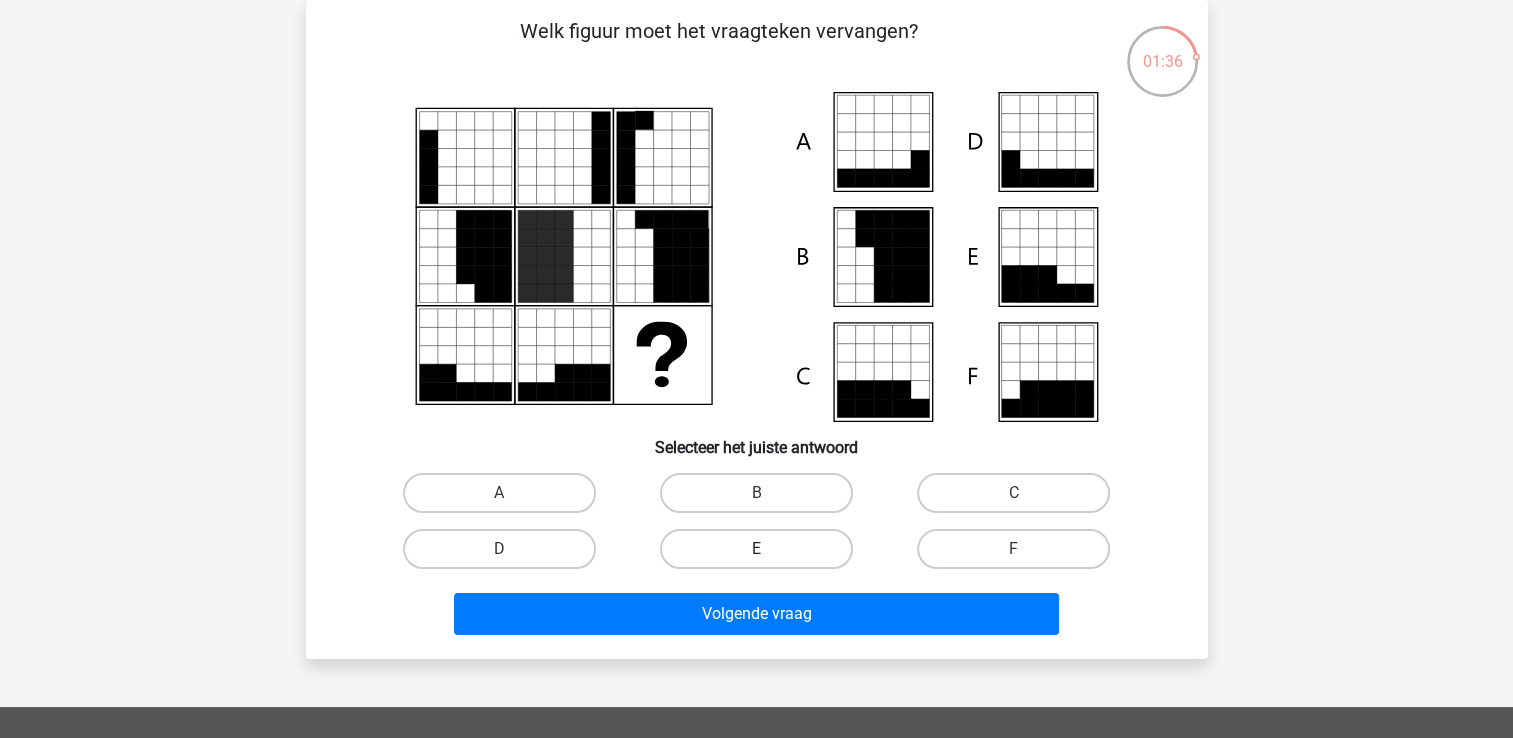 click on "E" at bounding box center (756, 549) 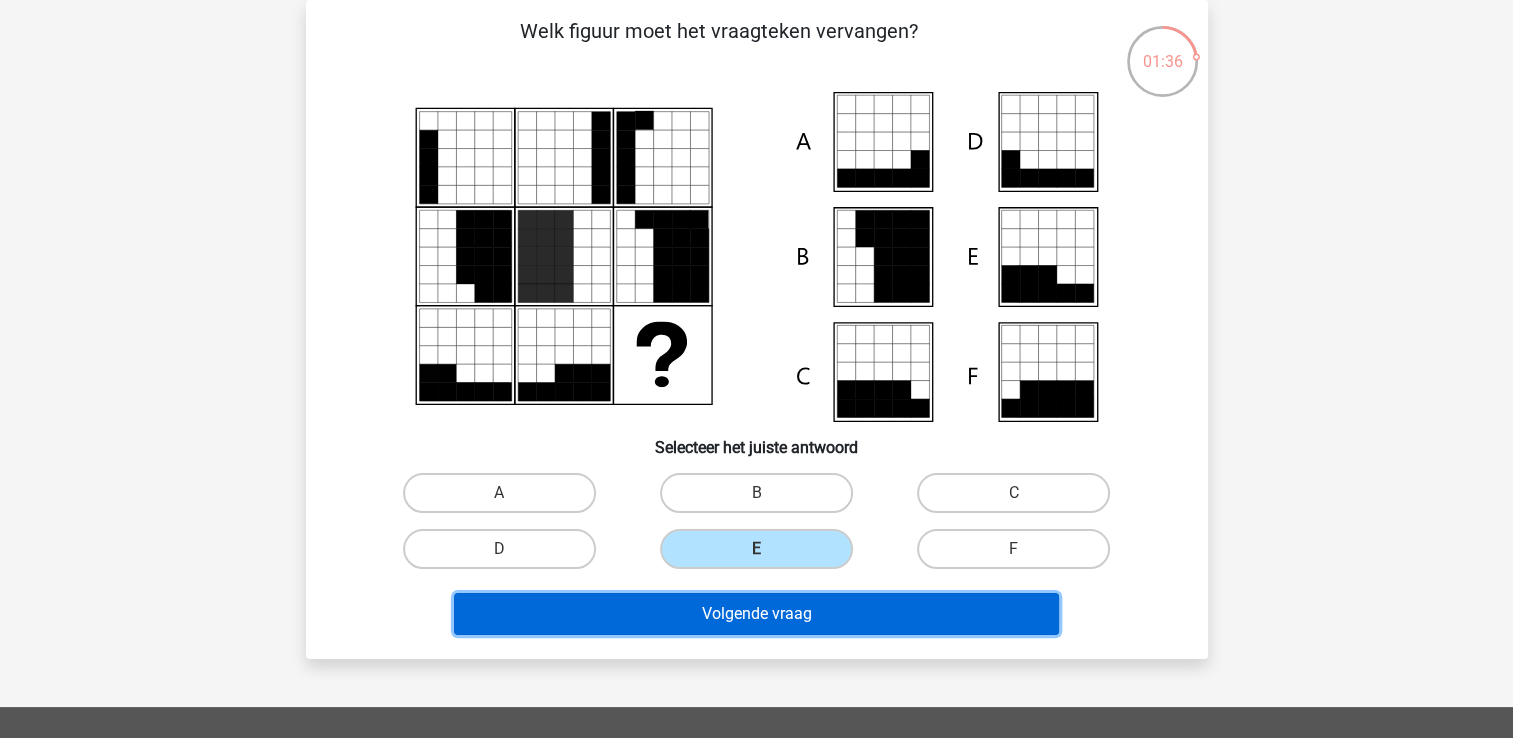 click on "Volgende vraag" at bounding box center [756, 614] 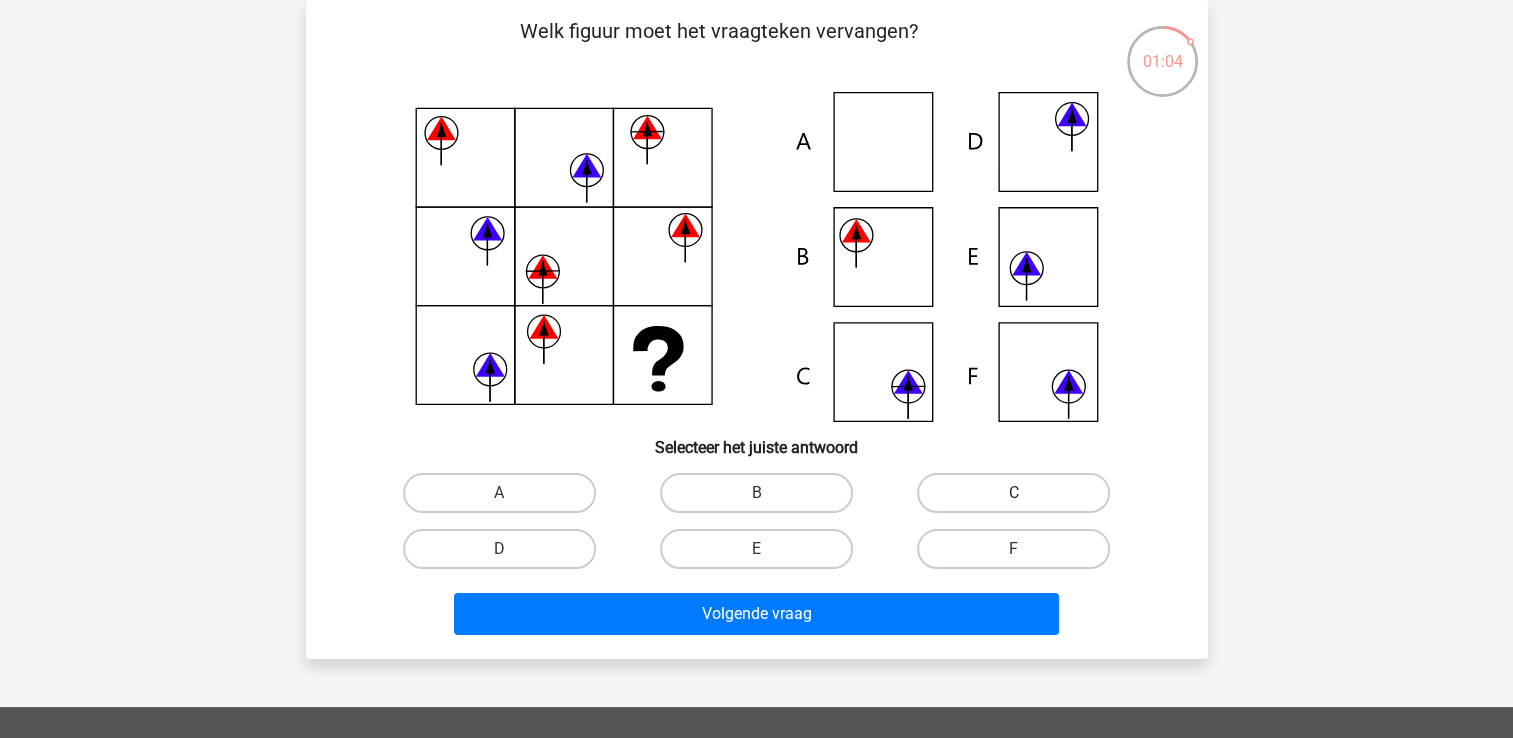 click on "C" at bounding box center [1013, 493] 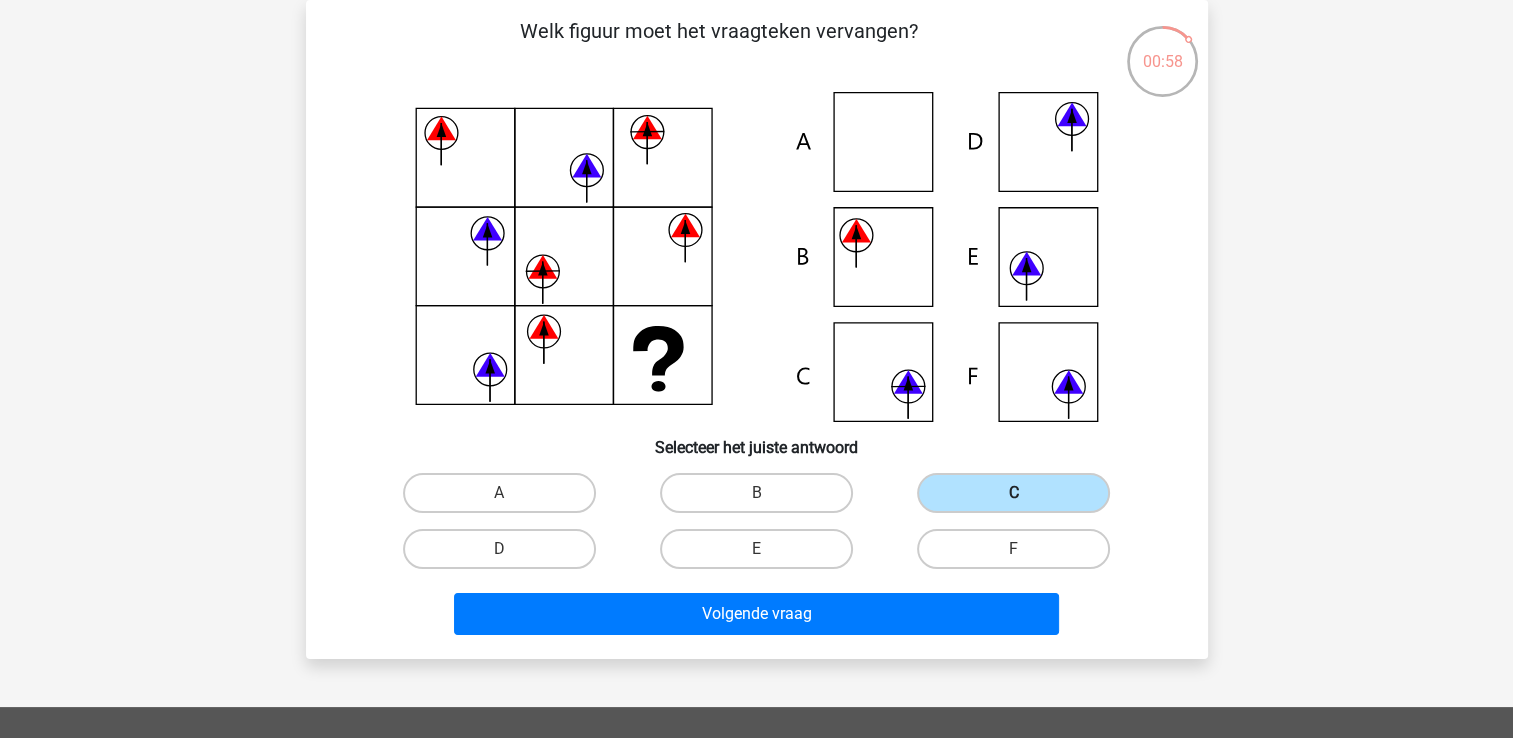 click on "C" at bounding box center [1013, 493] 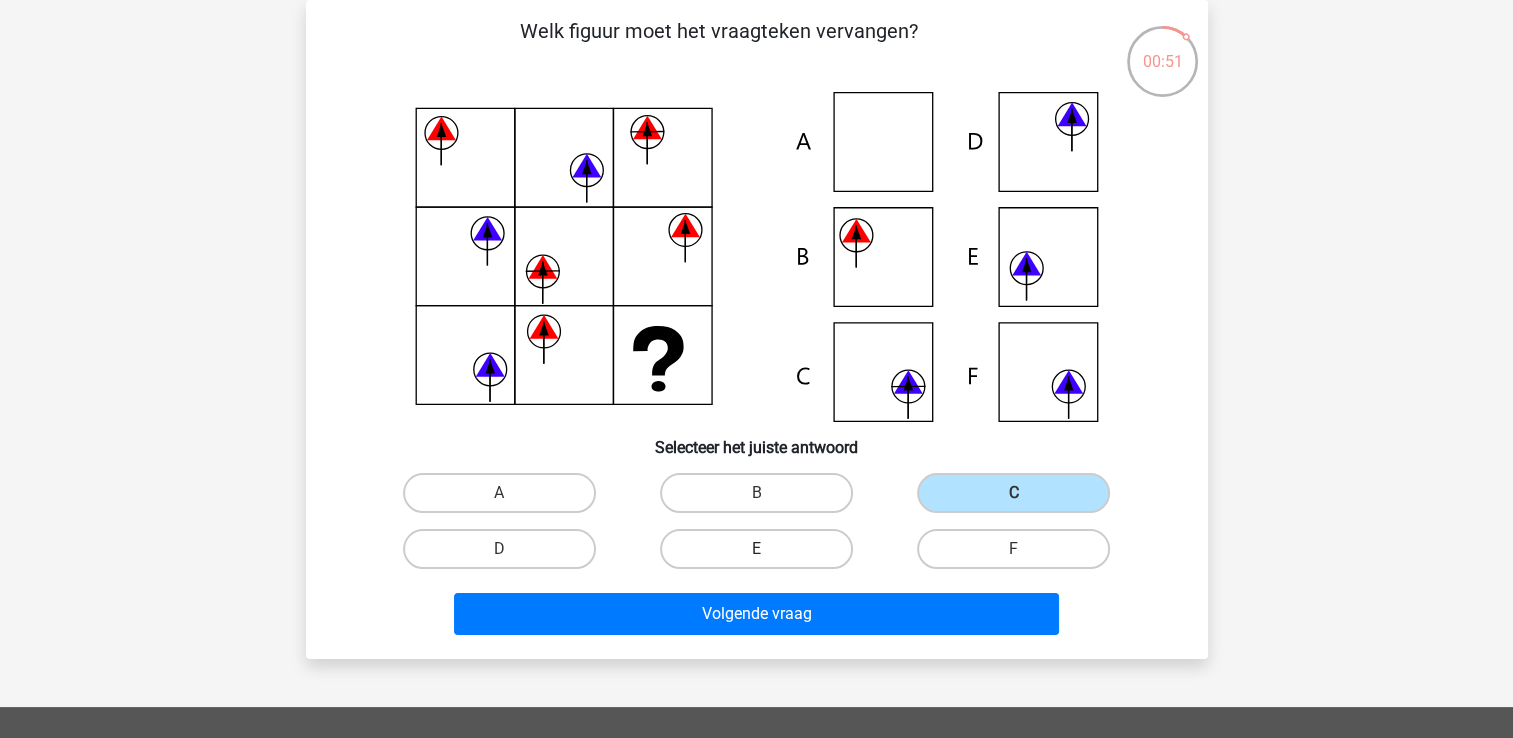click on "E" at bounding box center (756, 549) 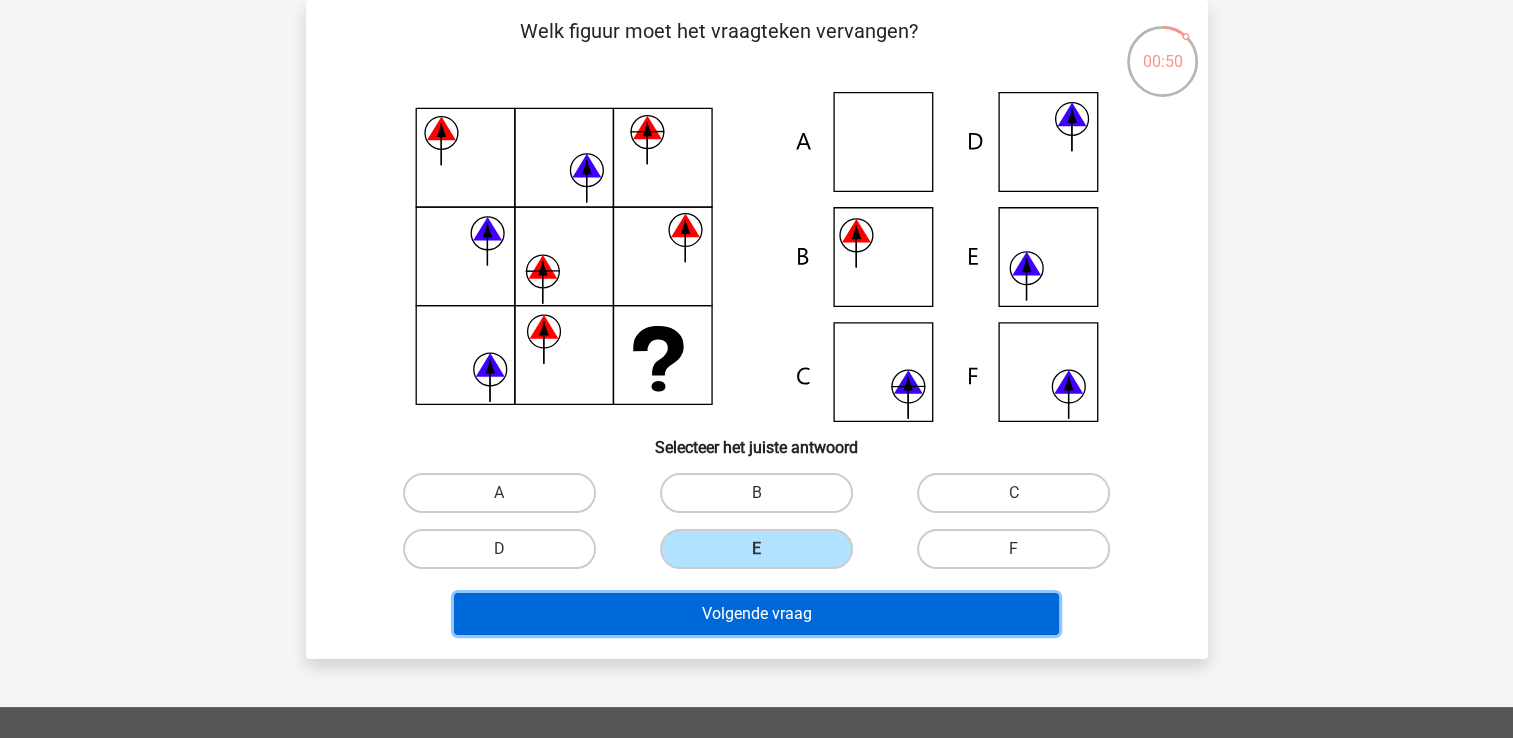 click on "Volgende vraag" at bounding box center (756, 614) 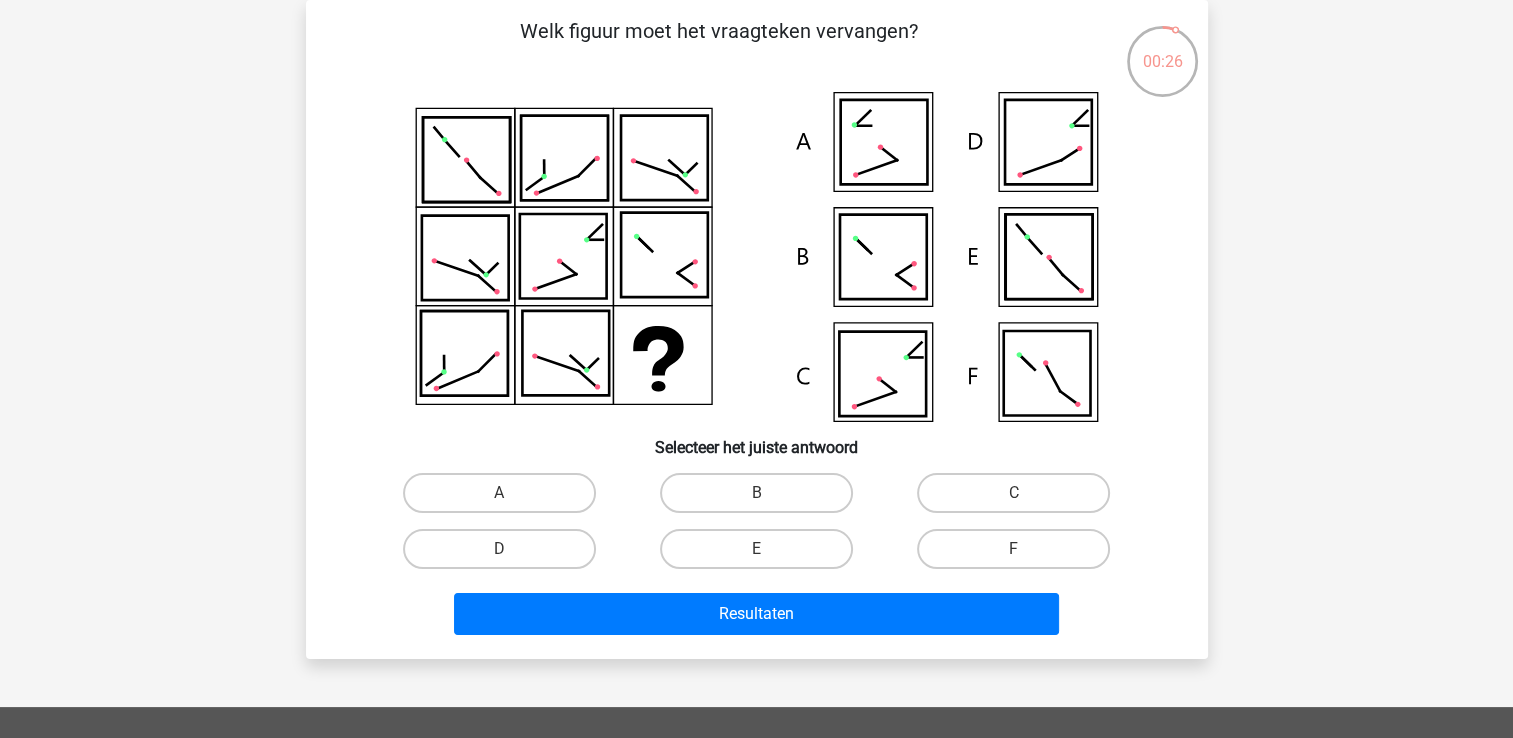 click on "A" at bounding box center [499, 493] 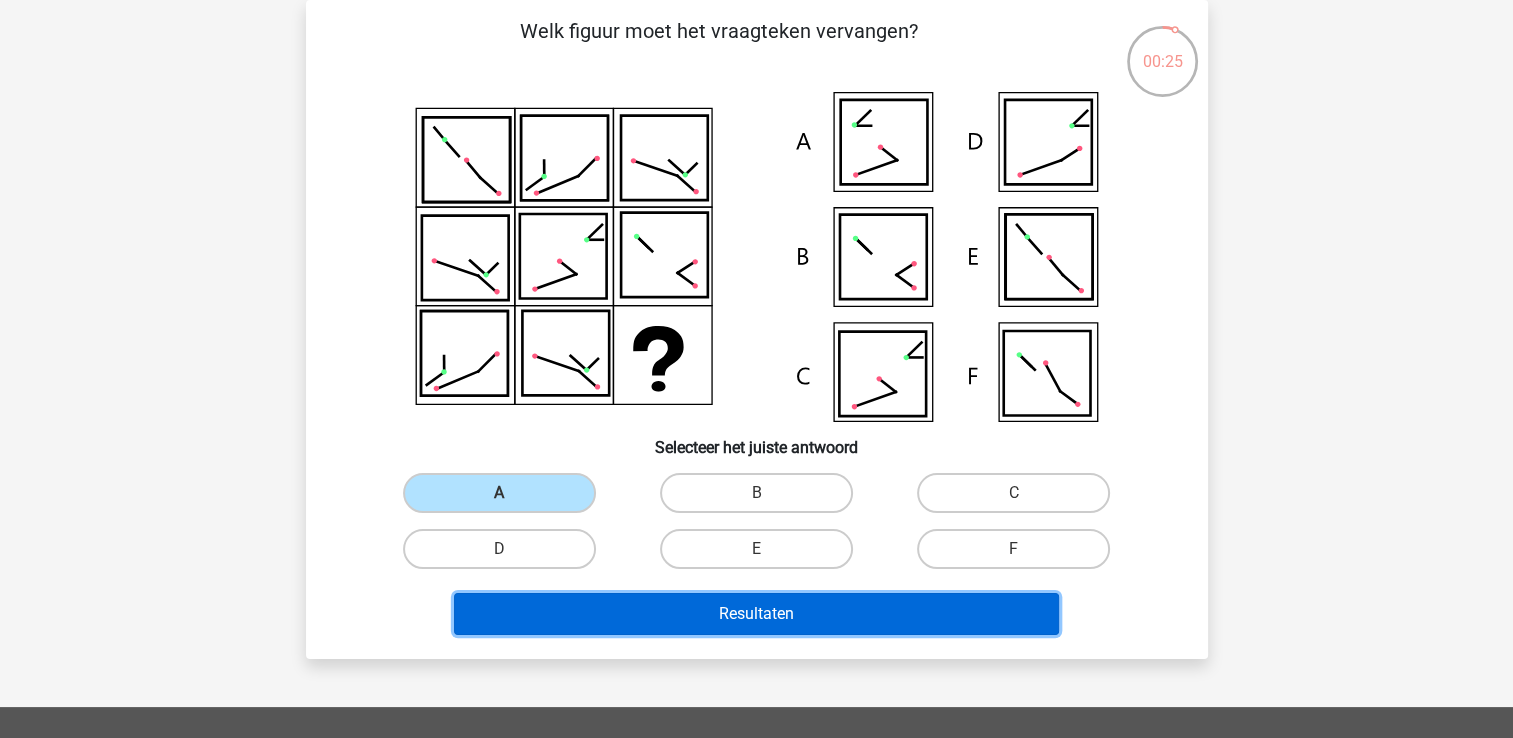 click on "Resultaten" at bounding box center (756, 614) 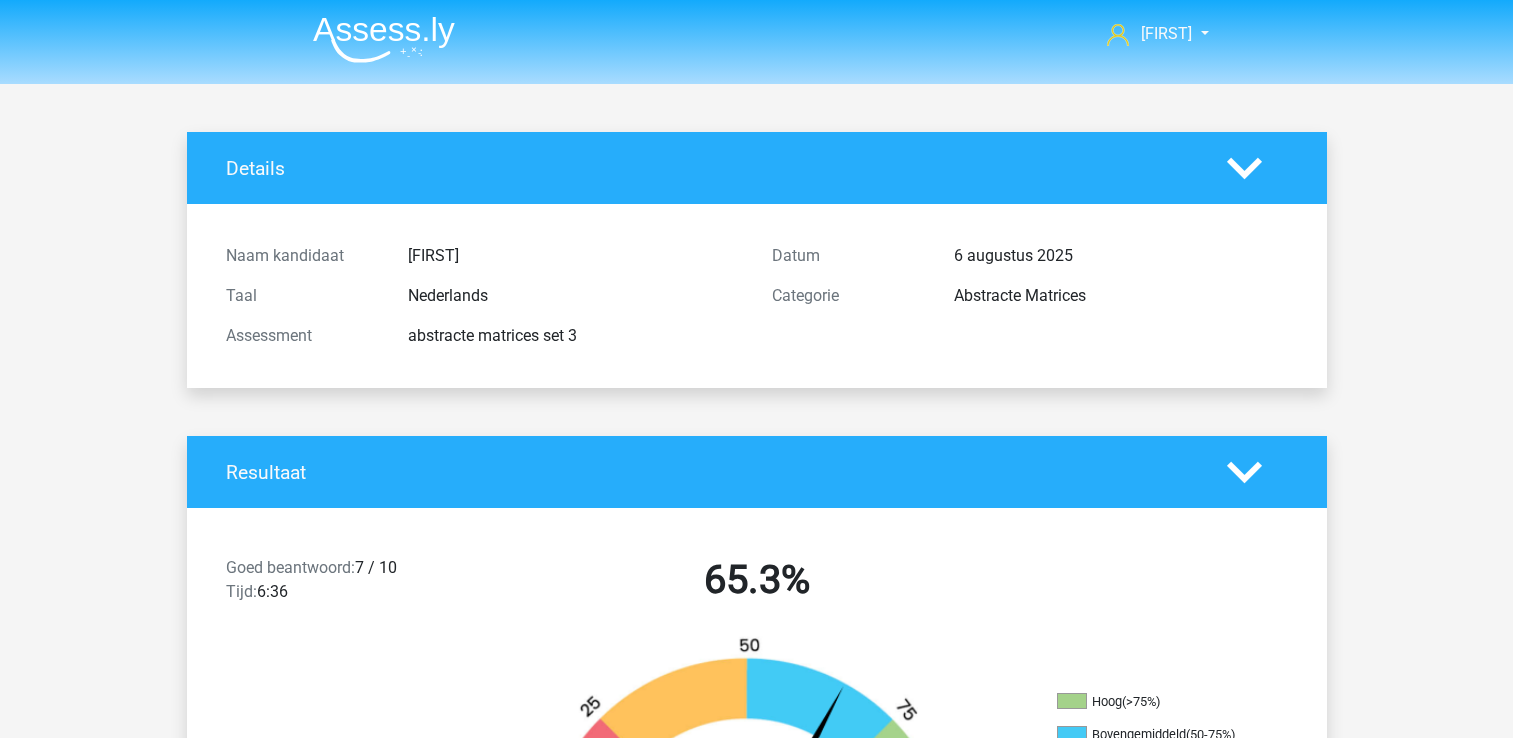 scroll, scrollTop: 0, scrollLeft: 0, axis: both 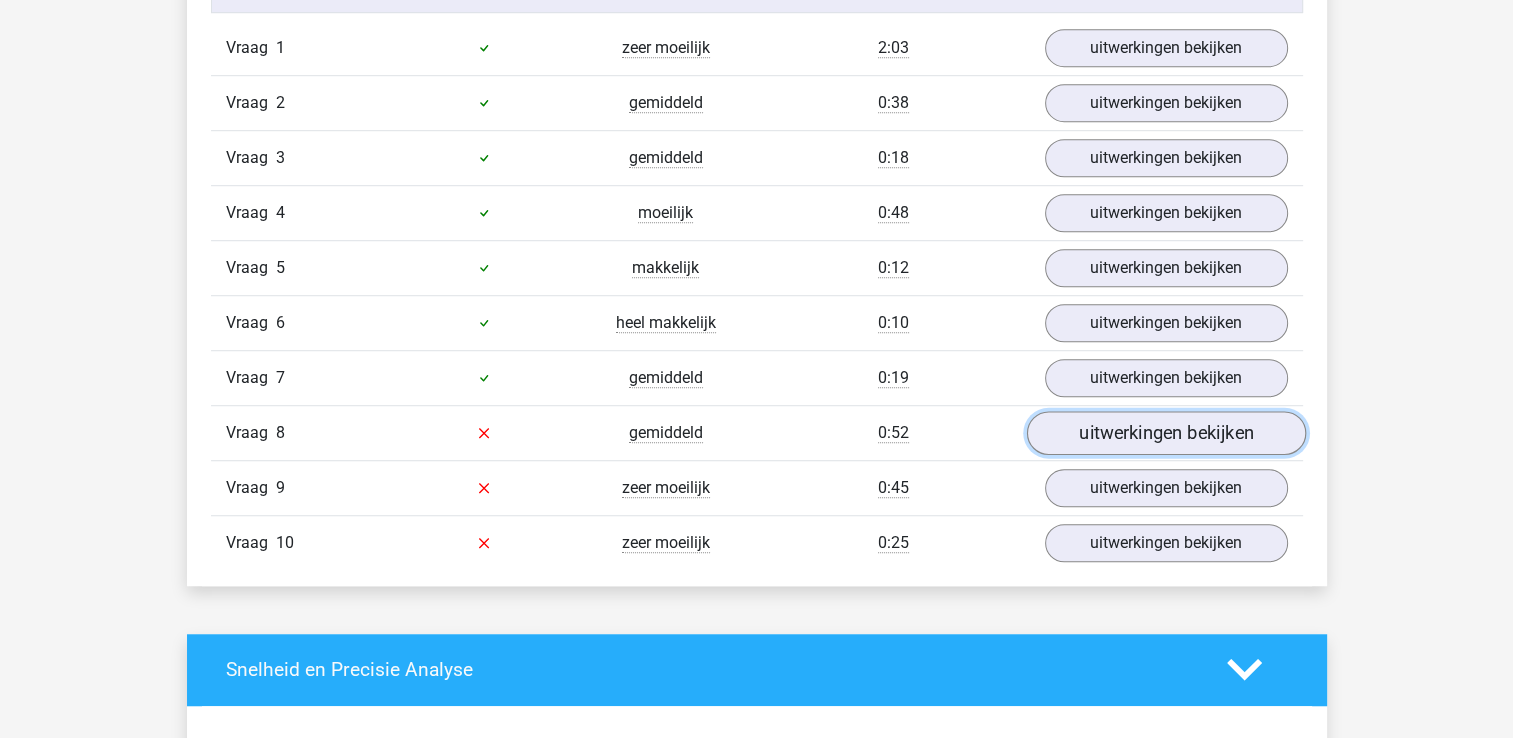 click on "uitwerkingen bekijken" at bounding box center [1165, 433] 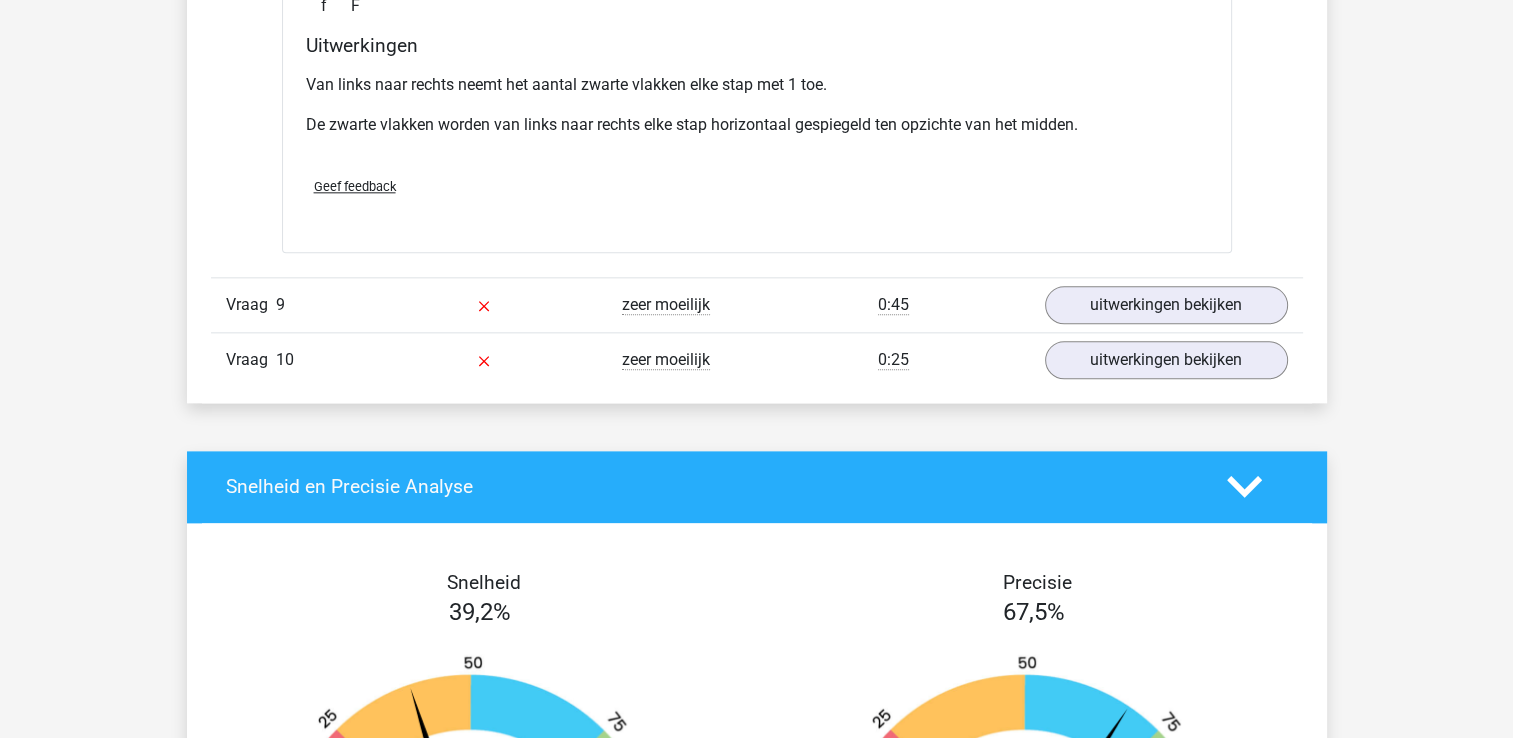 scroll, scrollTop: 2427, scrollLeft: 0, axis: vertical 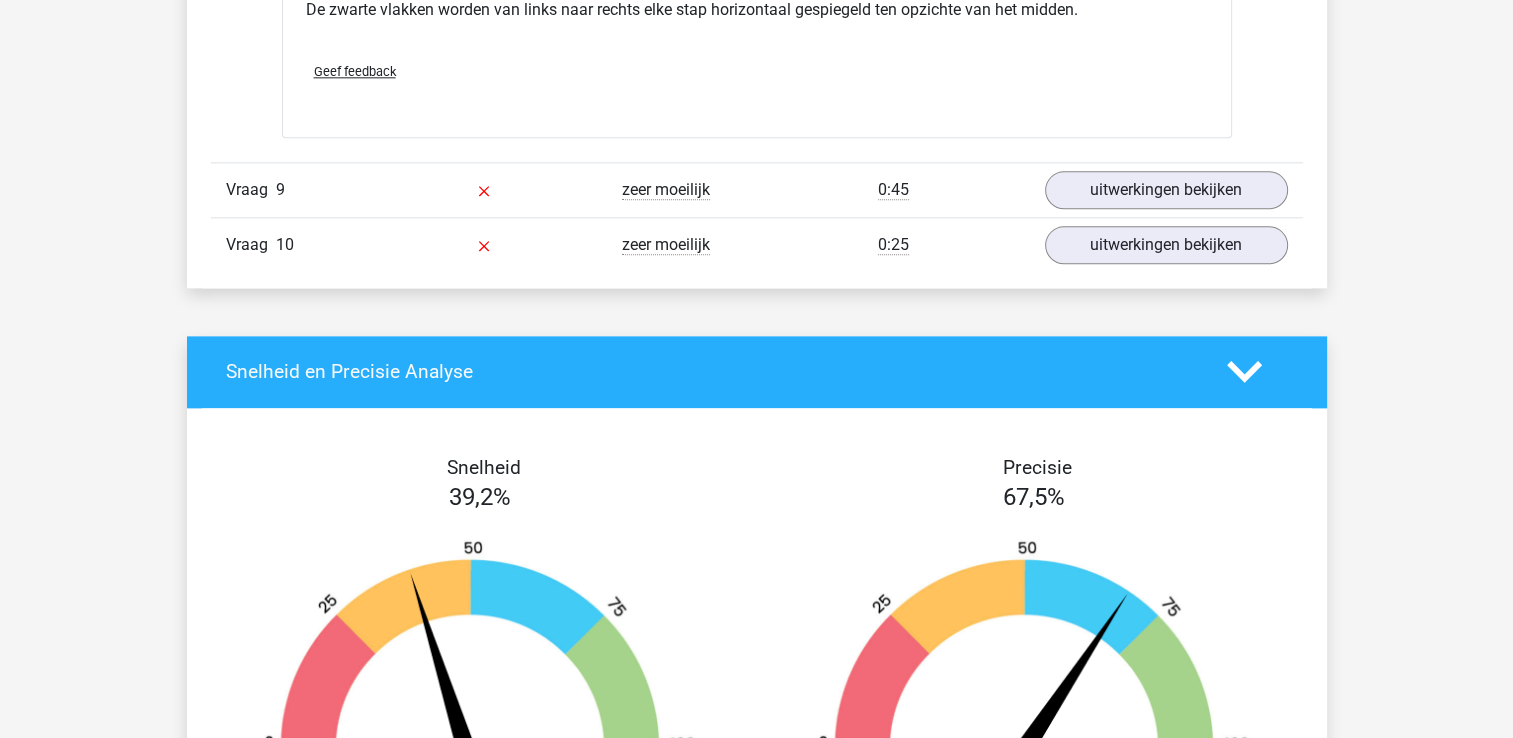 click on "Vraag
9
zeer moeilijk
0:45
uitwerkingen bekijken" at bounding box center [757, 189] 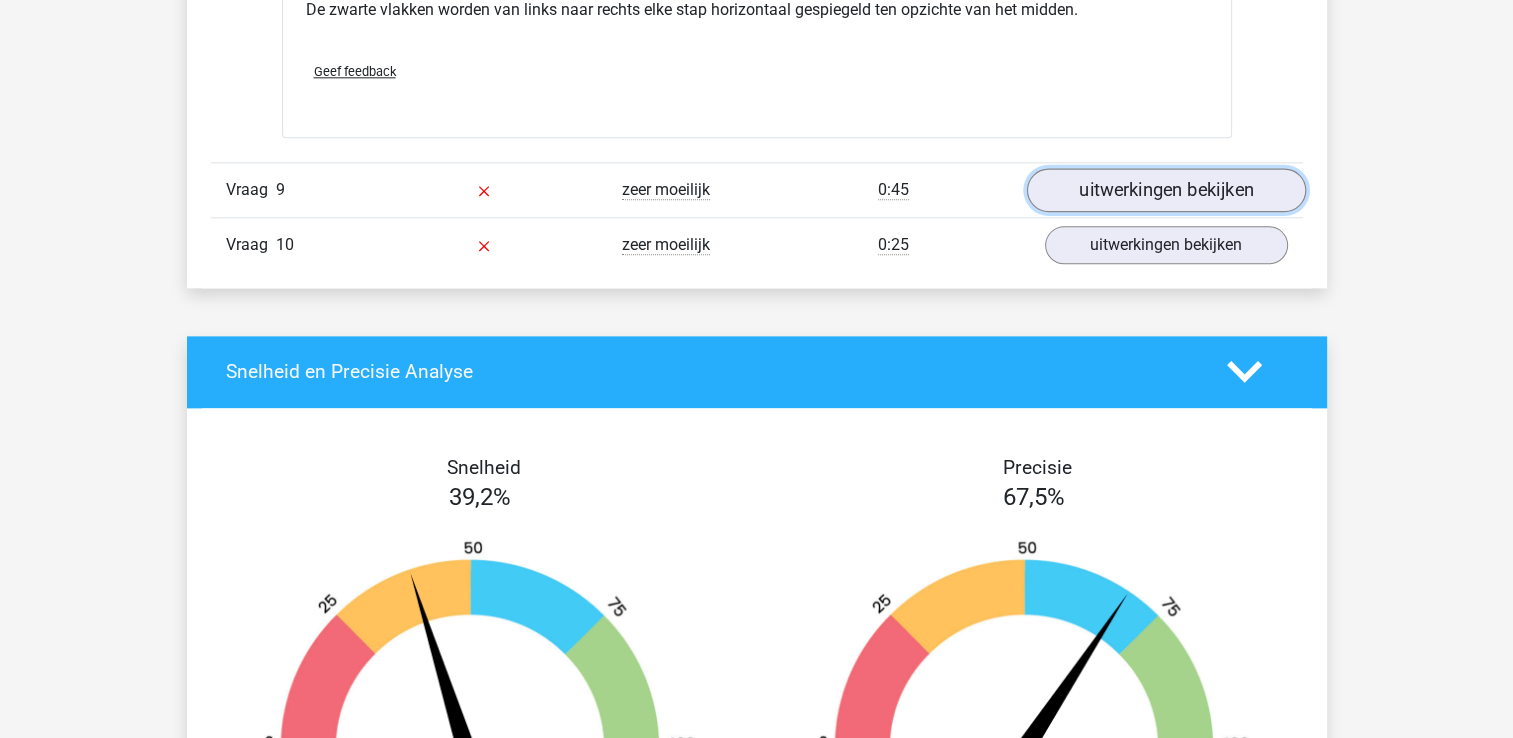 click on "uitwerkingen bekijken" at bounding box center [1165, 190] 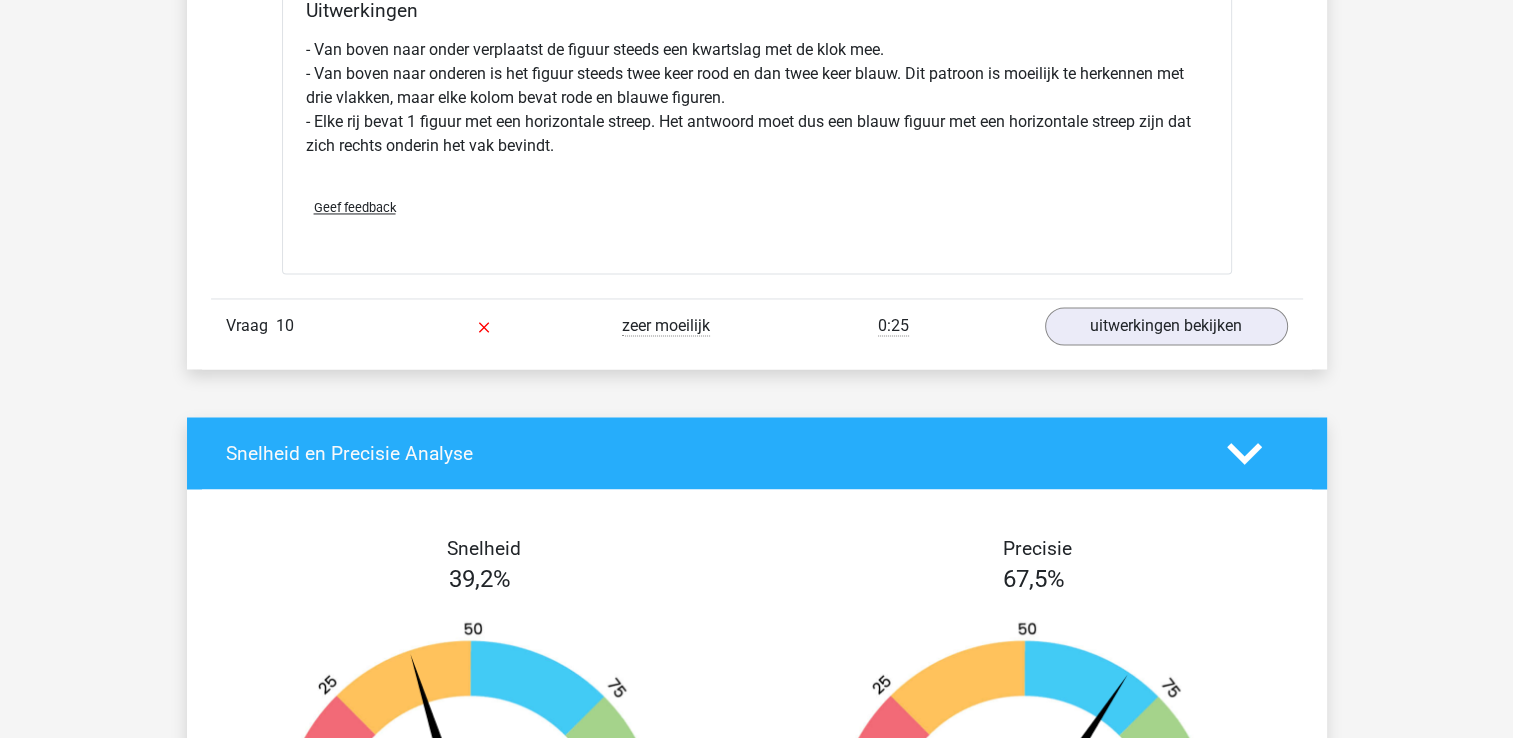 scroll, scrollTop: 3227, scrollLeft: 0, axis: vertical 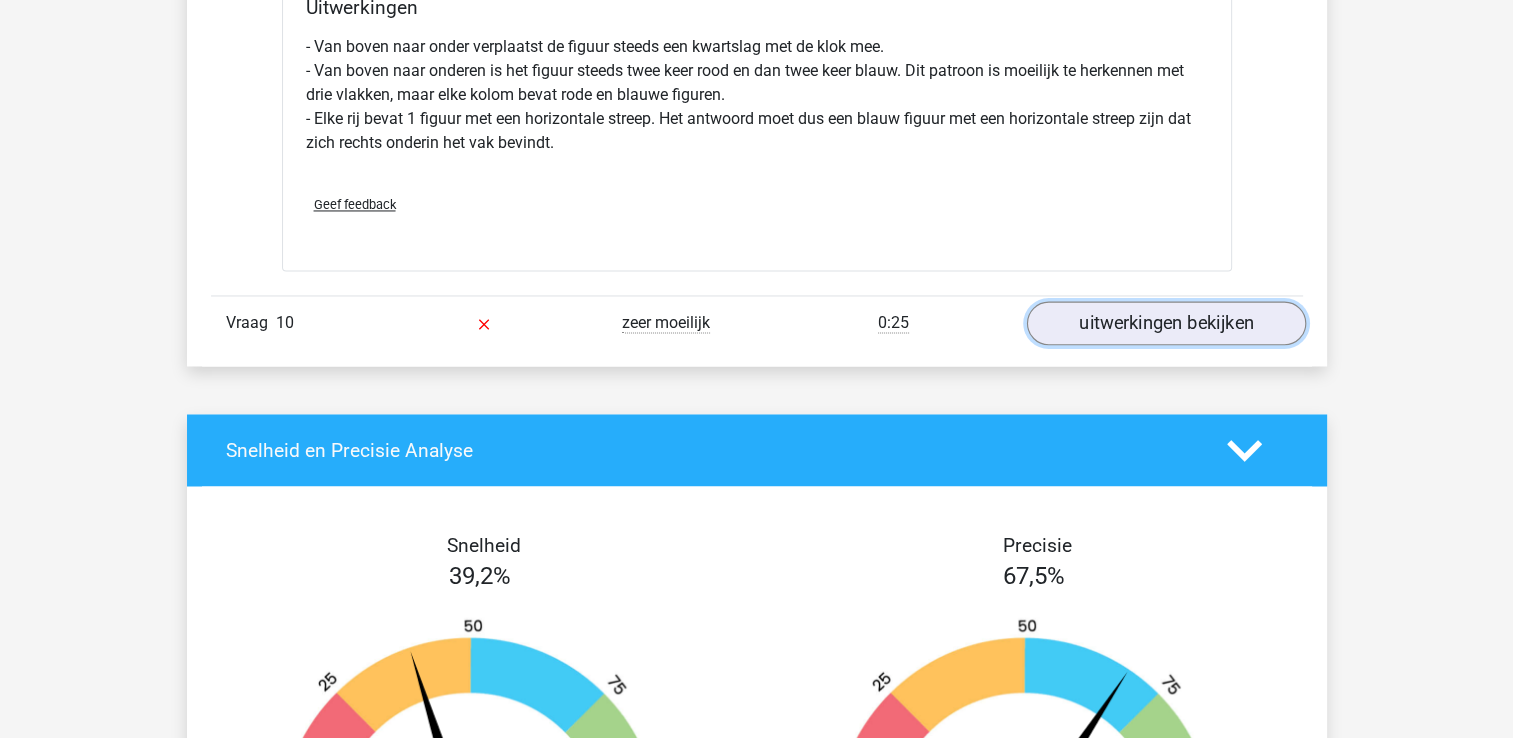 click on "uitwerkingen bekijken" at bounding box center [1165, 323] 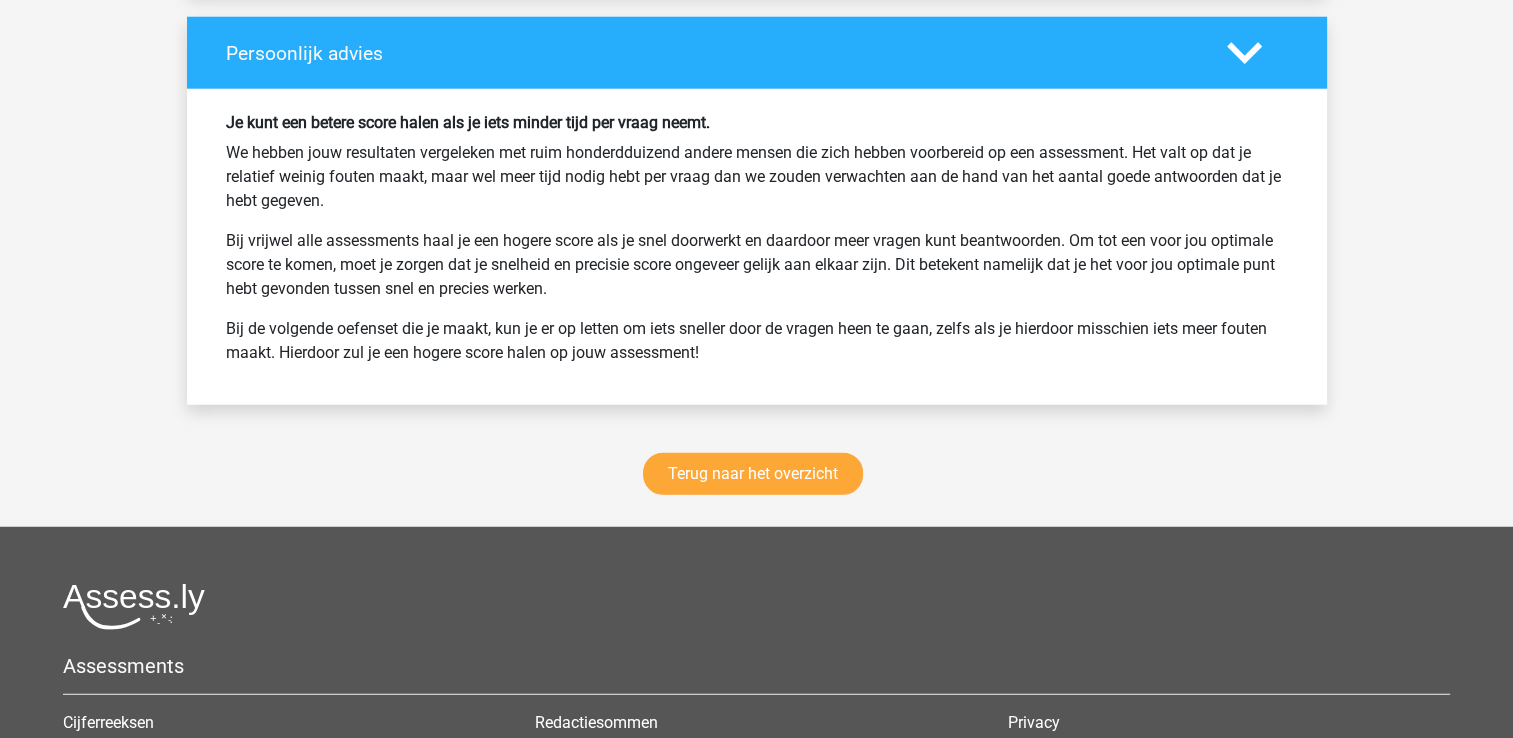 scroll, scrollTop: 5187, scrollLeft: 0, axis: vertical 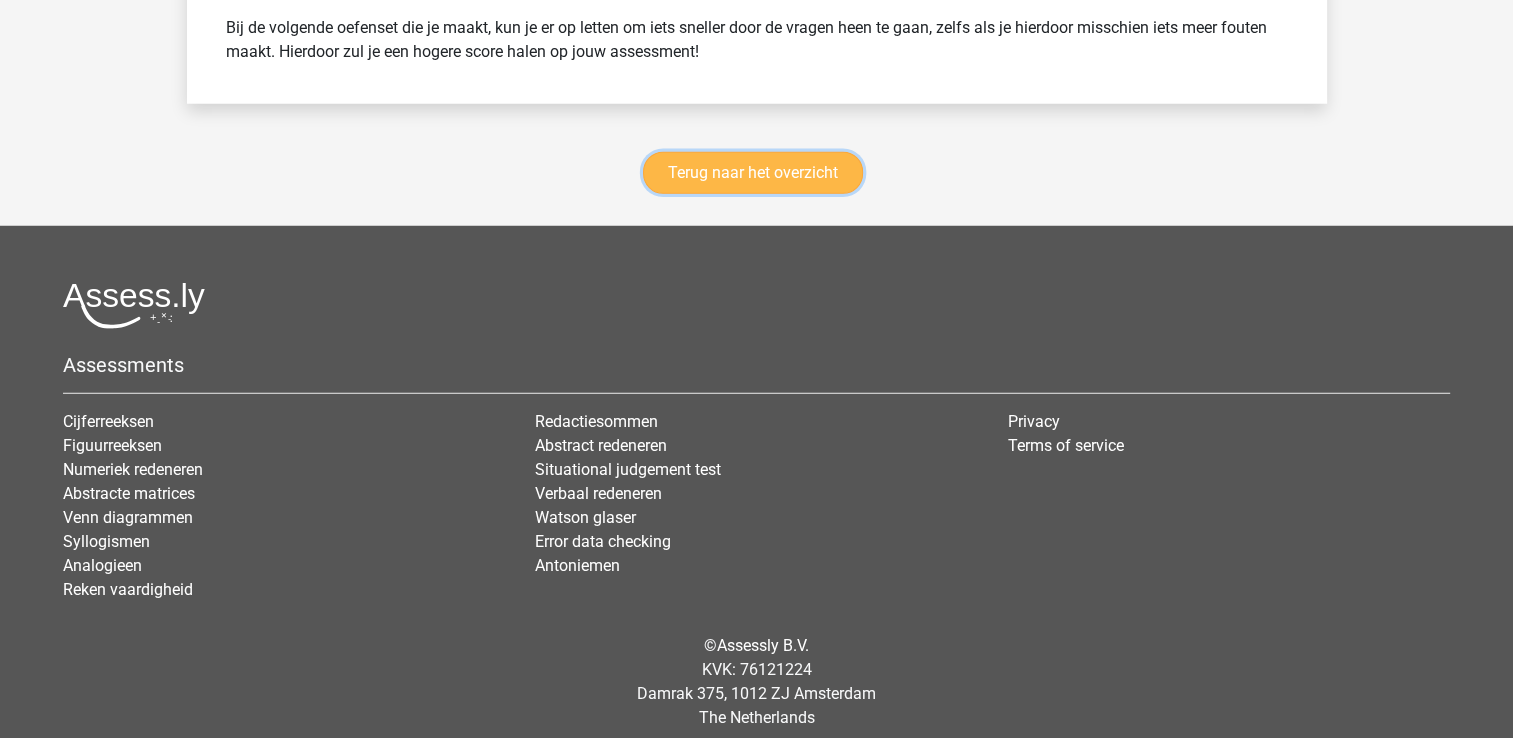 click on "Terug naar het overzicht" at bounding box center (753, 173) 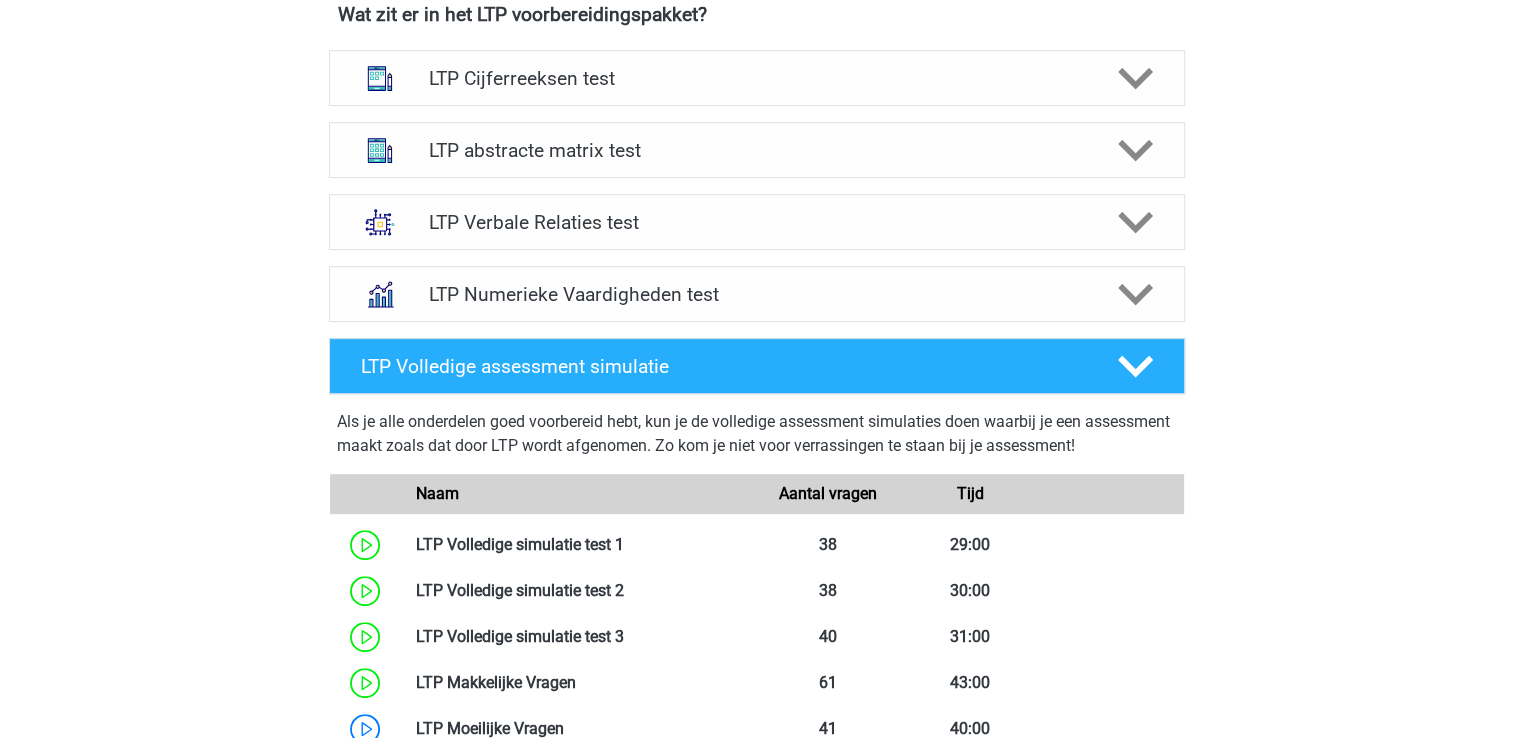 scroll, scrollTop: 798, scrollLeft: 0, axis: vertical 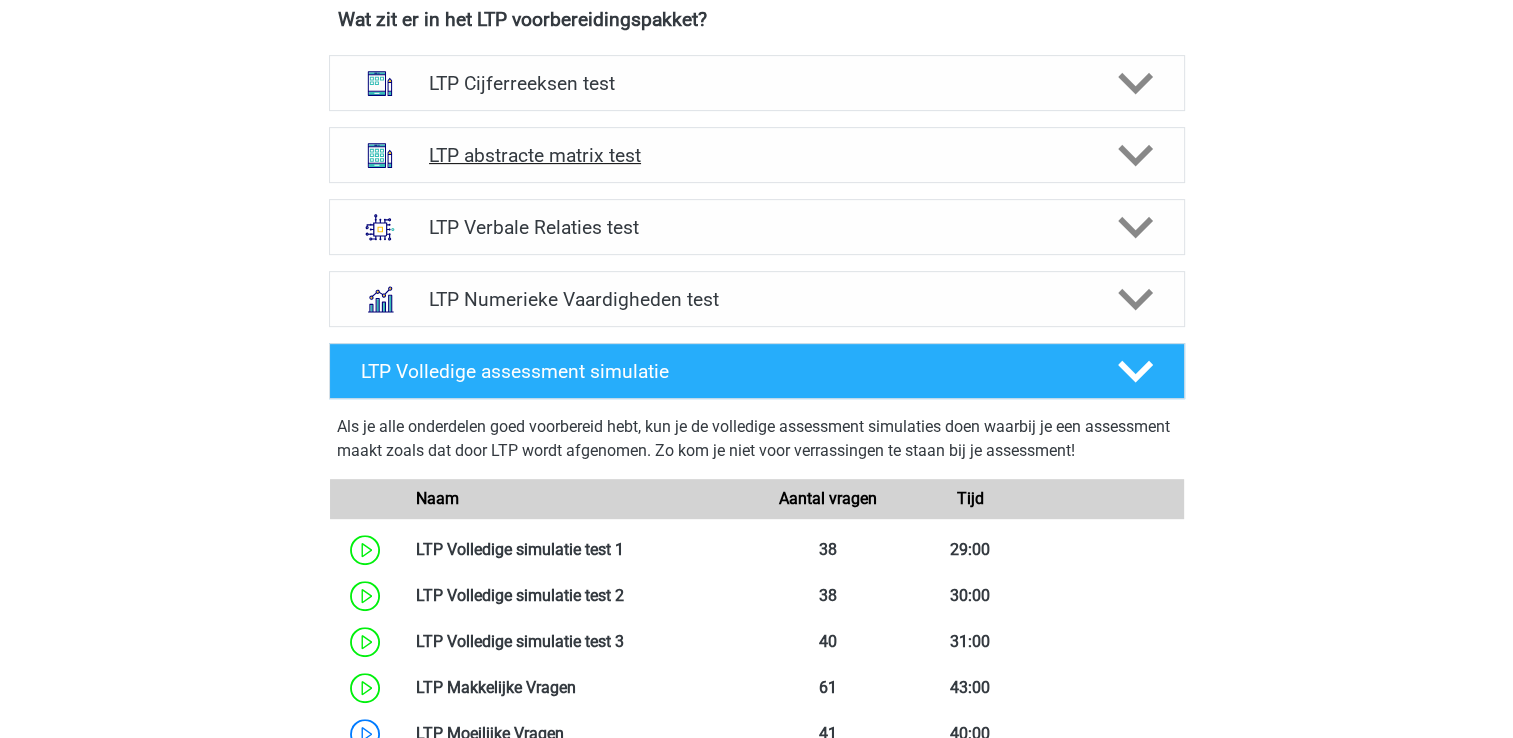 click on "LTP abstracte matrix test" at bounding box center [756, 155] 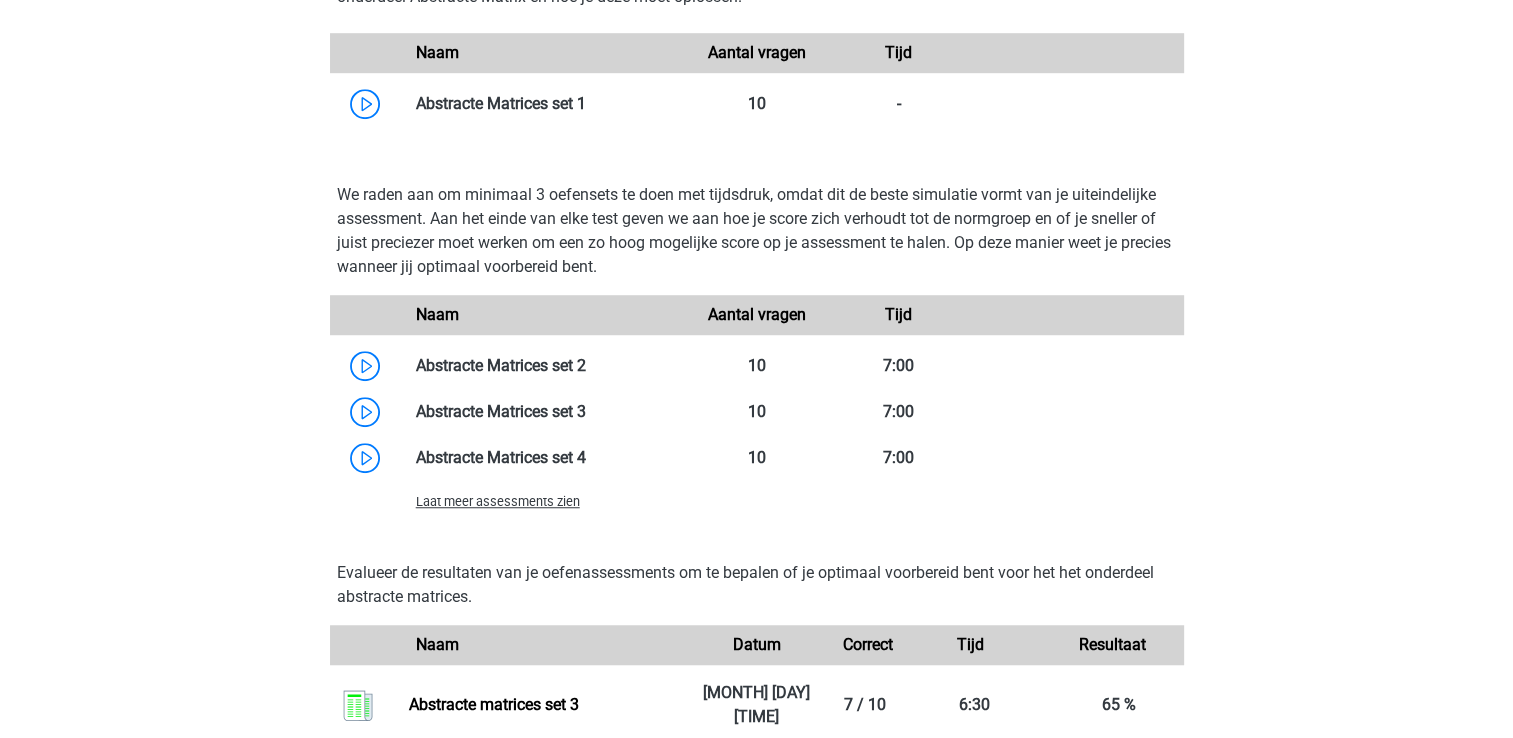 scroll, scrollTop: 1478, scrollLeft: 0, axis: vertical 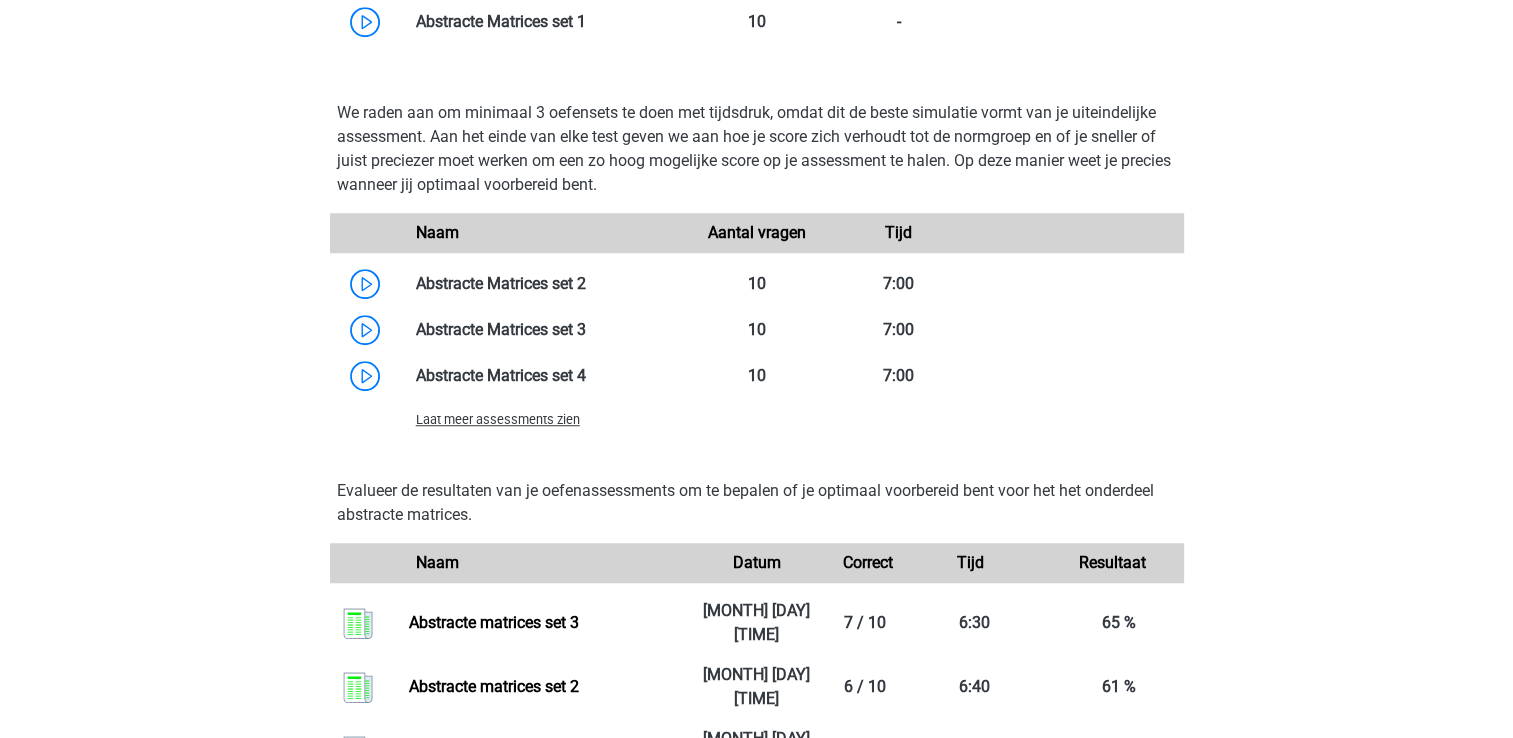 click on "Laat meer assessments zien" at bounding box center [498, 419] 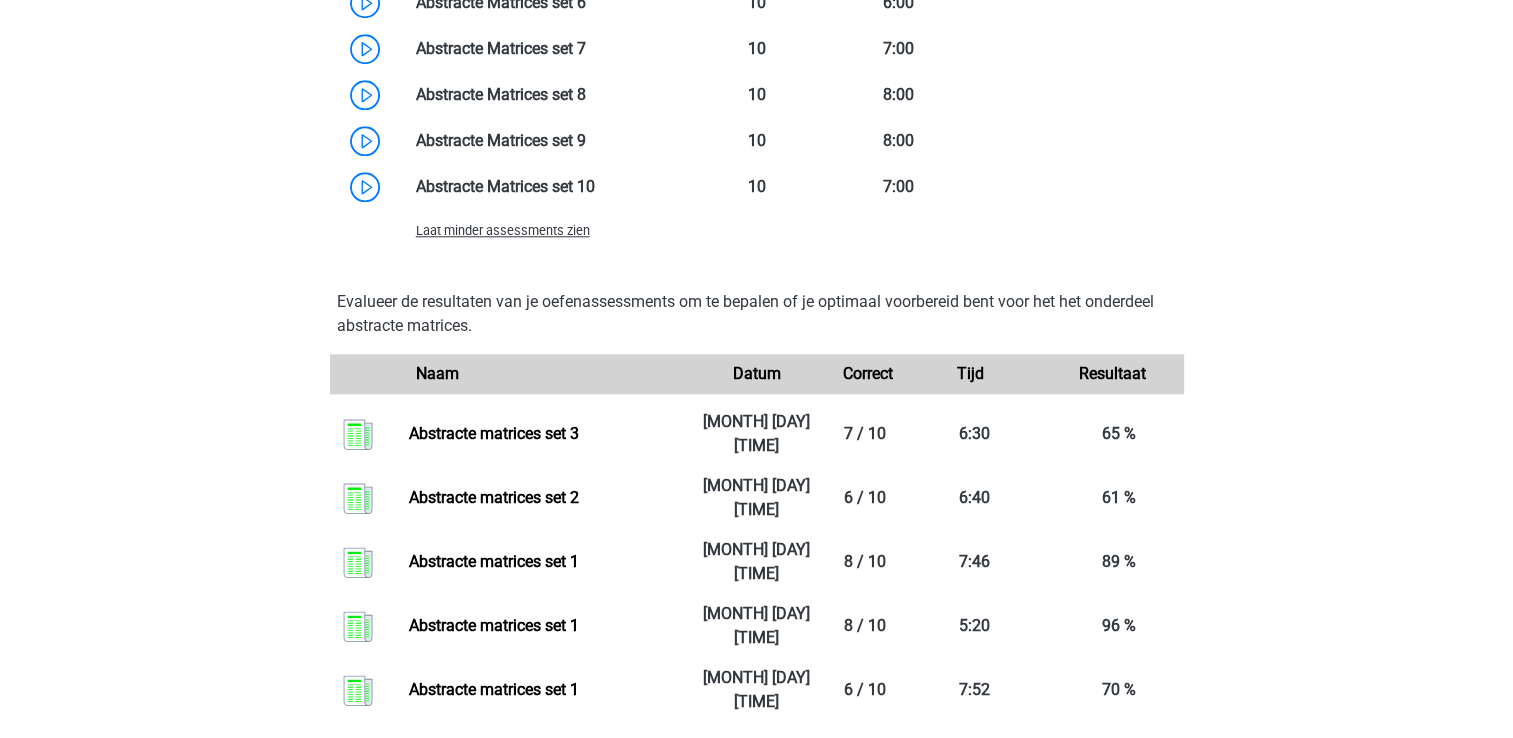 scroll, scrollTop: 1918, scrollLeft: 0, axis: vertical 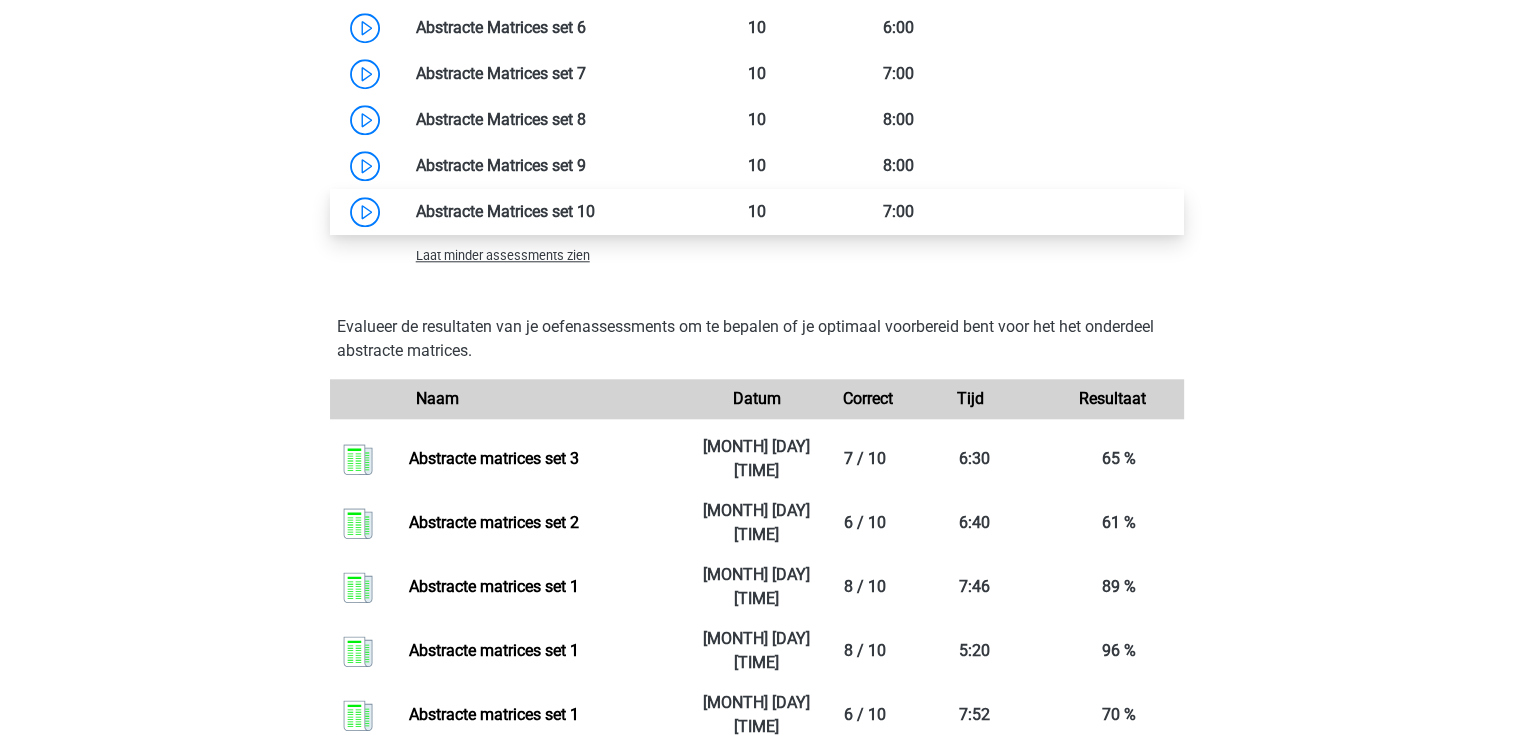 click at bounding box center (595, 211) 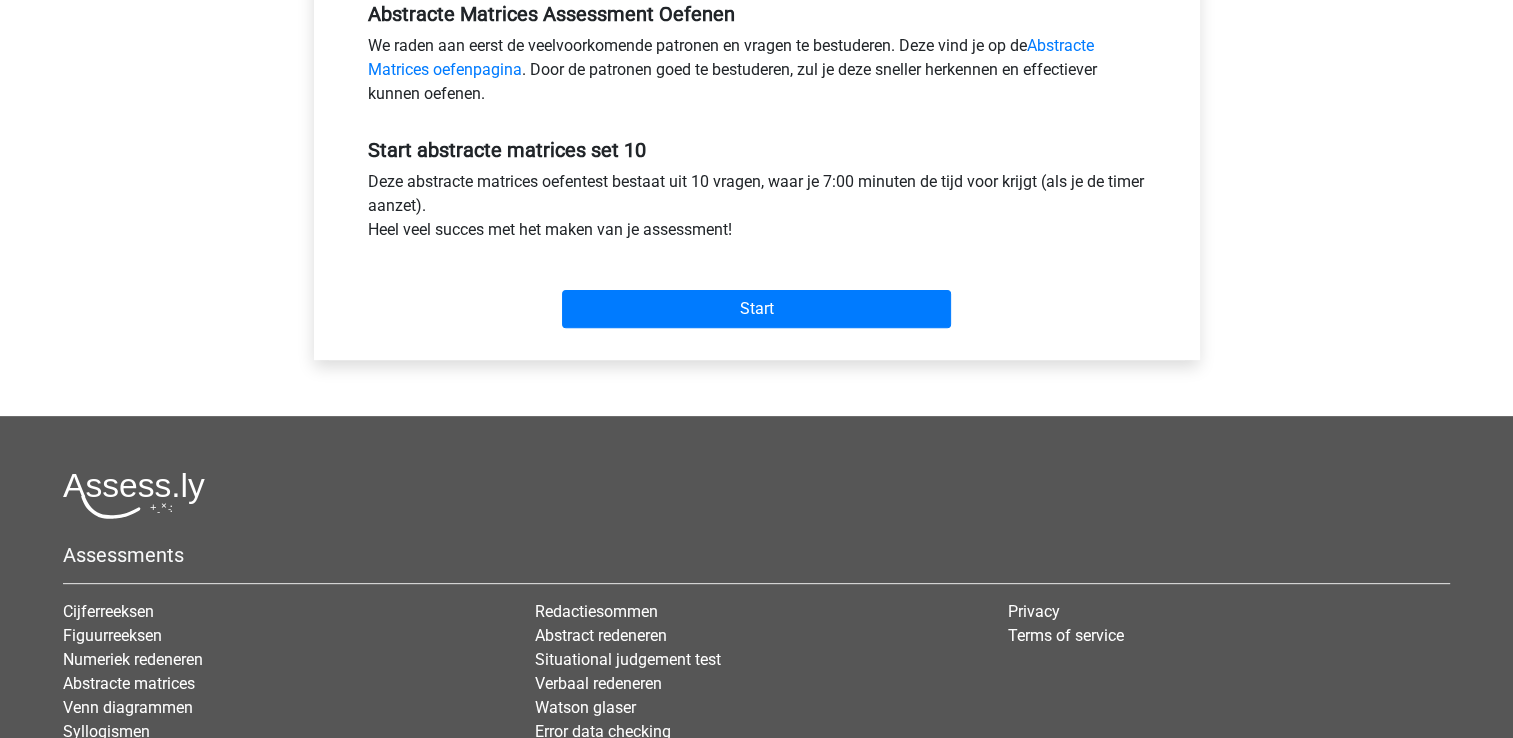 scroll, scrollTop: 640, scrollLeft: 0, axis: vertical 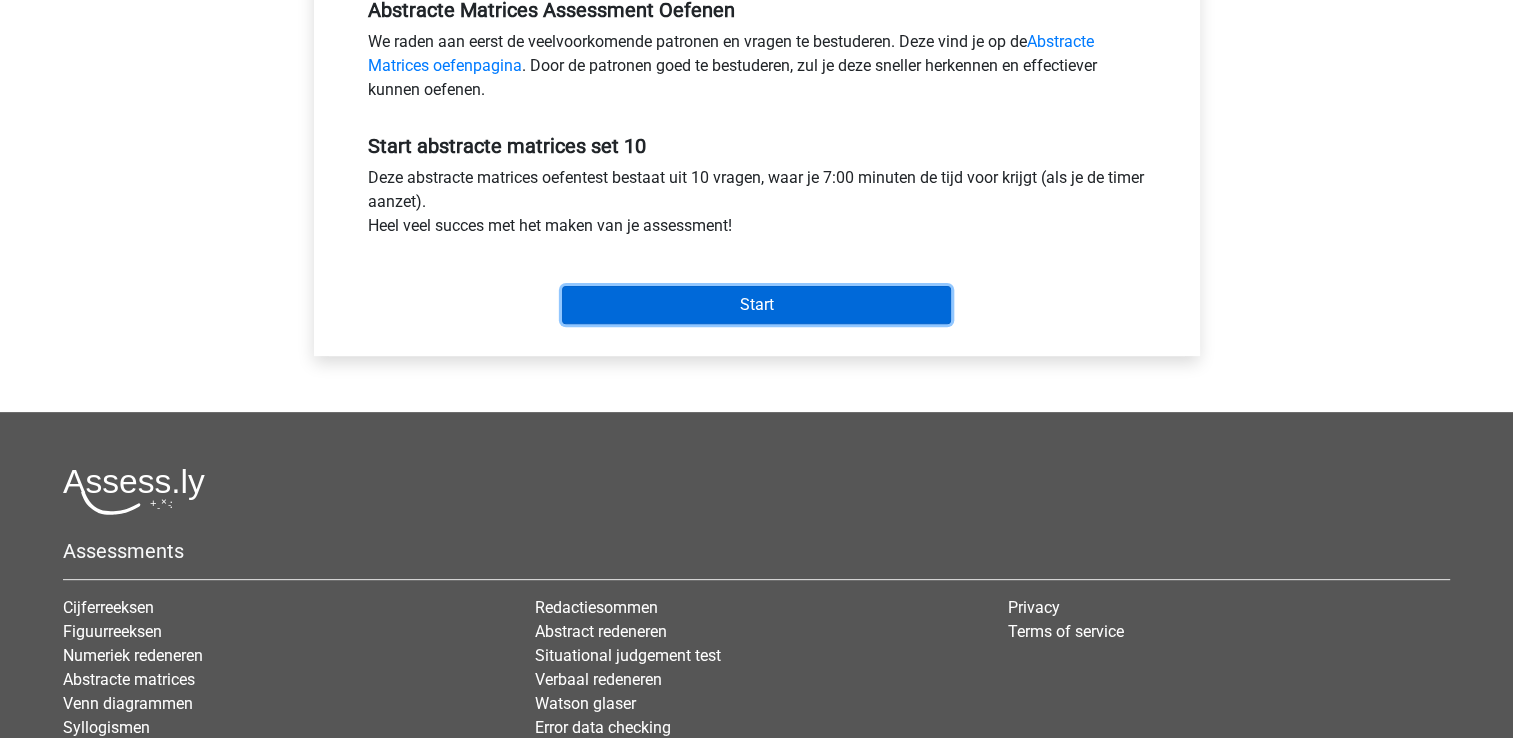 click on "Start" at bounding box center [756, 305] 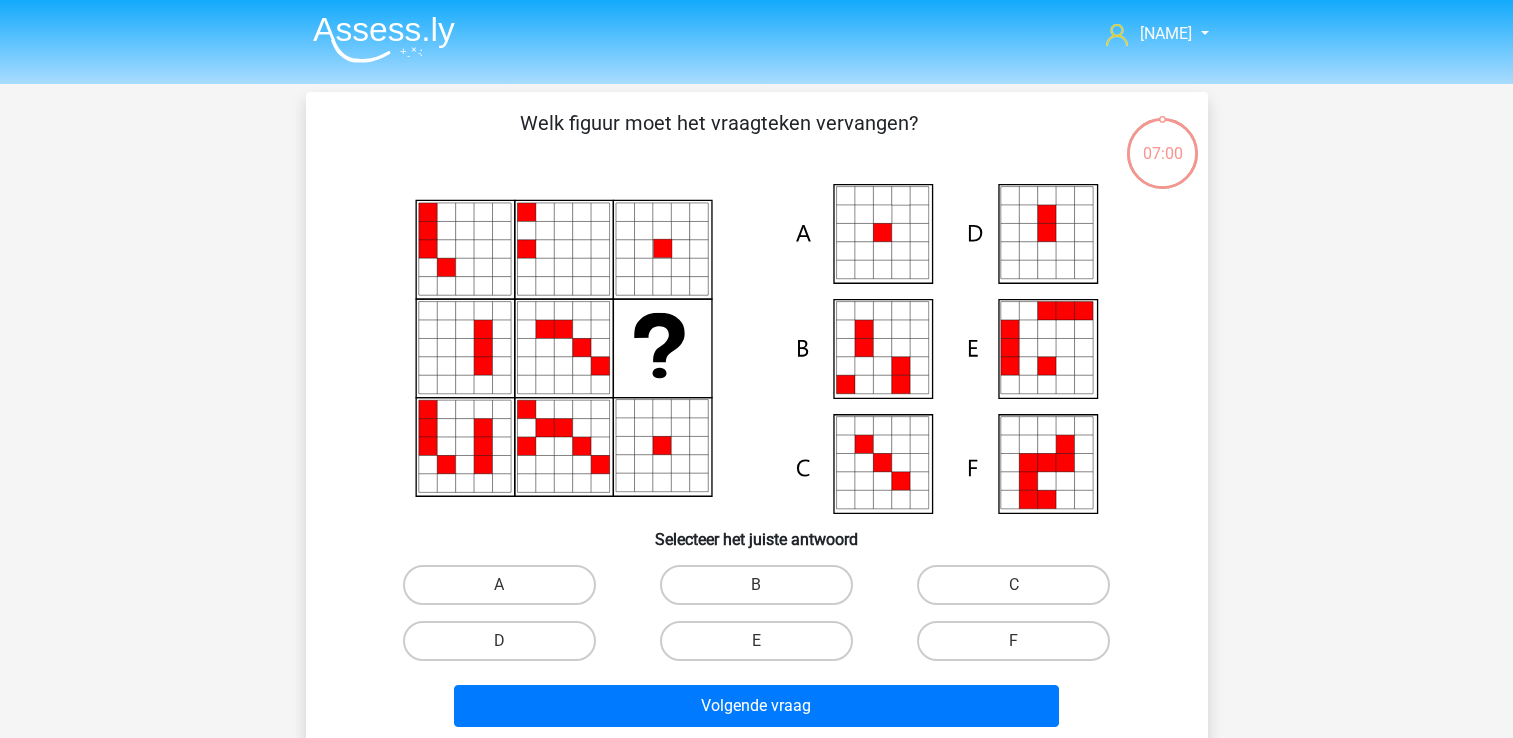 scroll, scrollTop: 0, scrollLeft: 0, axis: both 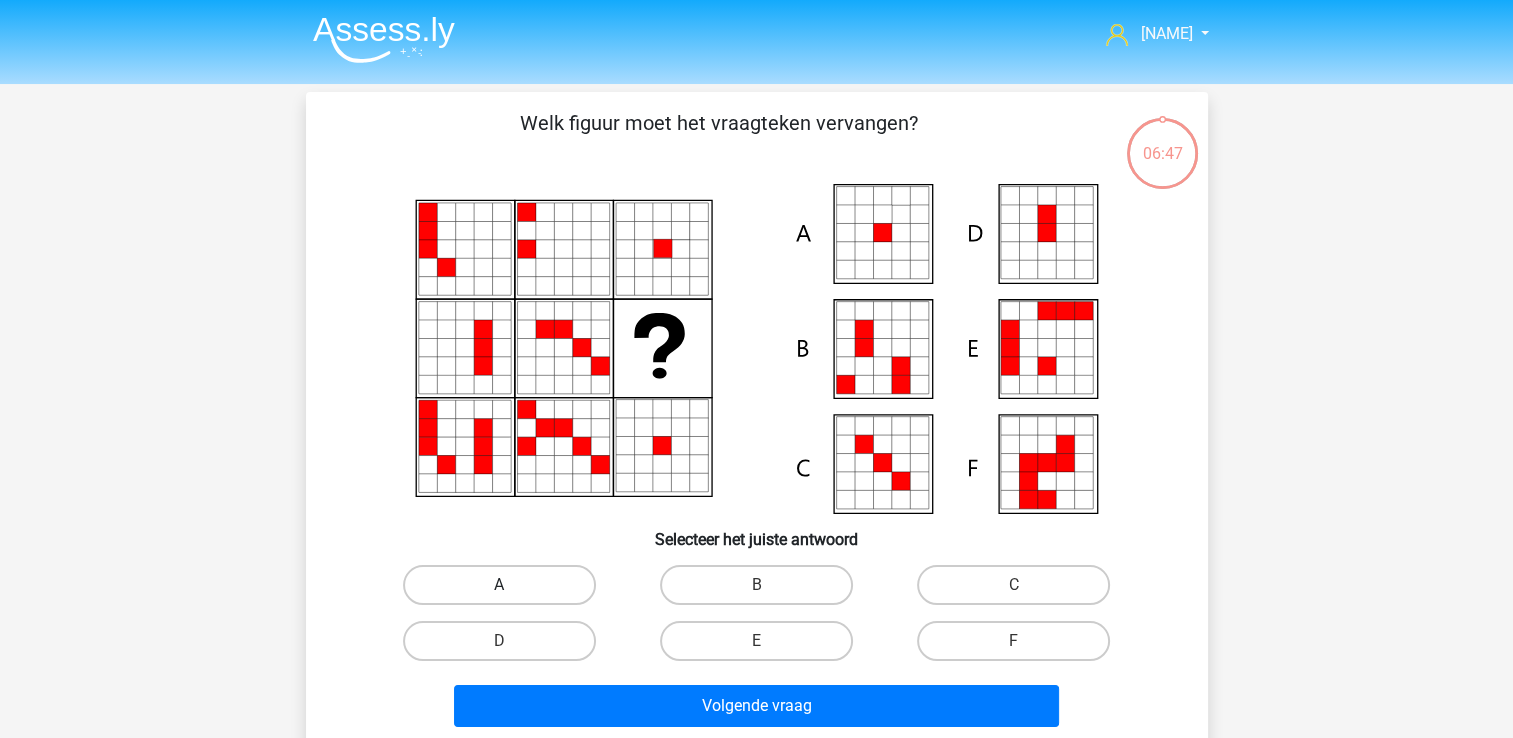 click on "A" at bounding box center [499, 585] 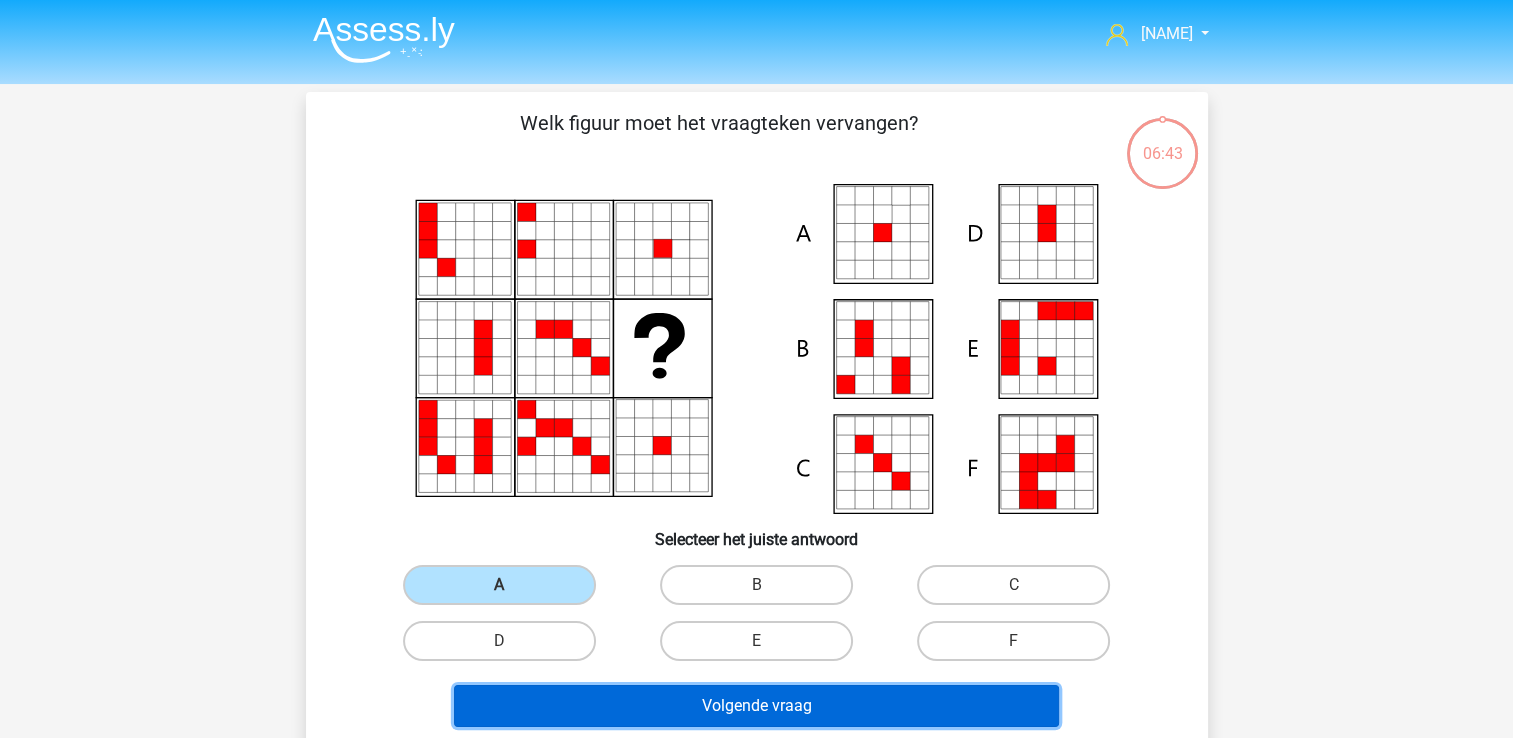 click on "Volgende vraag" at bounding box center [756, 706] 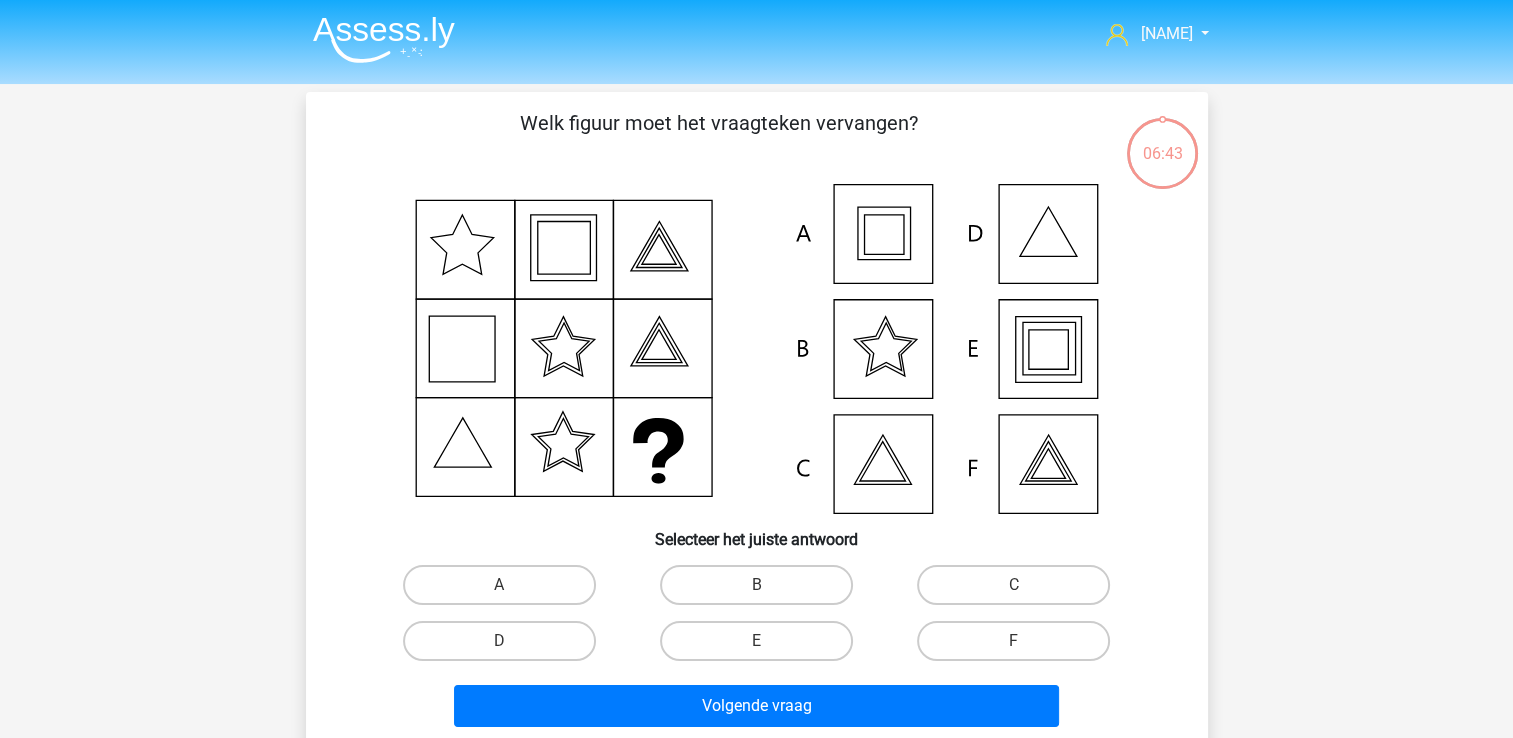 scroll, scrollTop: 92, scrollLeft: 0, axis: vertical 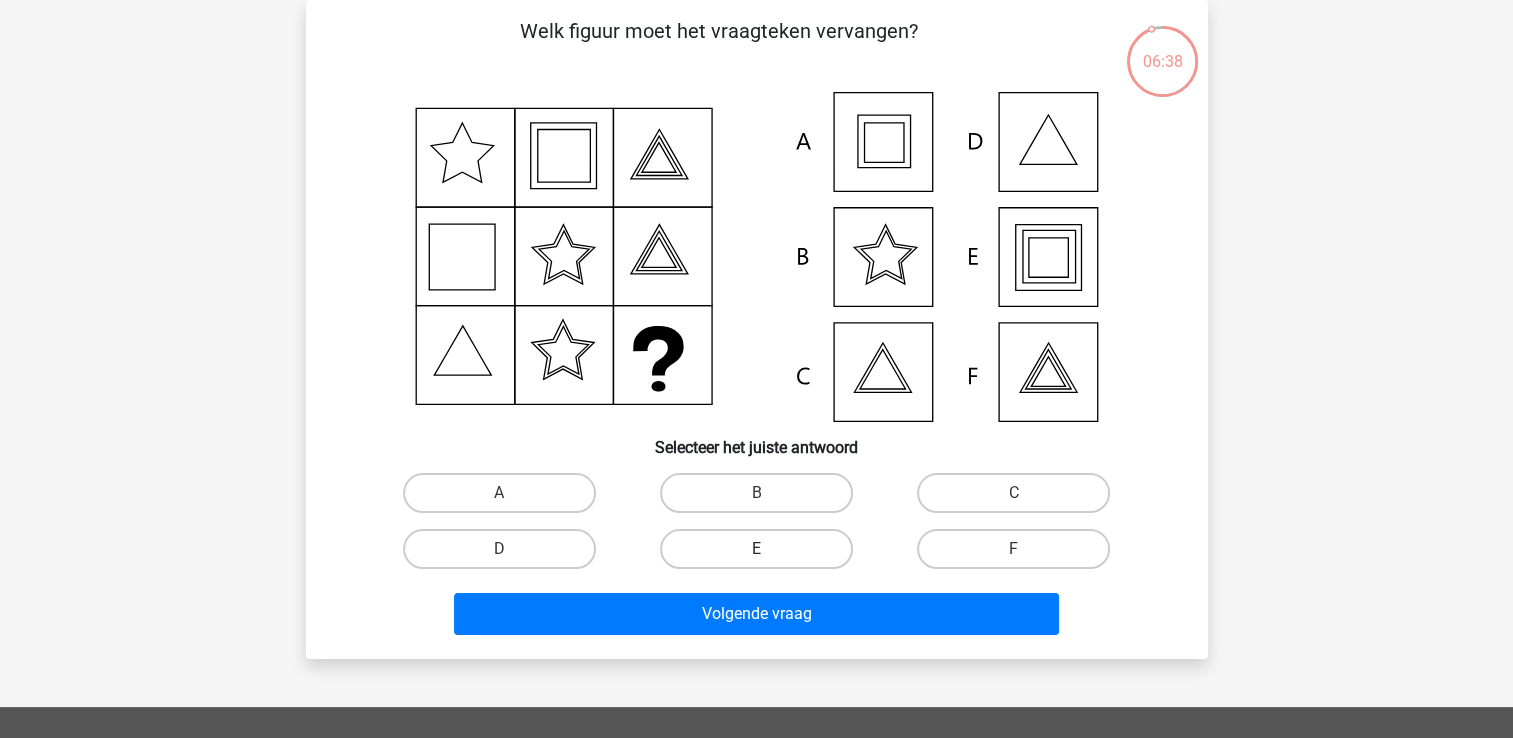 click on "E" at bounding box center (756, 549) 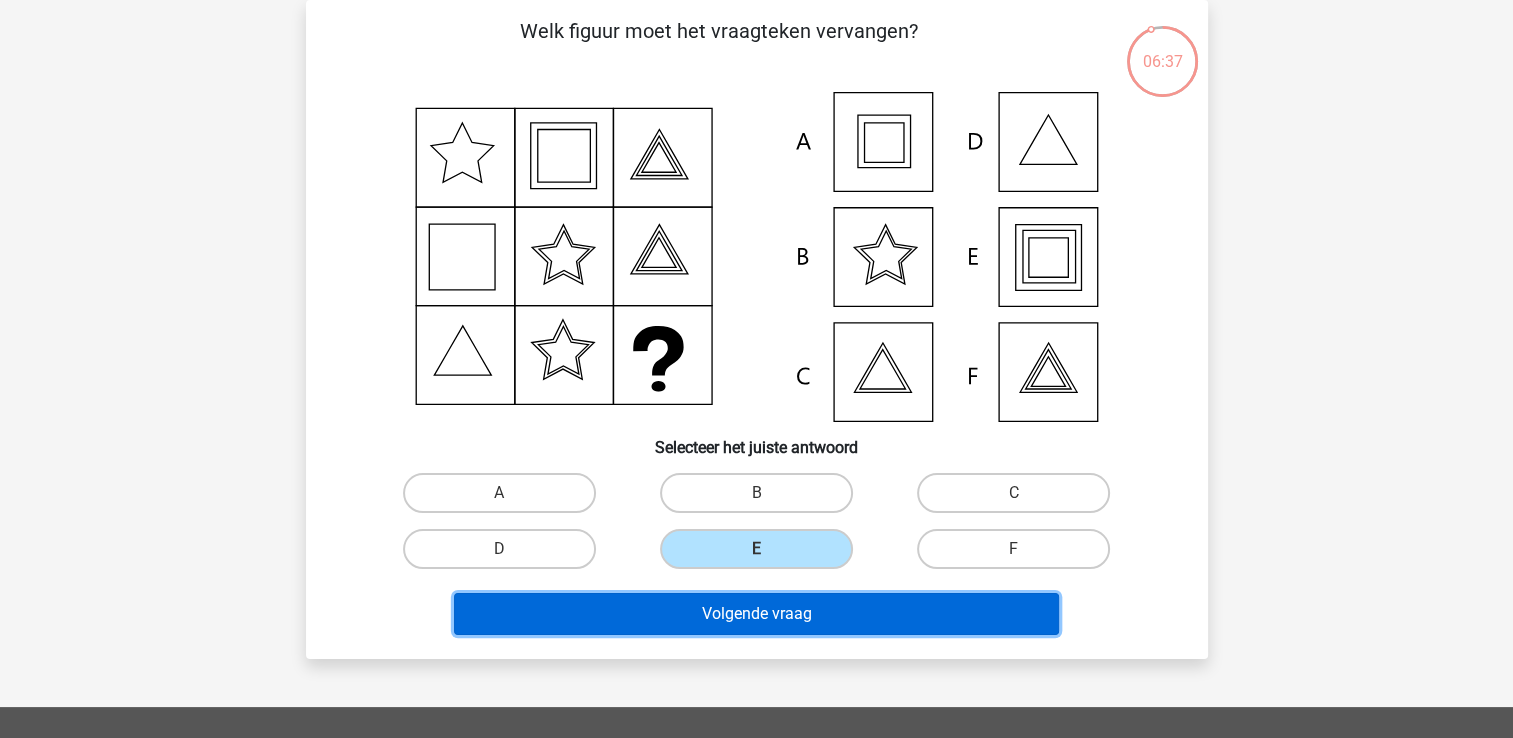 click on "Volgende vraag" at bounding box center [756, 614] 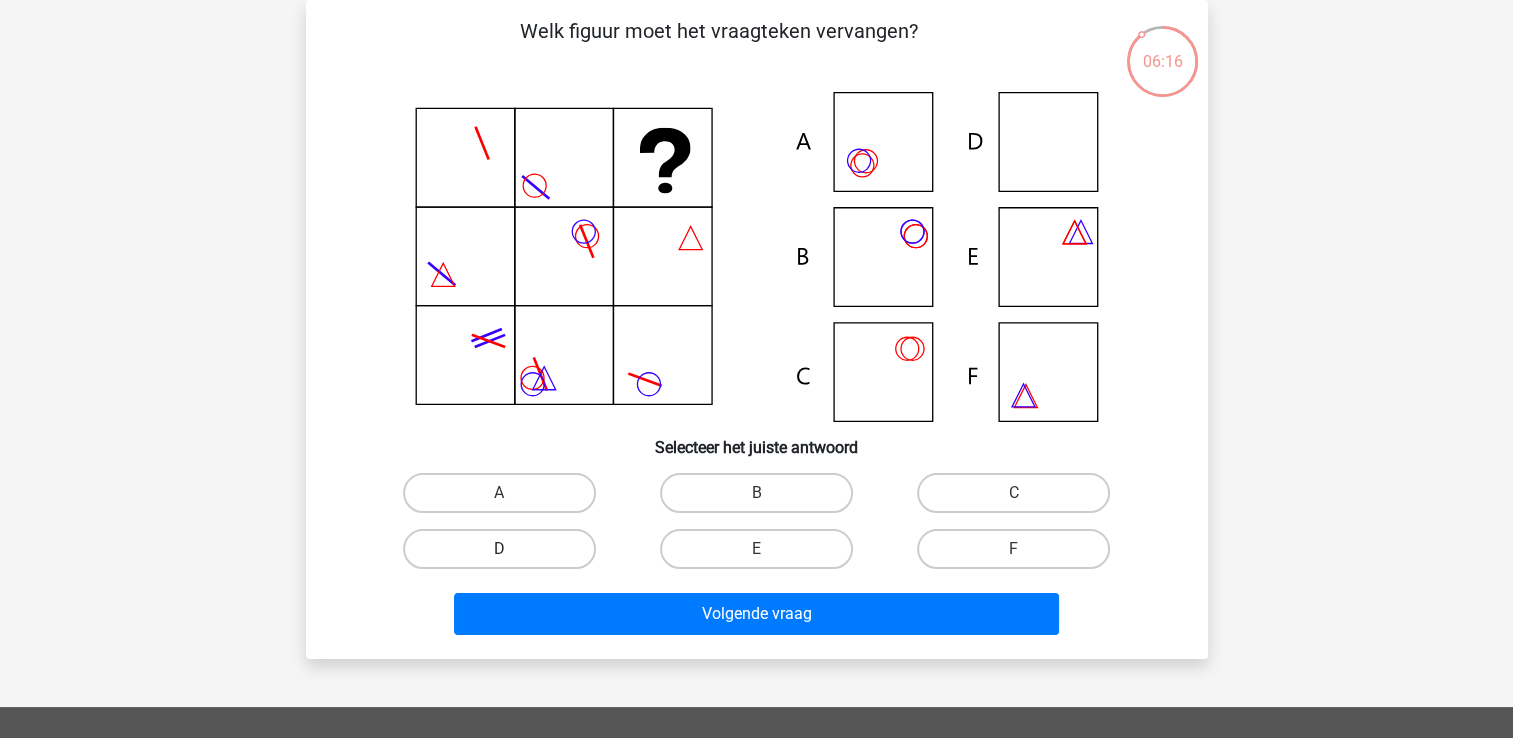 click on "D" at bounding box center (499, 549) 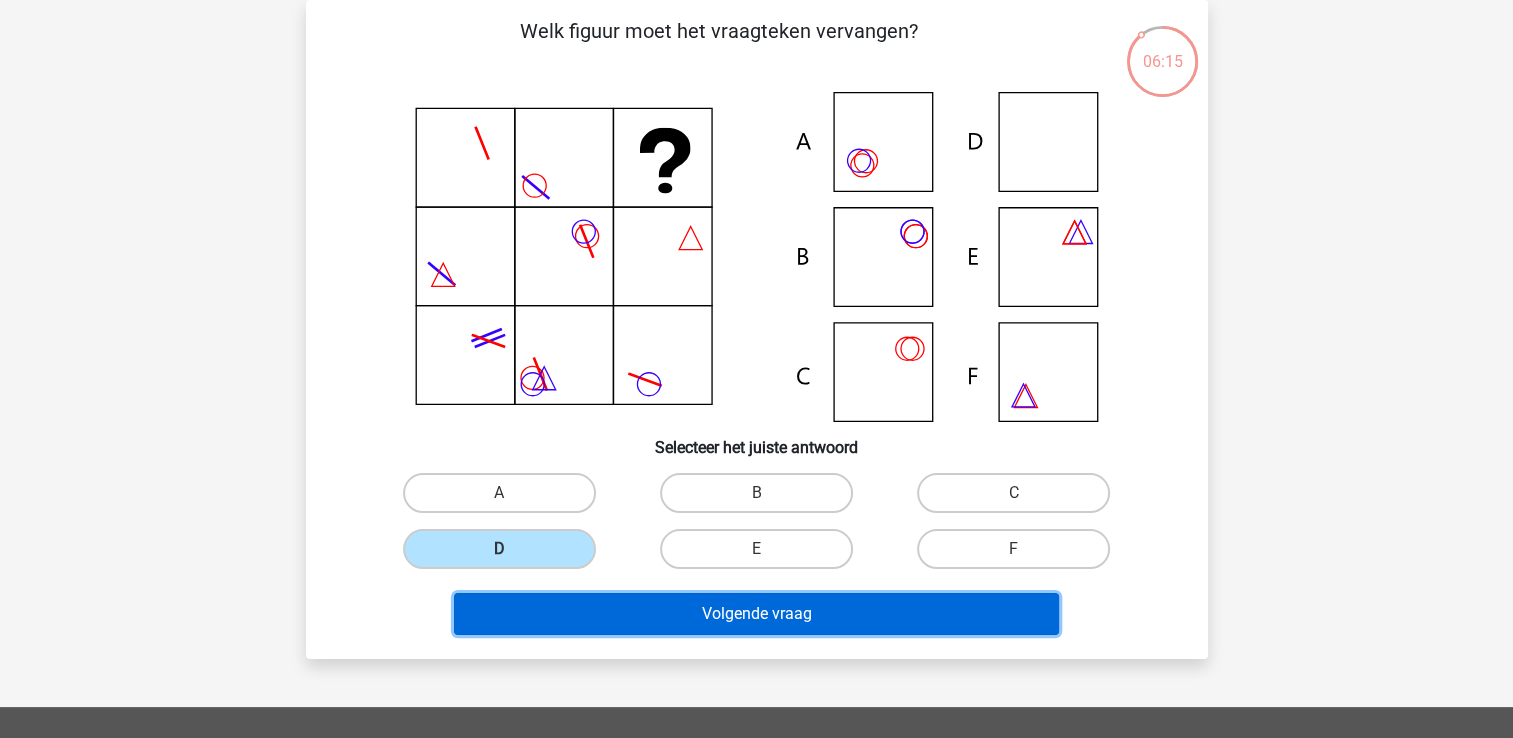 click on "Volgende vraag" at bounding box center [756, 614] 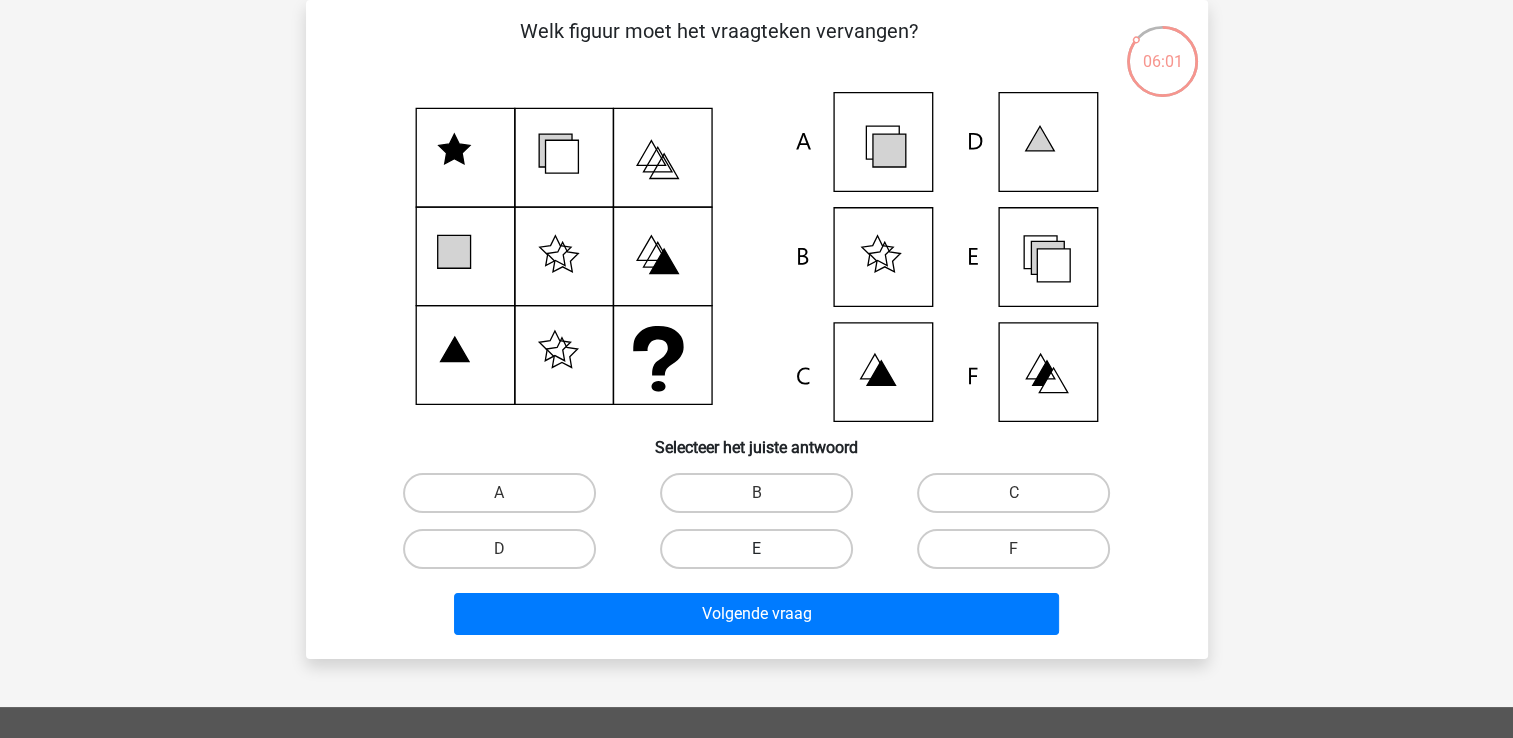 click on "E" at bounding box center (756, 549) 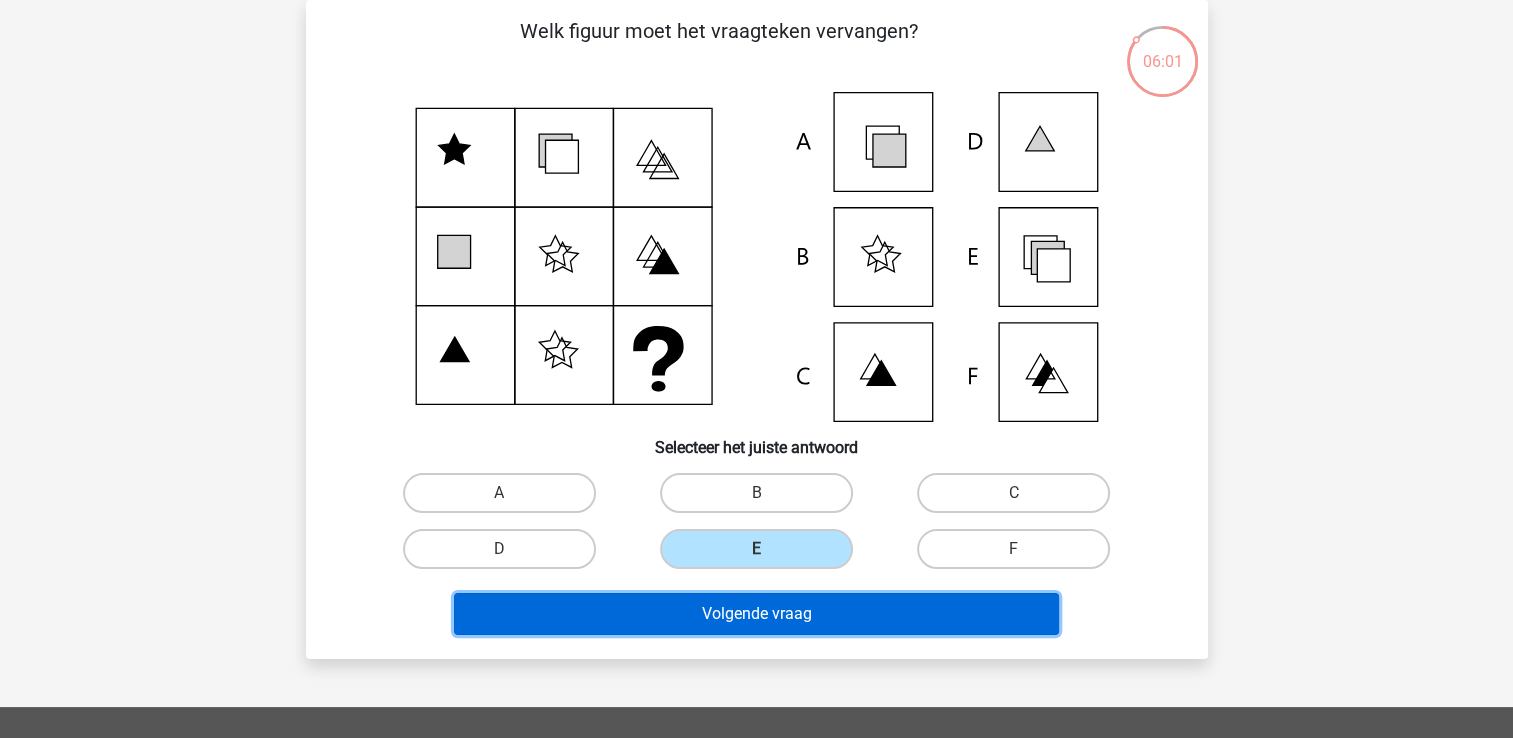 click on "Volgende vraag" at bounding box center [756, 614] 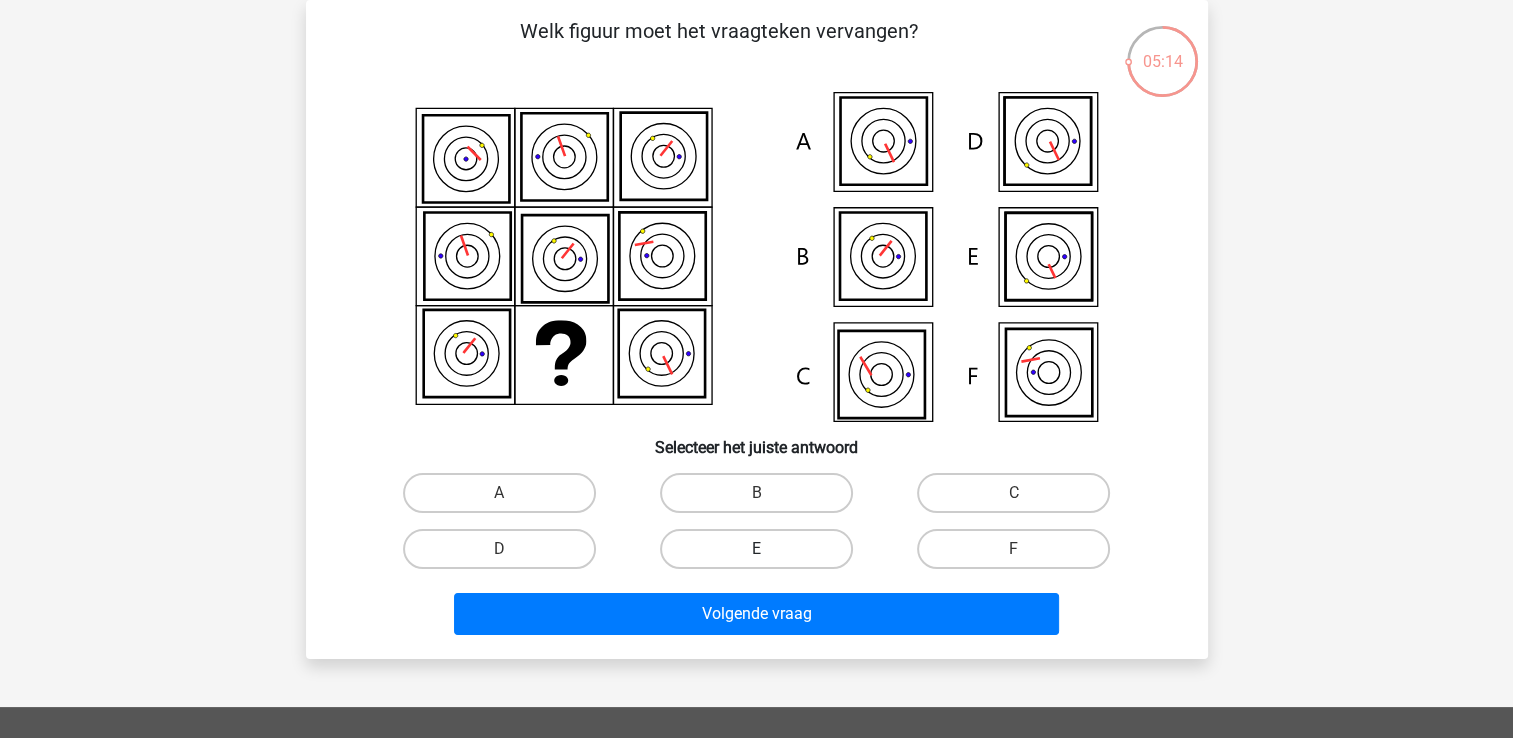 click on "E" at bounding box center [756, 549] 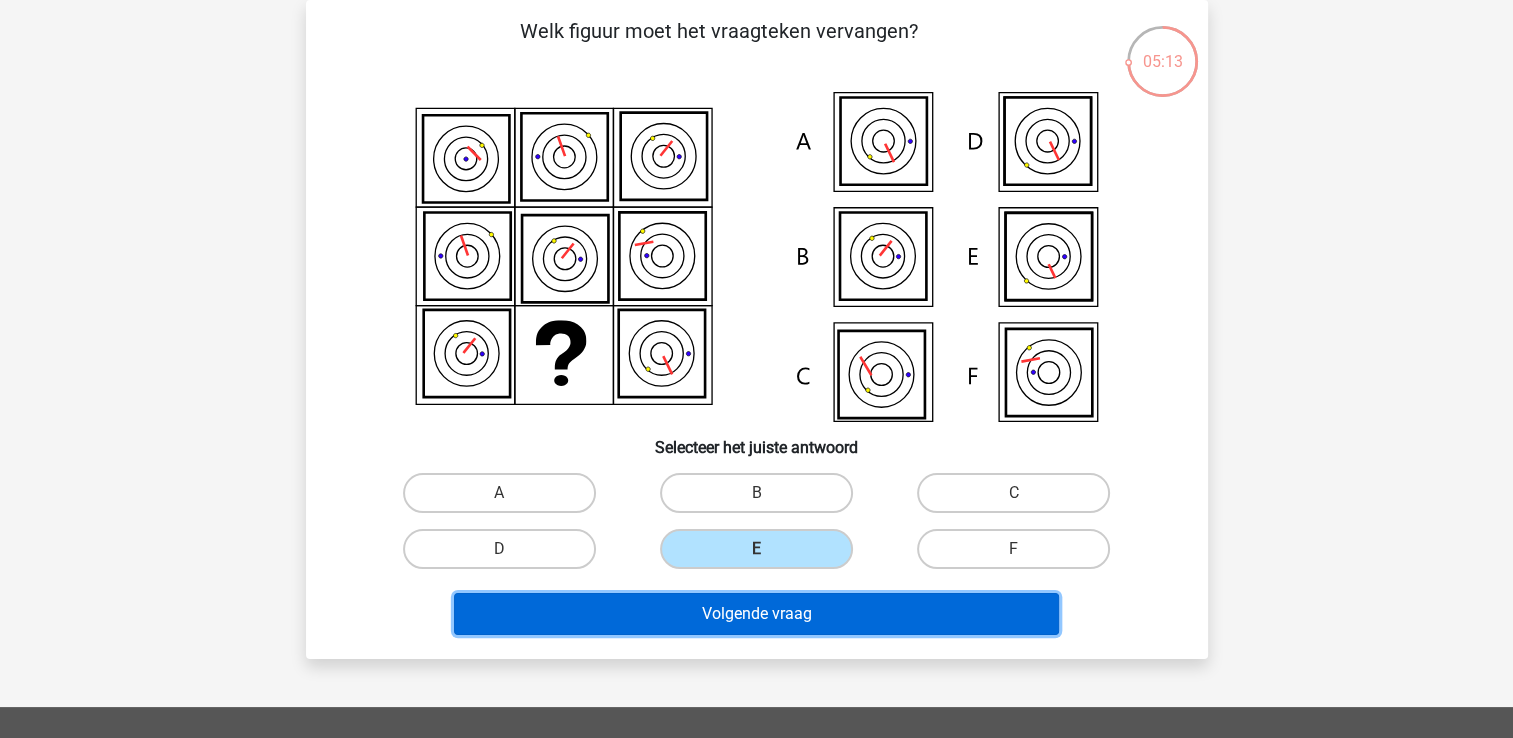 click on "Volgende vraag" at bounding box center (756, 614) 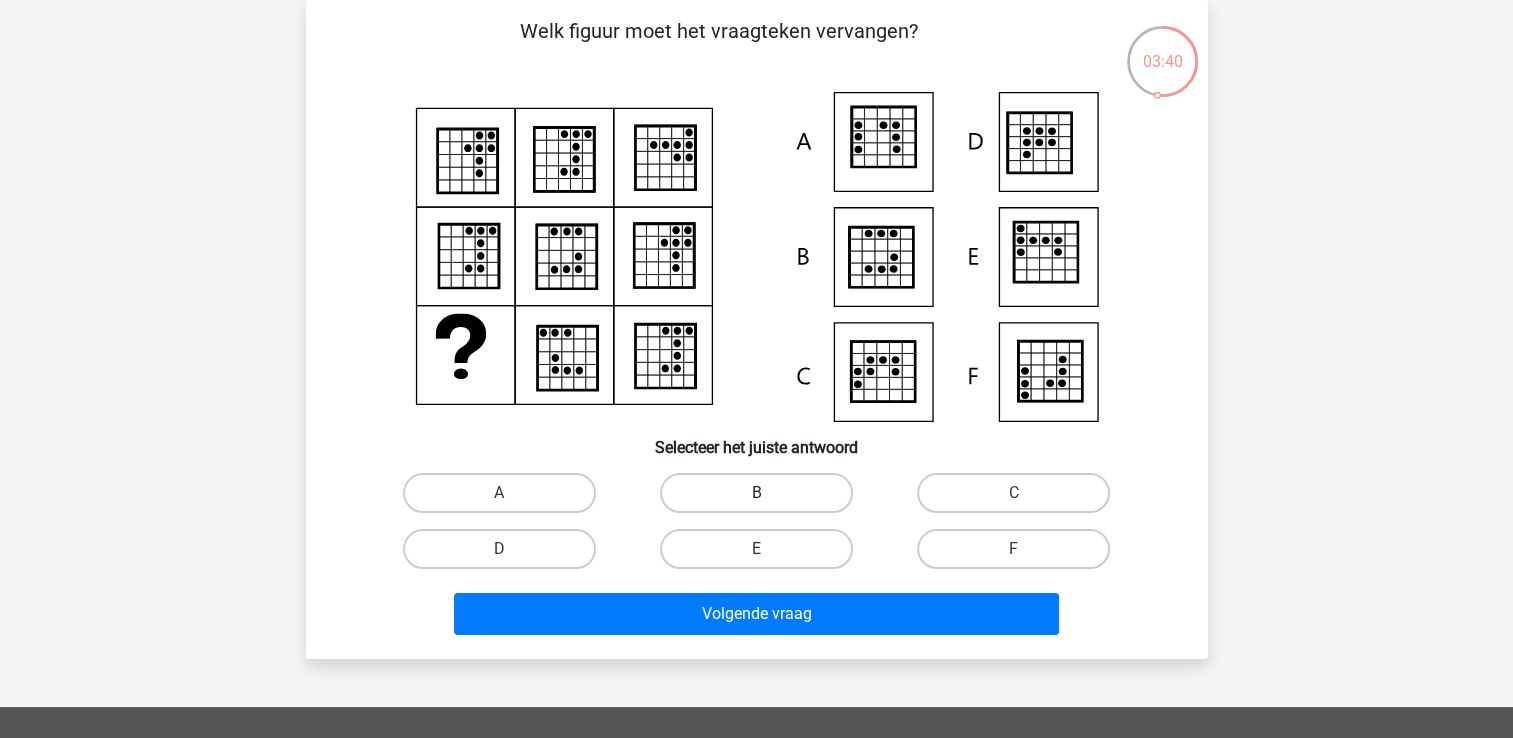 click on "B" at bounding box center (756, 493) 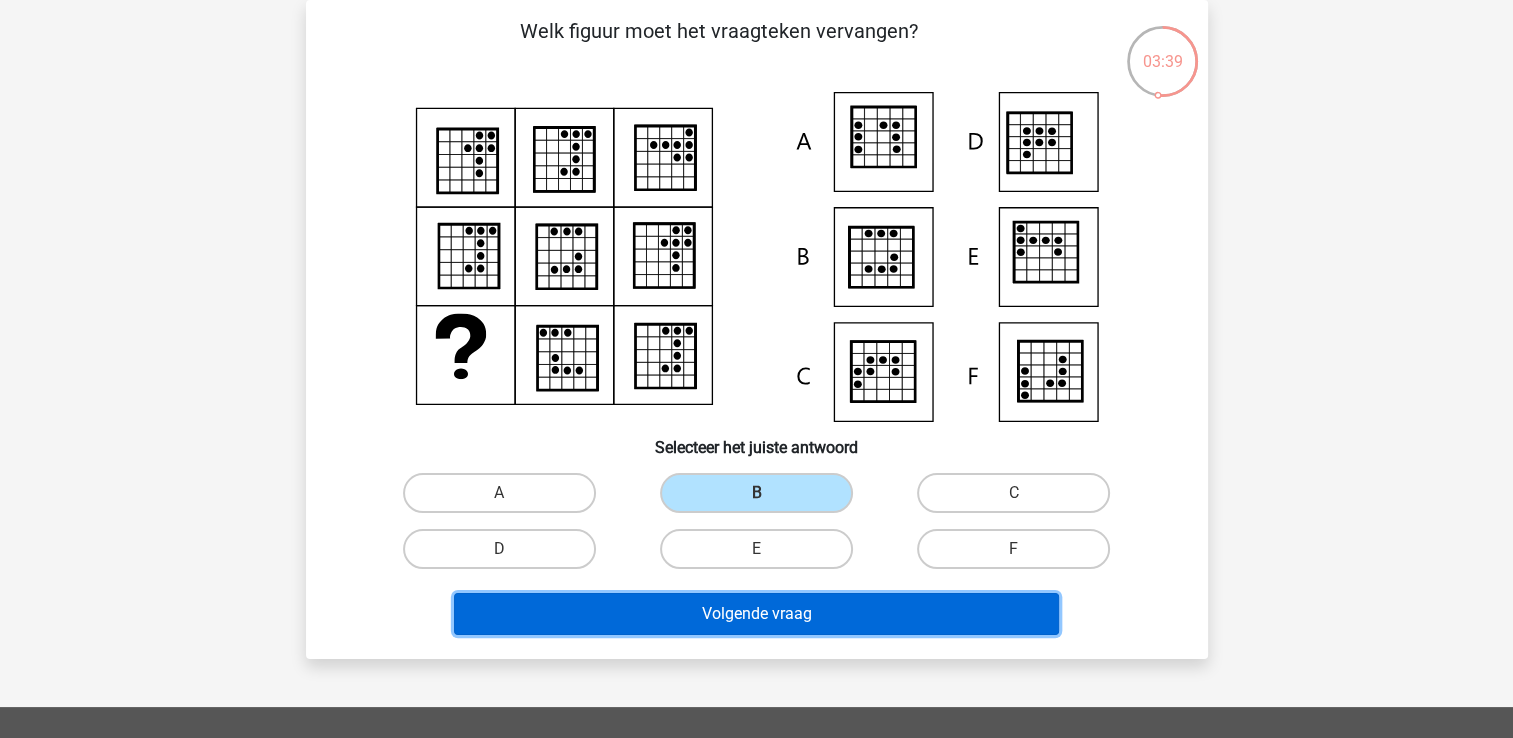 click on "Volgende vraag" at bounding box center (756, 614) 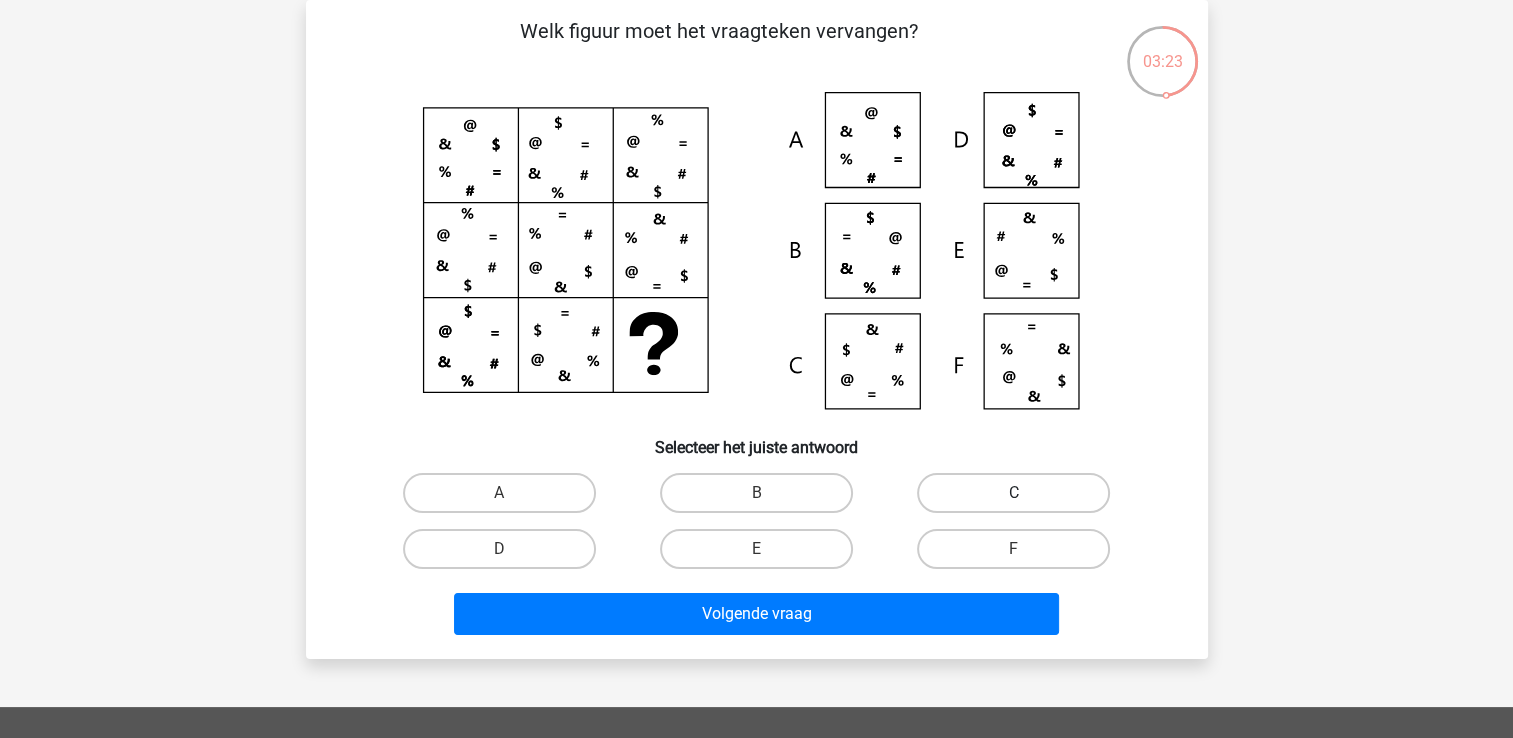 click on "C" at bounding box center (1013, 493) 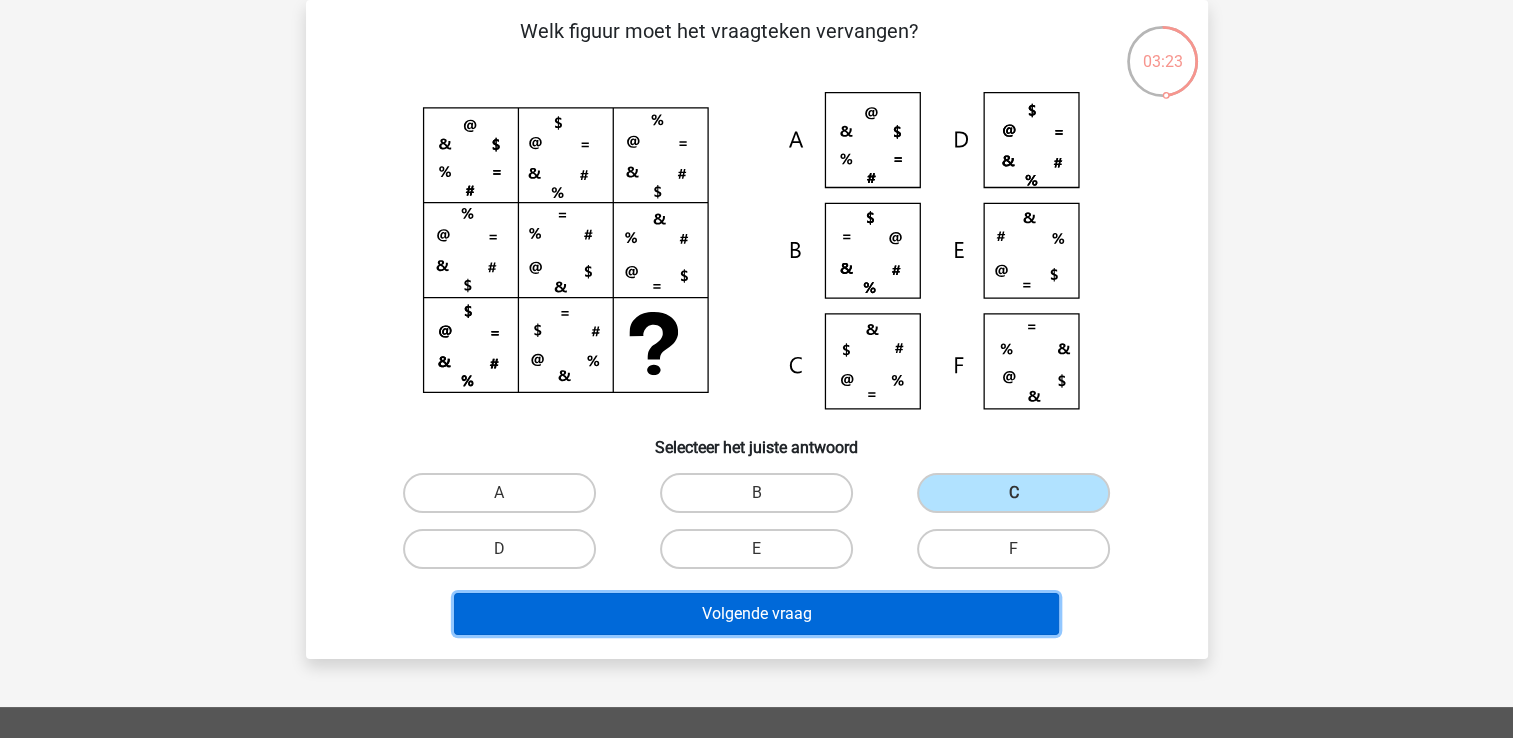 click on "Volgende vraag" at bounding box center [756, 614] 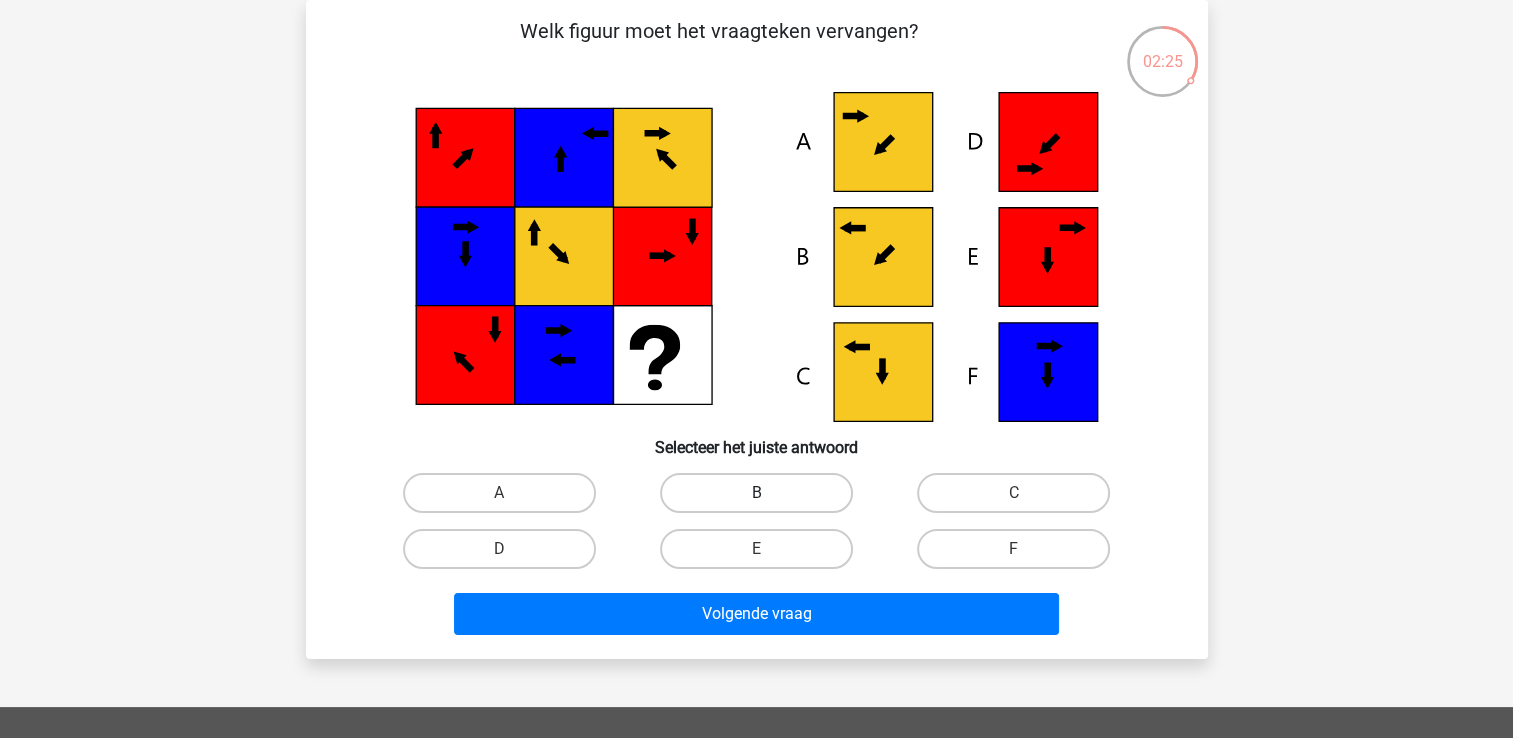 click on "B" at bounding box center [756, 493] 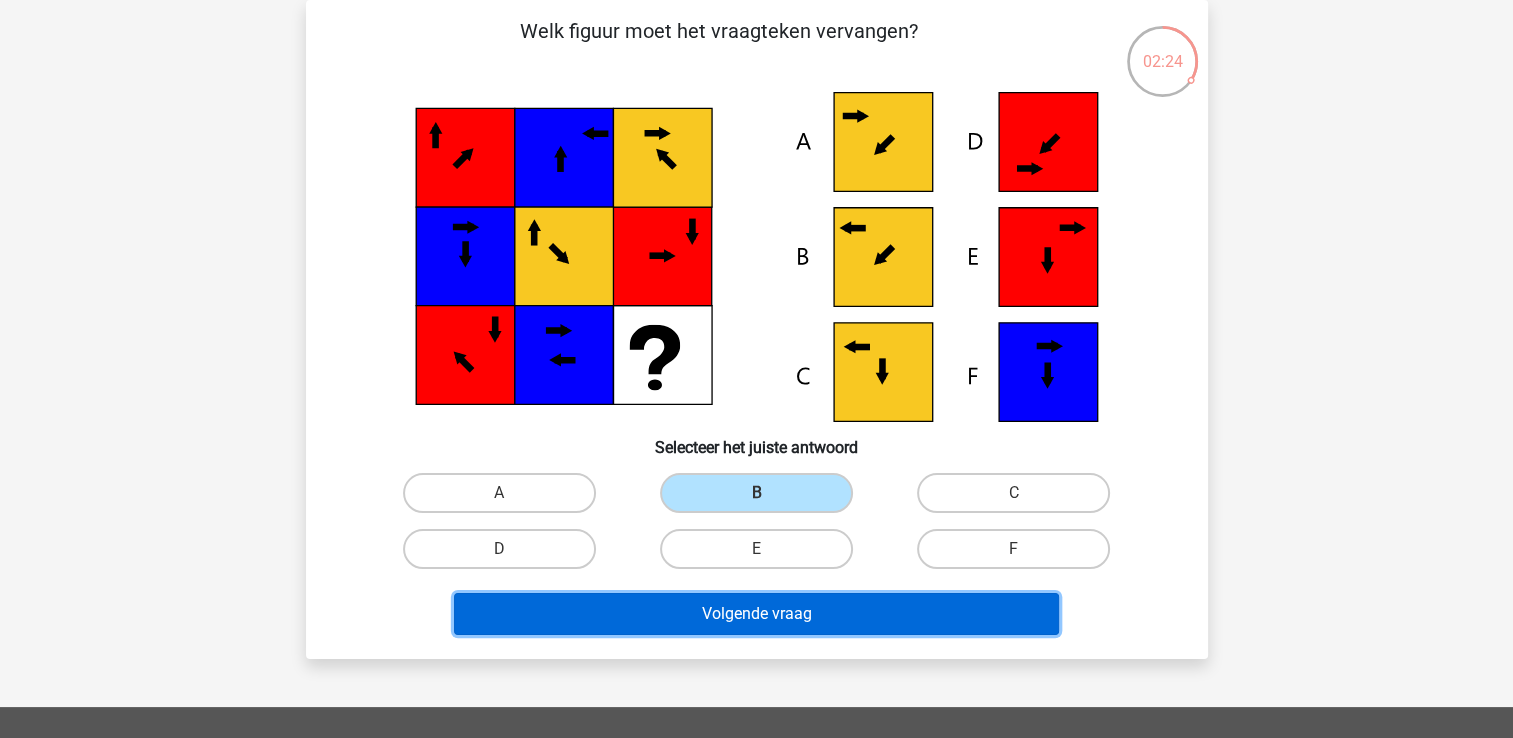 click on "Volgende vraag" at bounding box center (756, 614) 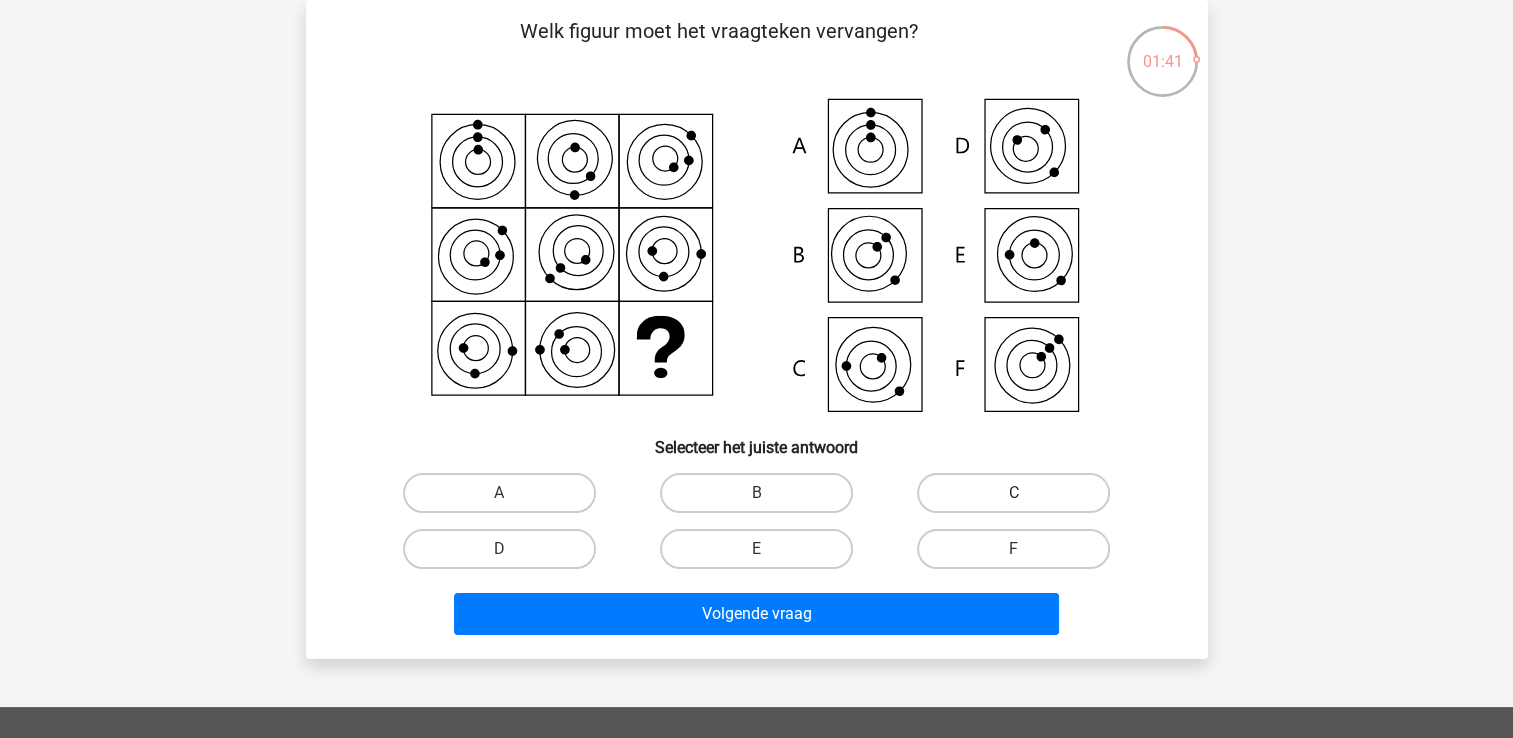 click on "C" at bounding box center [1013, 493] 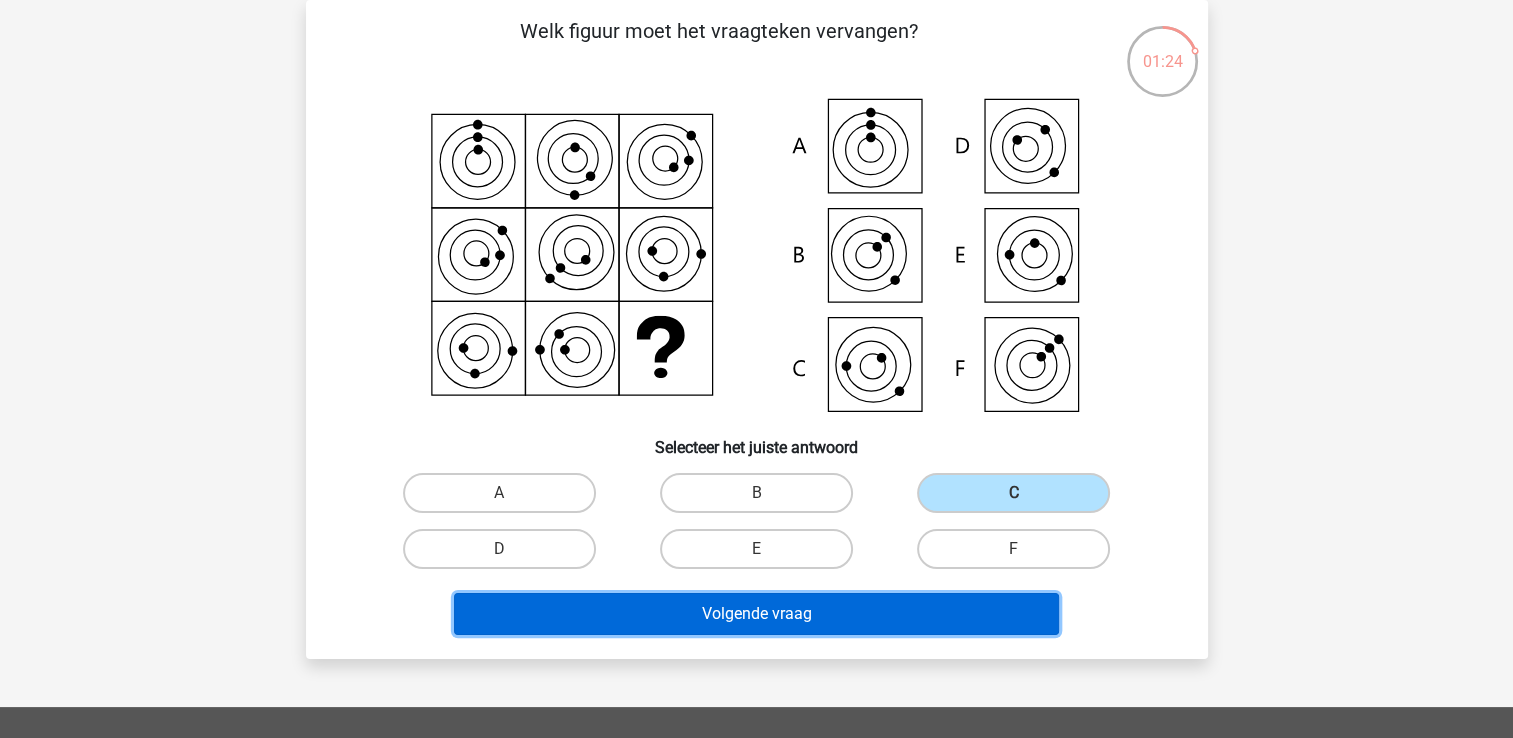 click on "Volgende vraag" at bounding box center (756, 614) 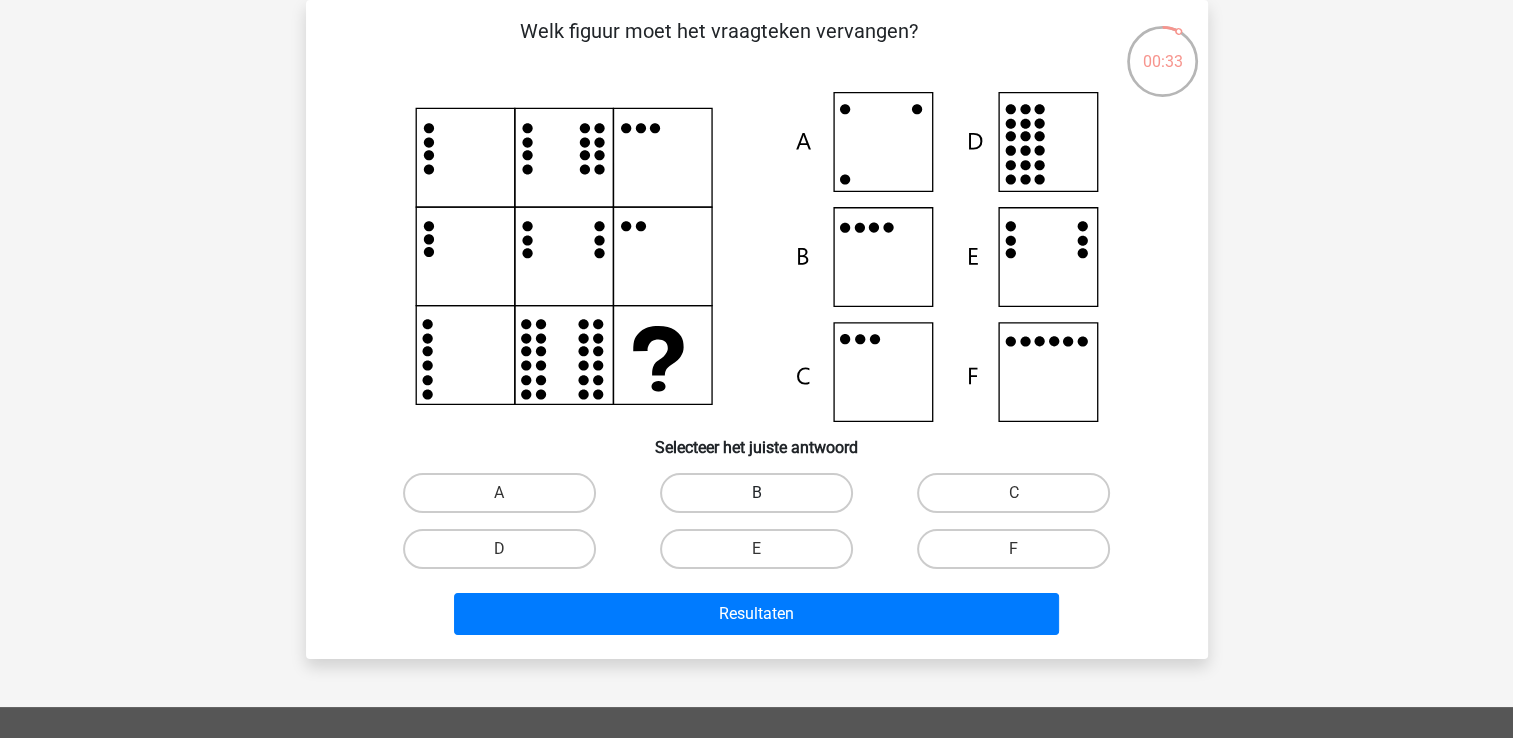 click on "B" at bounding box center [756, 493] 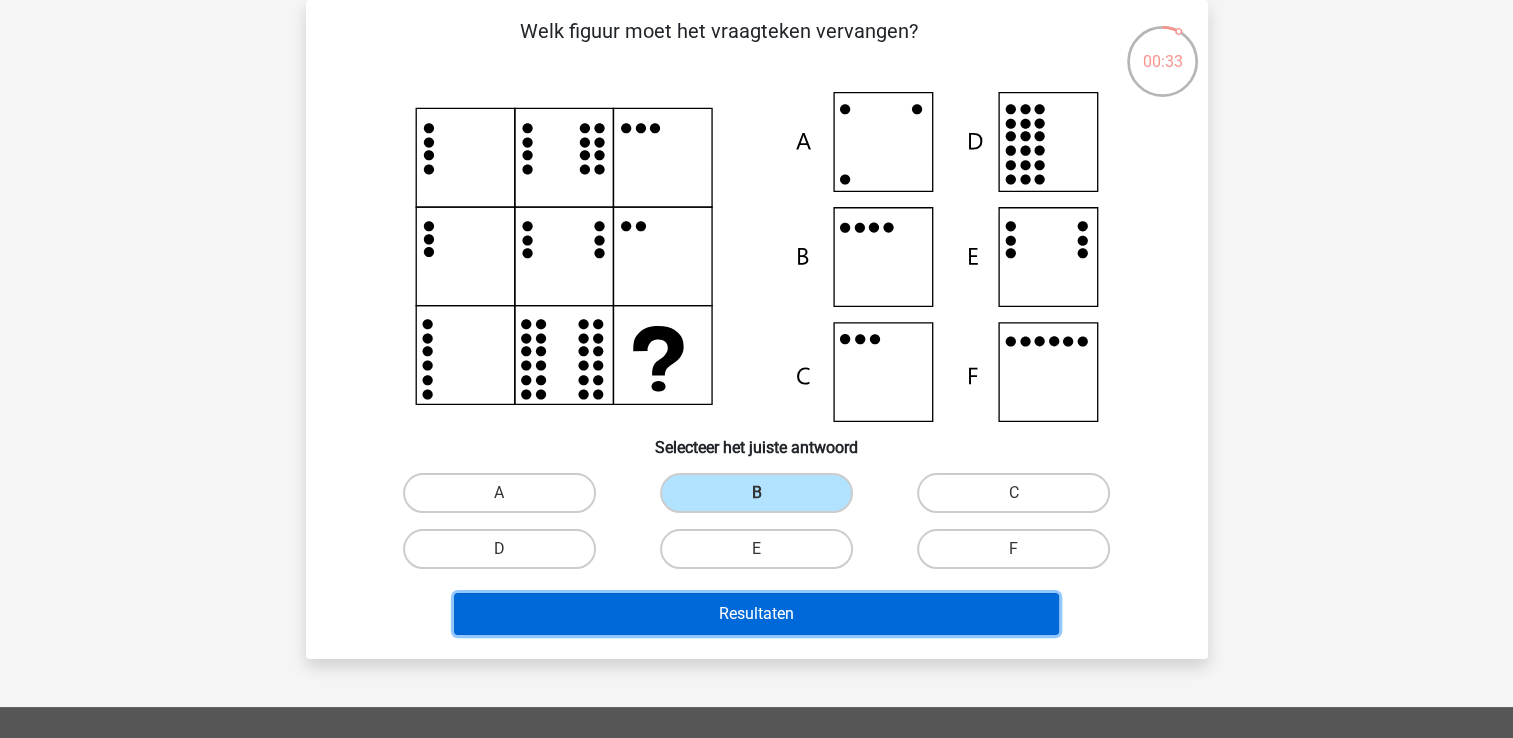 click on "Resultaten" at bounding box center [756, 614] 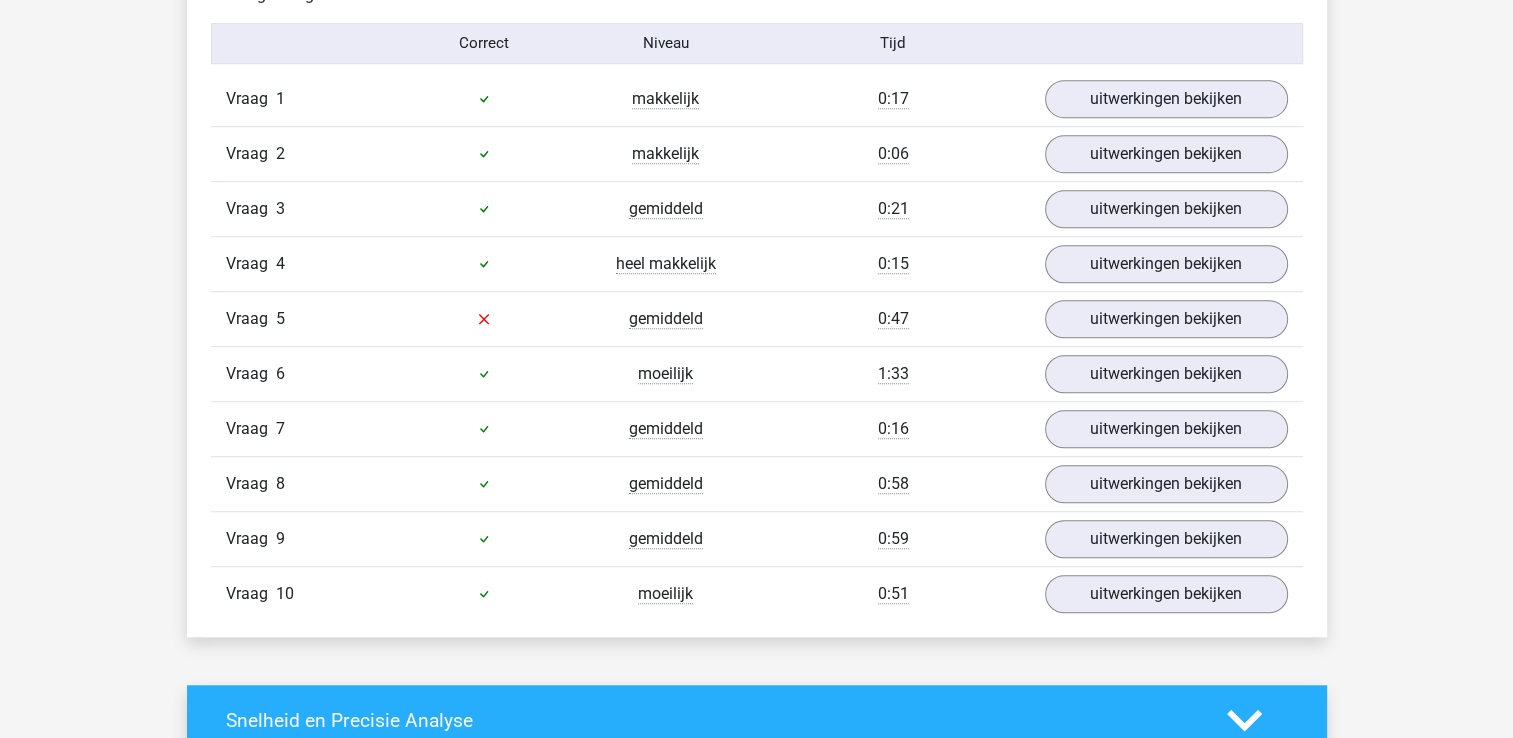 scroll, scrollTop: 1291, scrollLeft: 0, axis: vertical 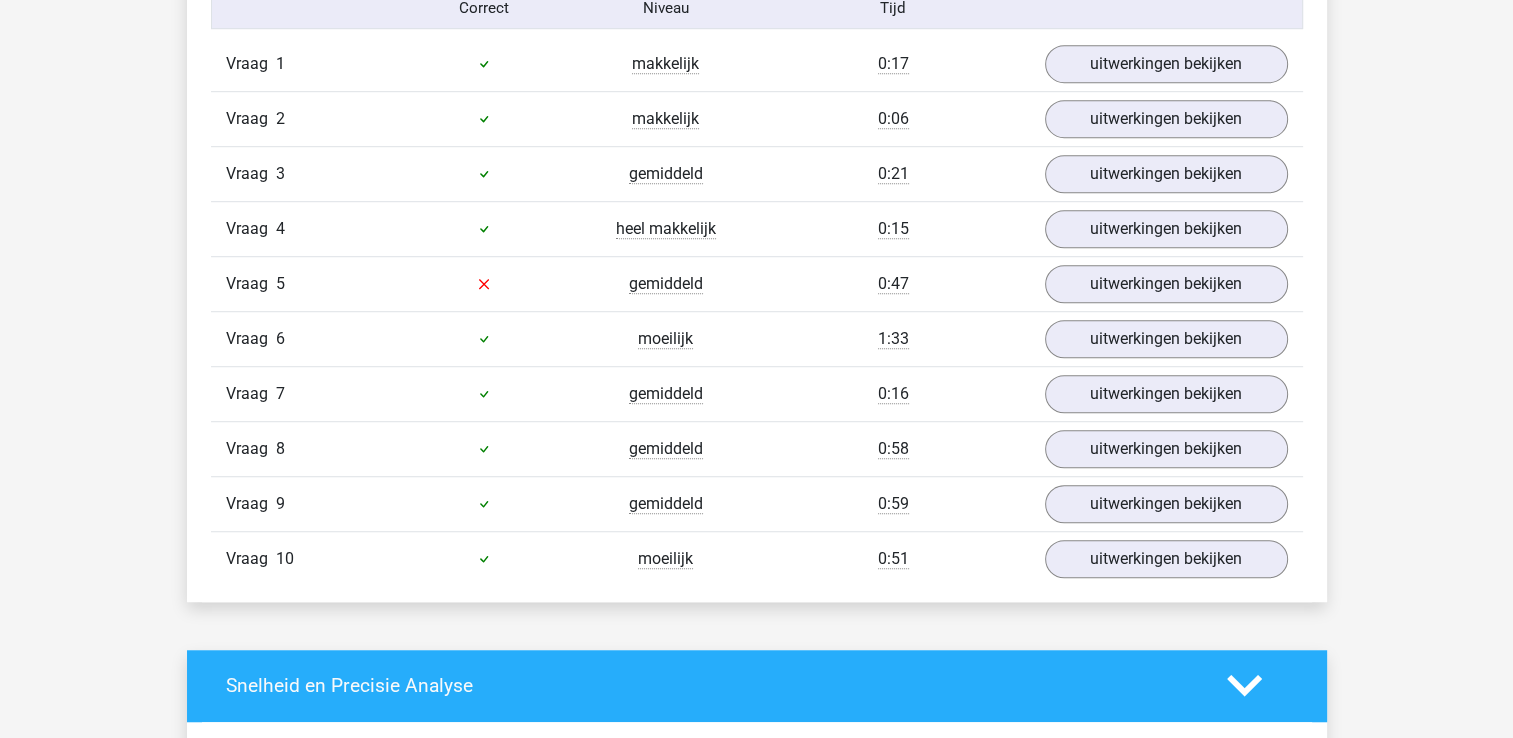 click on "In deze sectie vind je de antwoorden en uitwerkingen bij alle vragen. Daarnaast kun je bij elke vraag zien hoeveel procent van de mensen die dezelfde set heeft gedaan de vraag goed heeft beantwoord, door met je muis over het ‘niveau’ van de vraag te gaan. Hetzelfde geldt voor de tijd die je per vraag nodig hebt gehad.
Correct
Niveau
Tijd
Vraag
1
makkelijk
0:17
uitwerkingen bekijken
Welk figuur moet het vraagteken vervangen?" at bounding box center (757, 243) 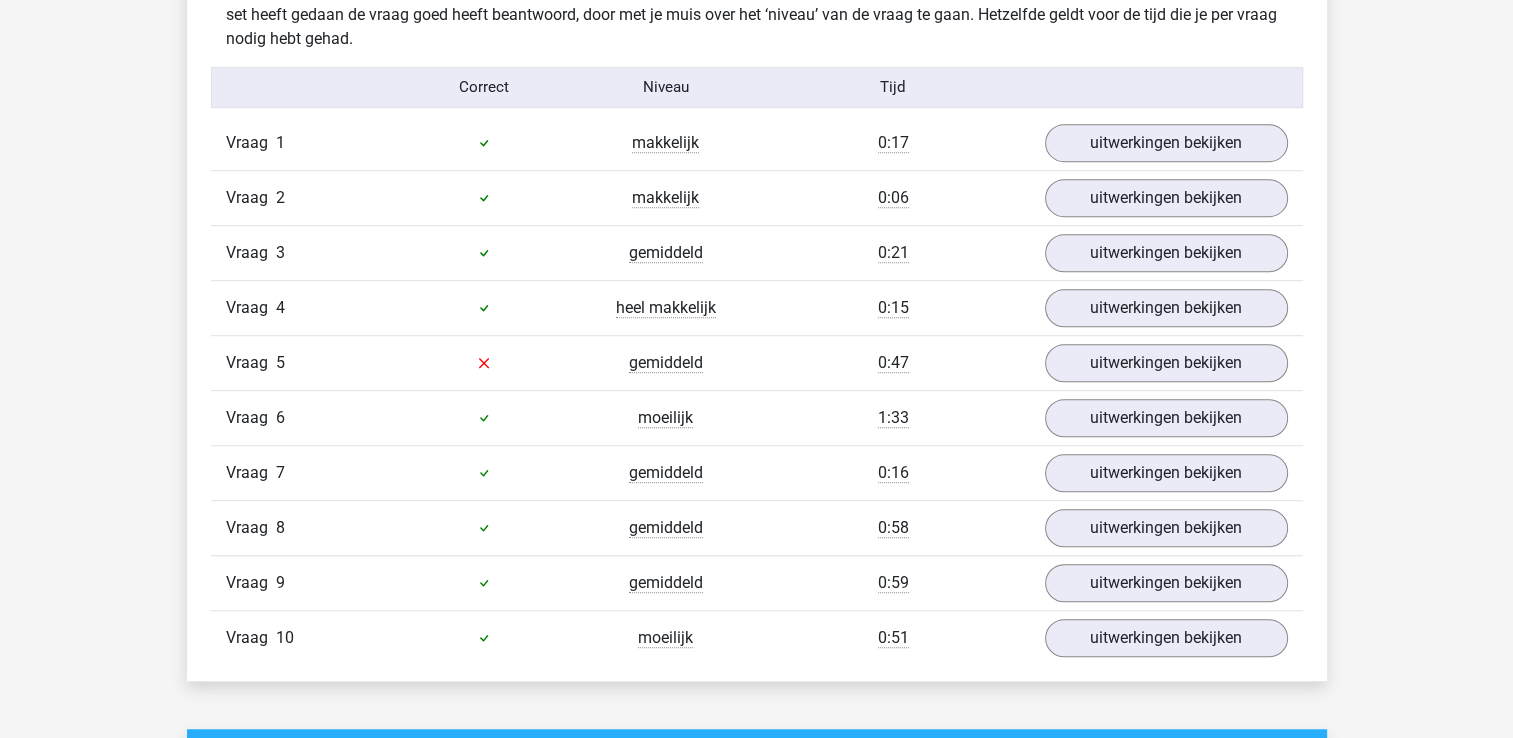 scroll, scrollTop: 1211, scrollLeft: 0, axis: vertical 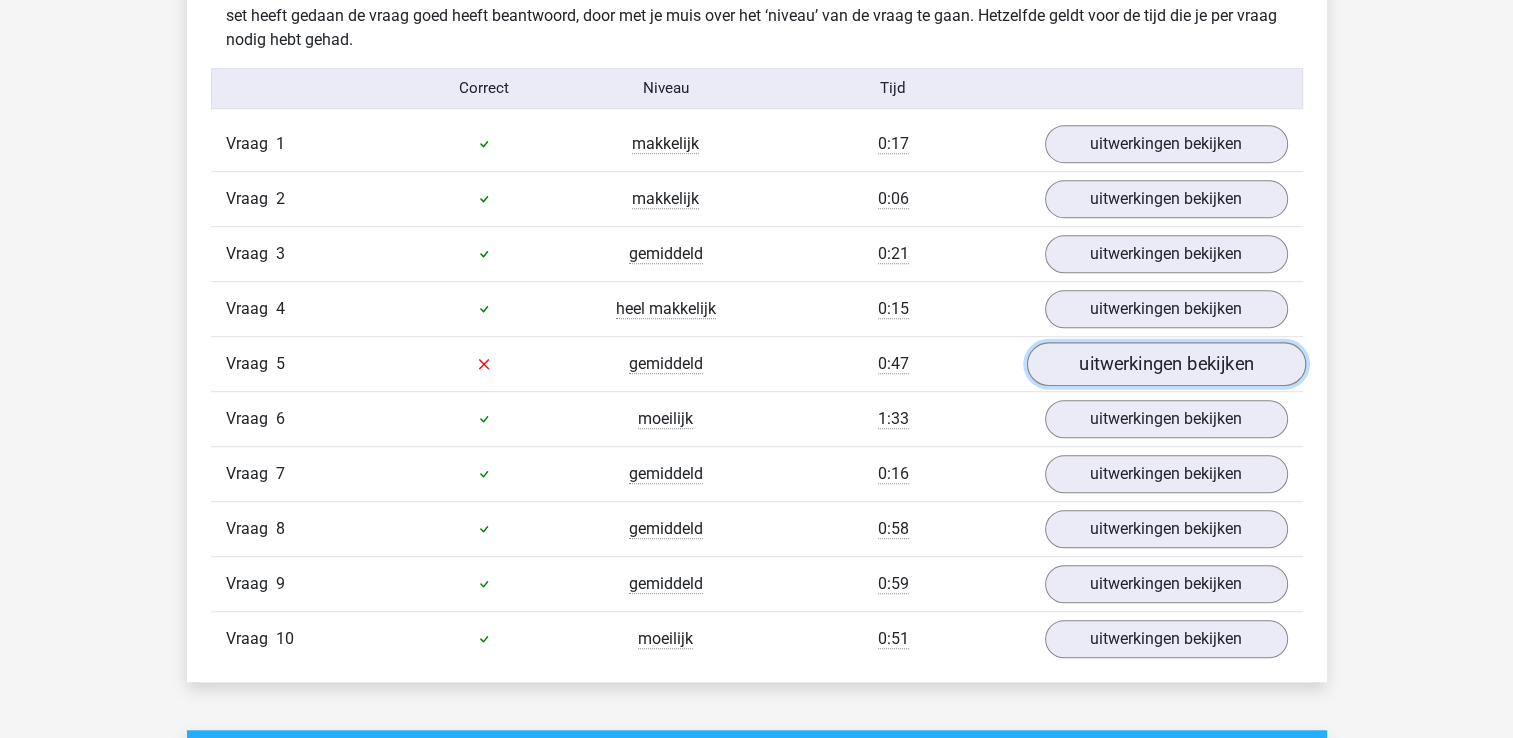 click on "uitwerkingen bekijken" at bounding box center (1165, 364) 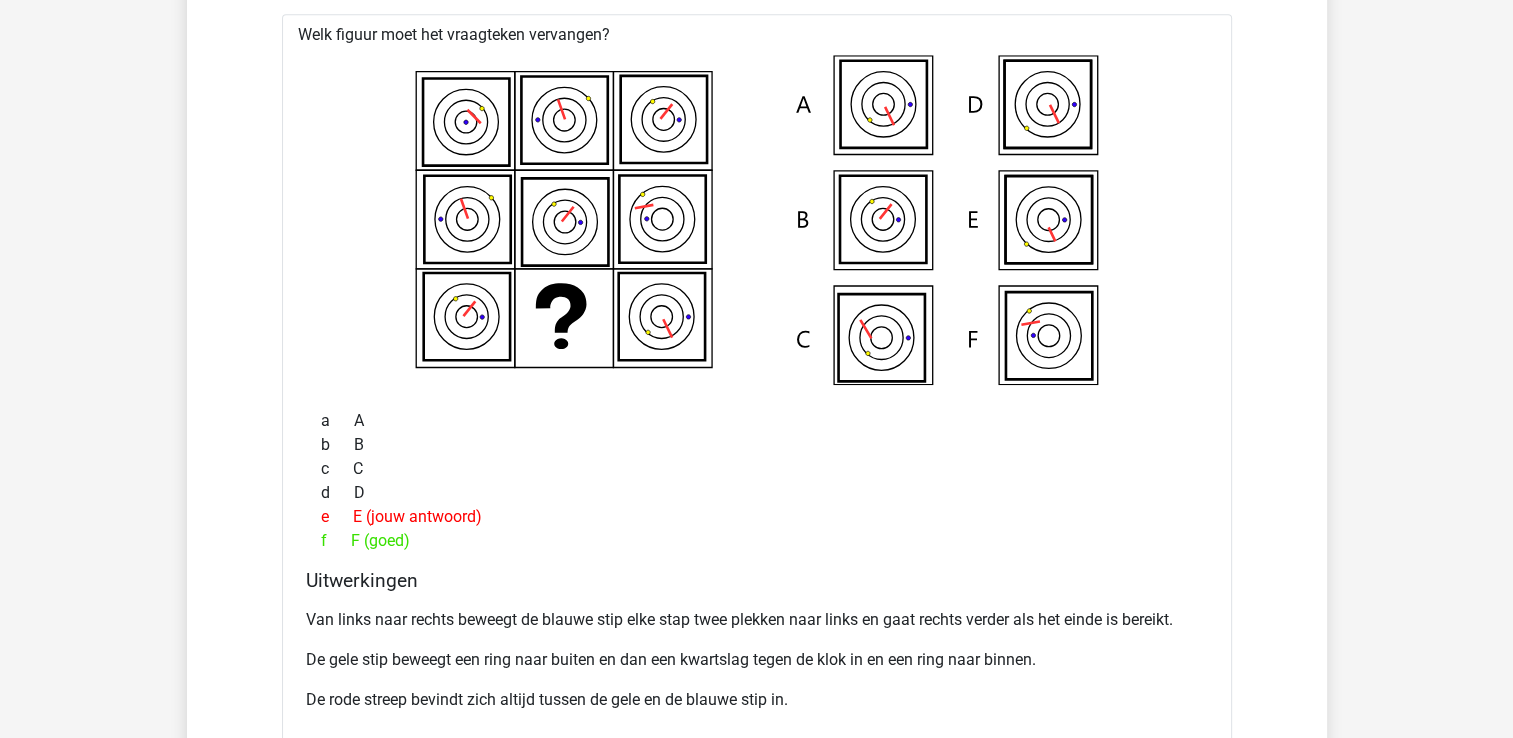 scroll, scrollTop: 1611, scrollLeft: 0, axis: vertical 